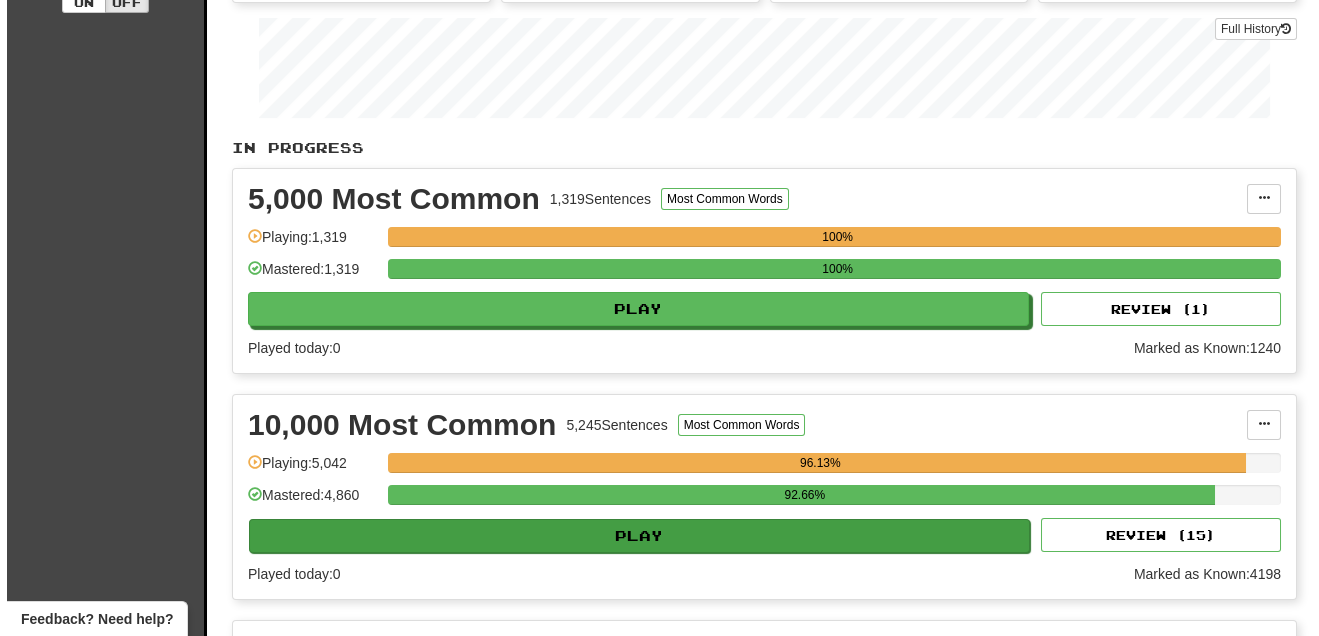 scroll, scrollTop: 363, scrollLeft: 0, axis: vertical 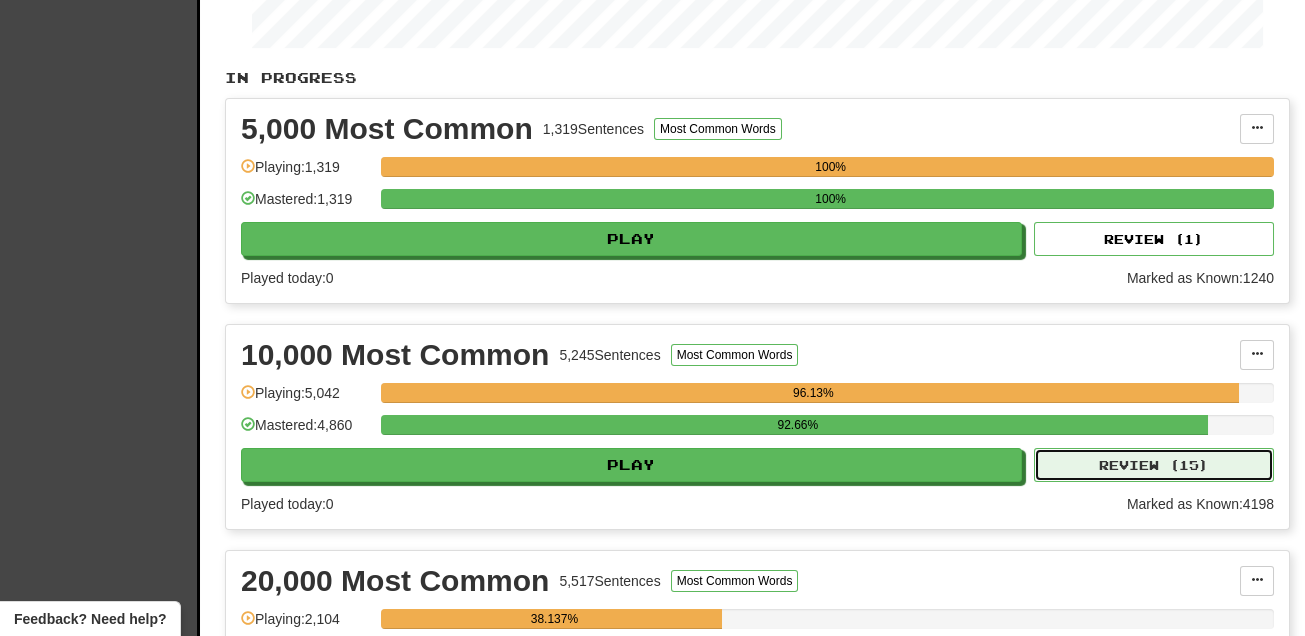 click on "Review ( 15 )" at bounding box center [1154, 465] 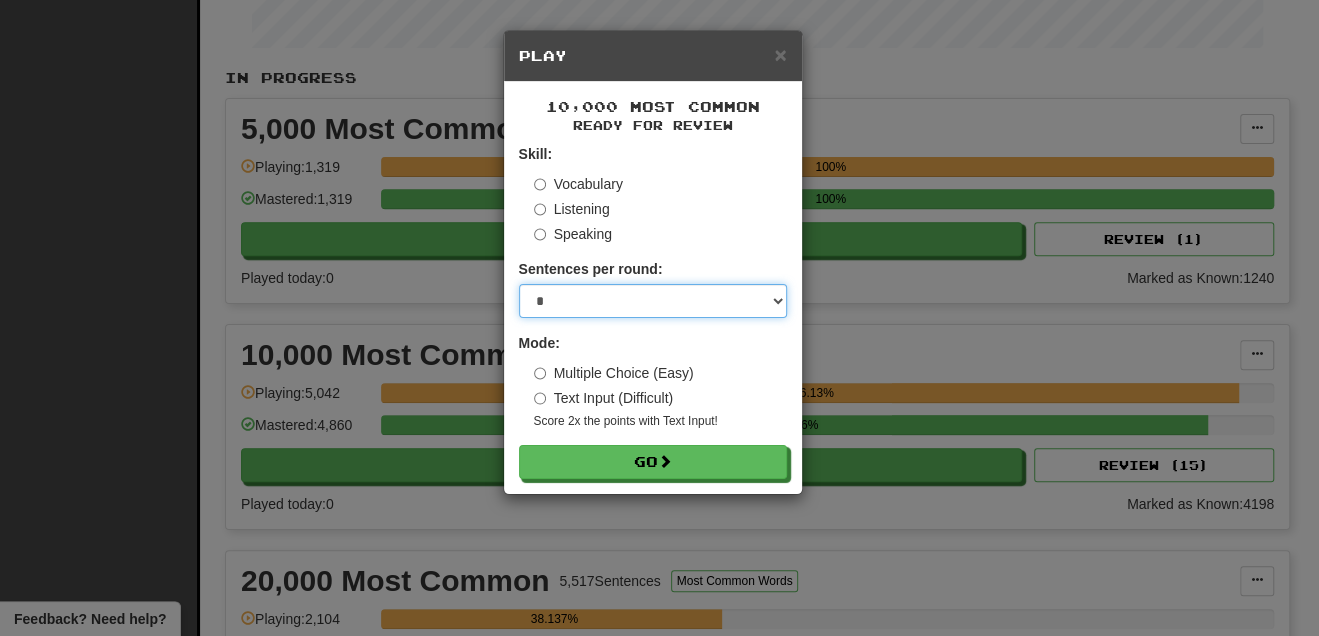 click on "* ** ** ** ** ** *** ********" at bounding box center [653, 301] 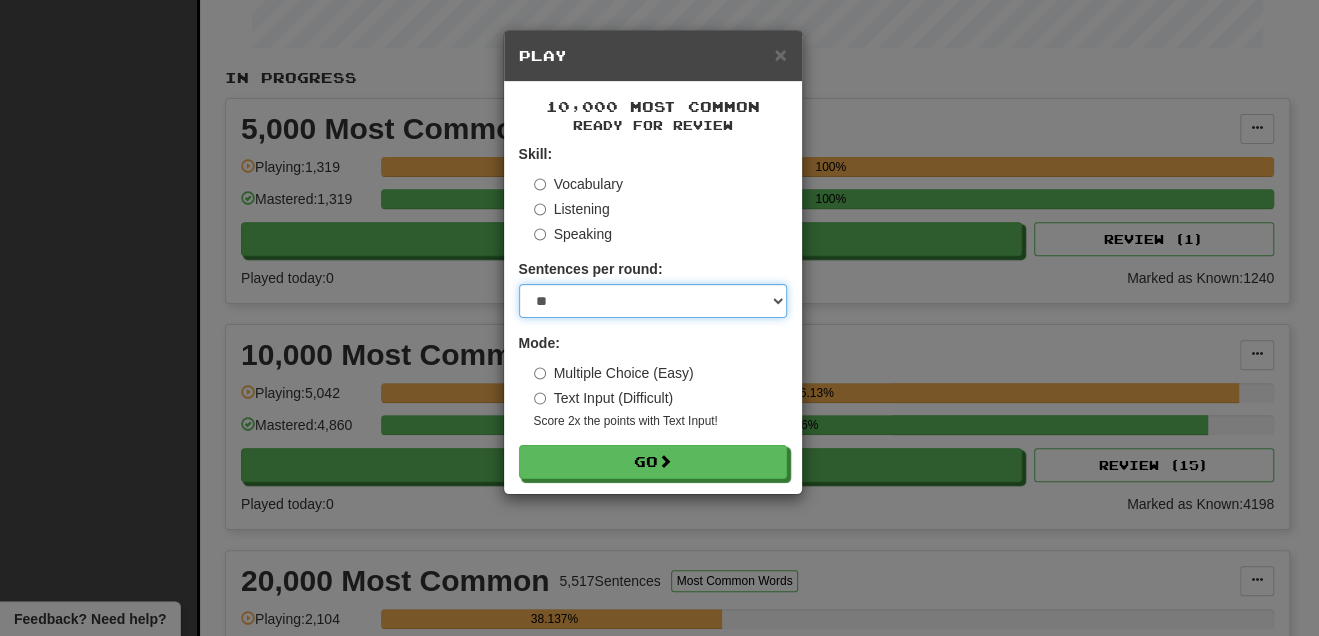 click on "* ** ** ** ** ** *** ********" at bounding box center (653, 301) 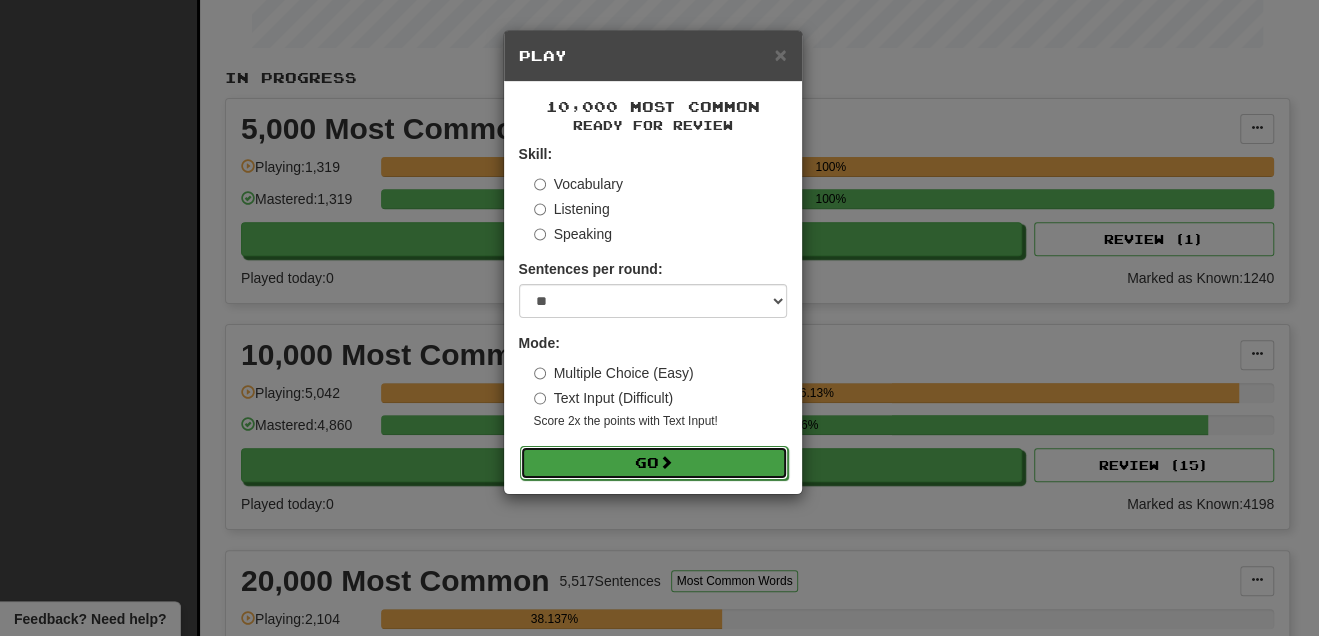 click on "Go" at bounding box center (654, 463) 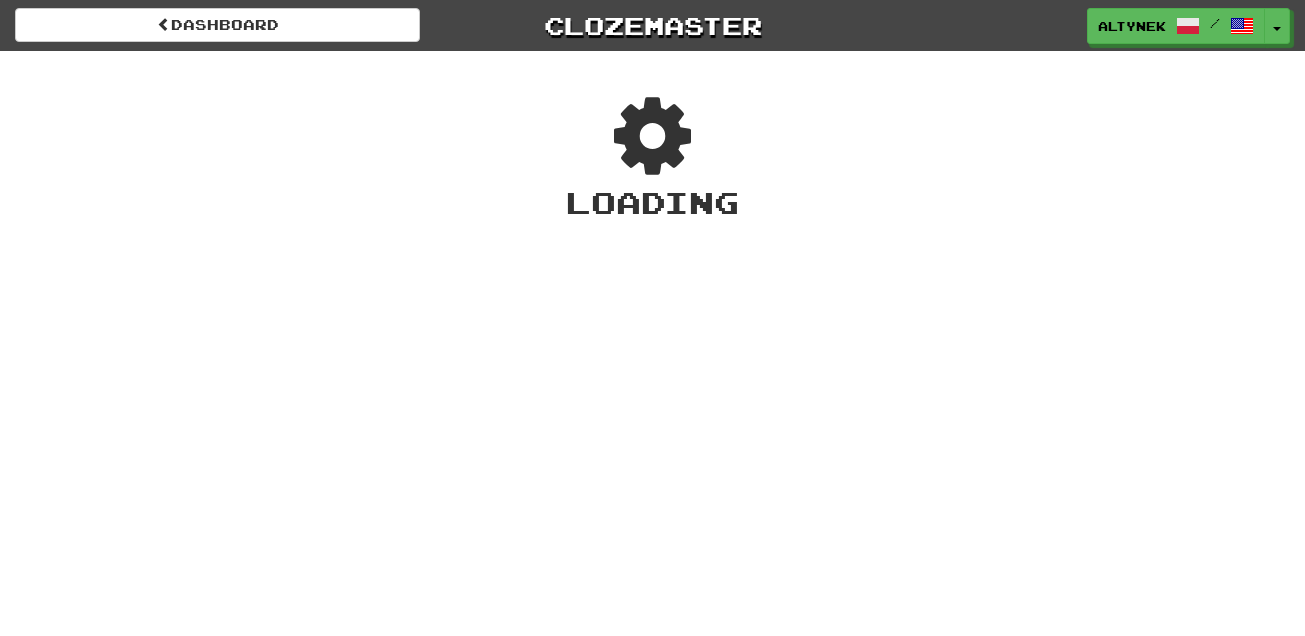 scroll, scrollTop: 0, scrollLeft: 0, axis: both 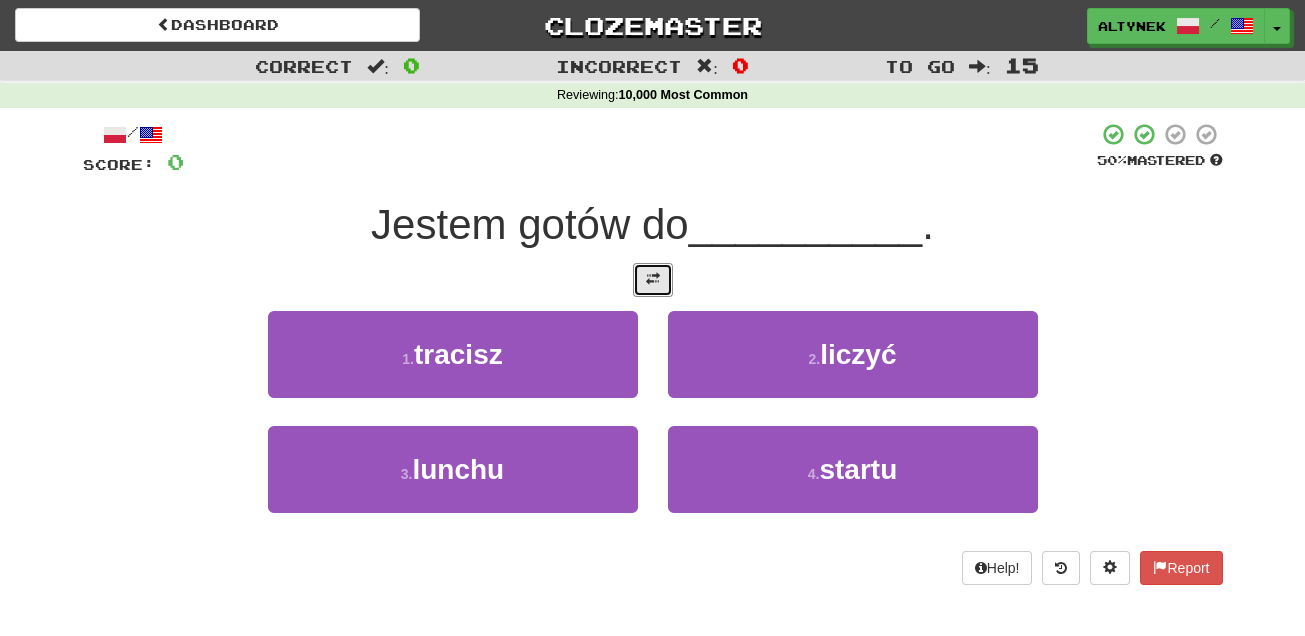 click at bounding box center (653, 280) 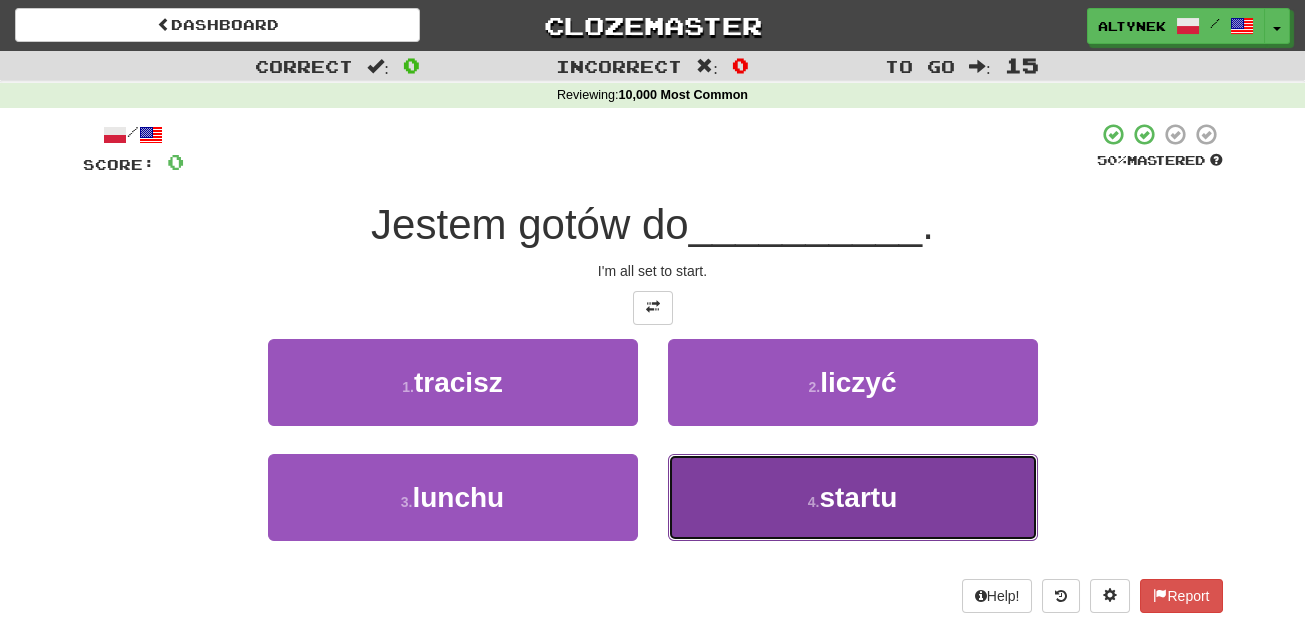 click on "4 .  startu" at bounding box center [853, 497] 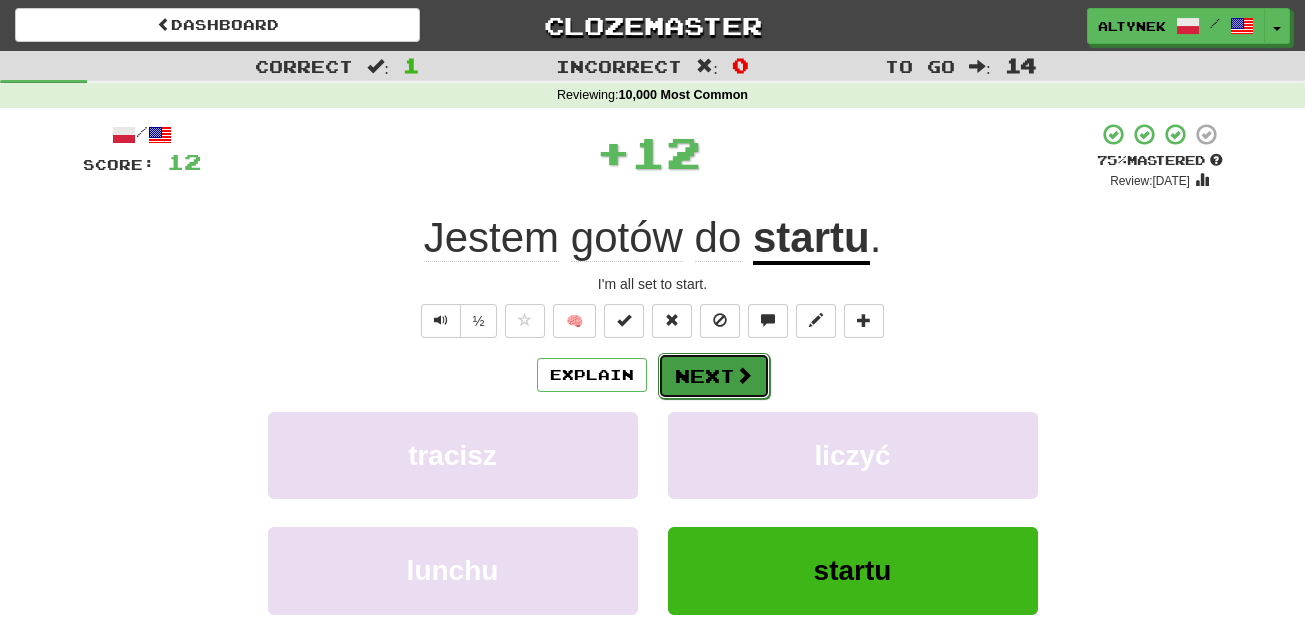 click on "Next" at bounding box center (714, 376) 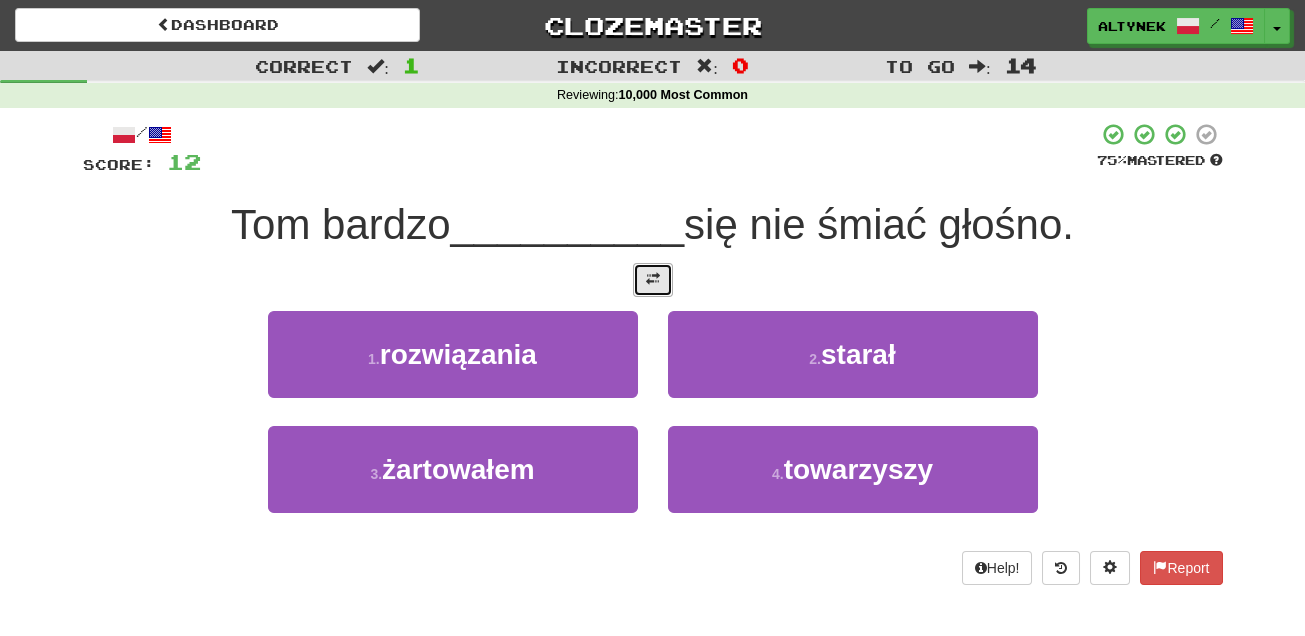 click at bounding box center (653, 280) 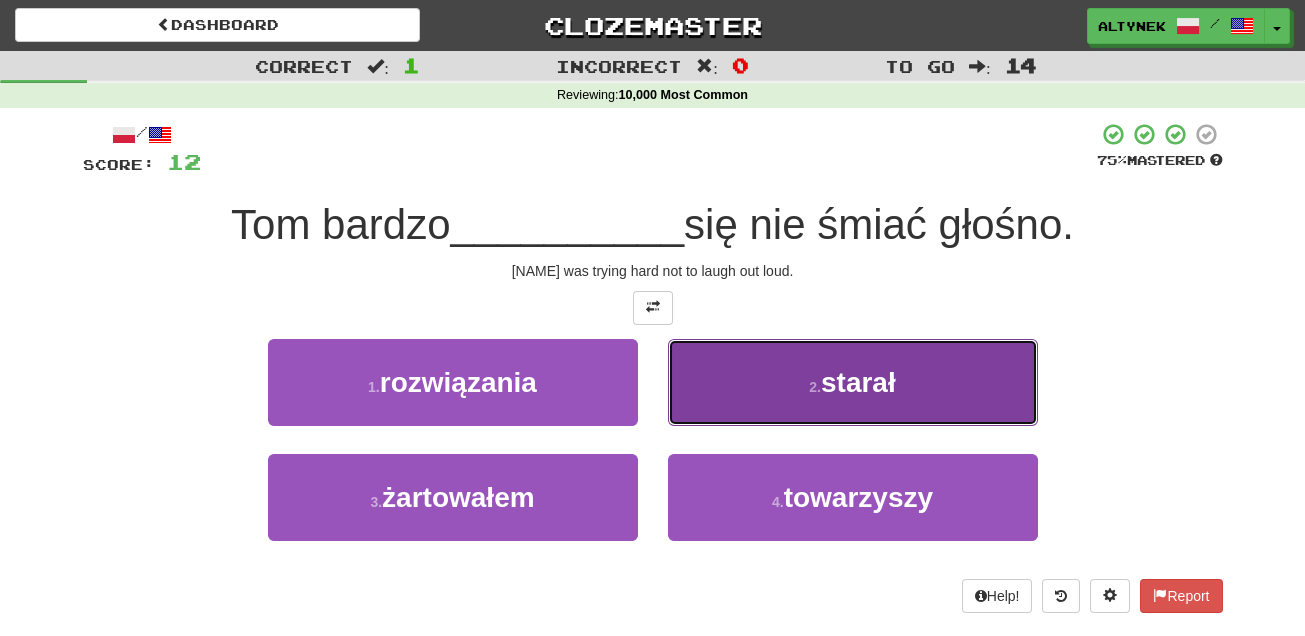click on "2 .  starał" at bounding box center (853, 382) 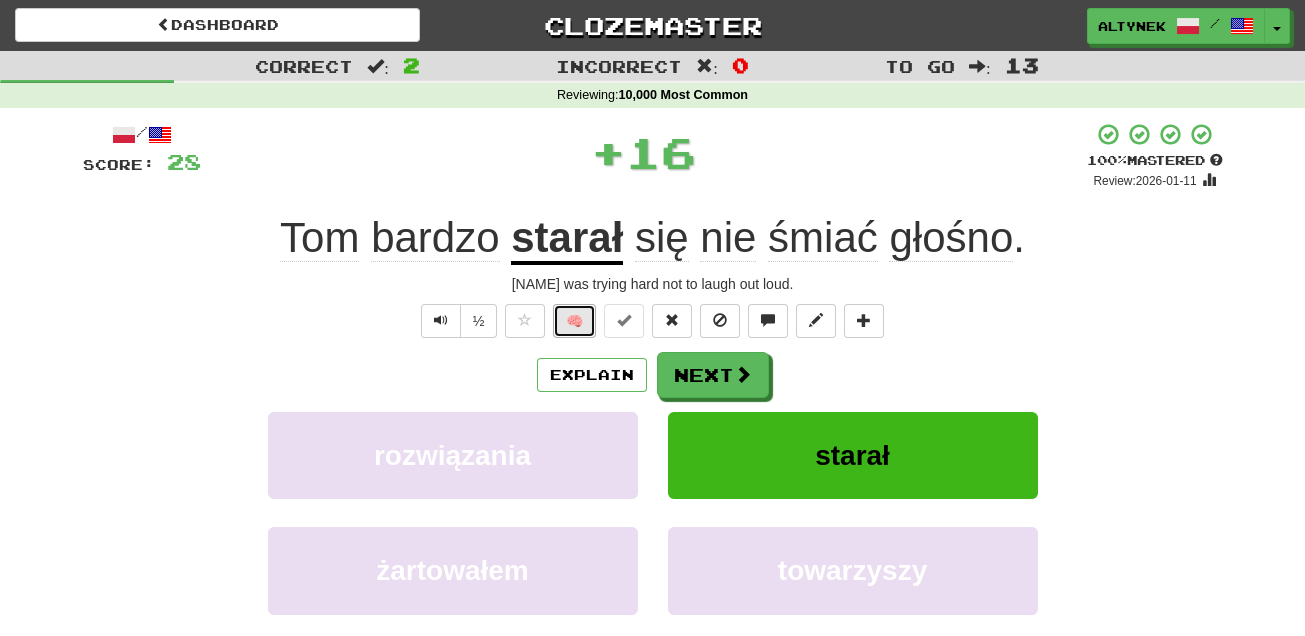 click on "🧠" at bounding box center (574, 321) 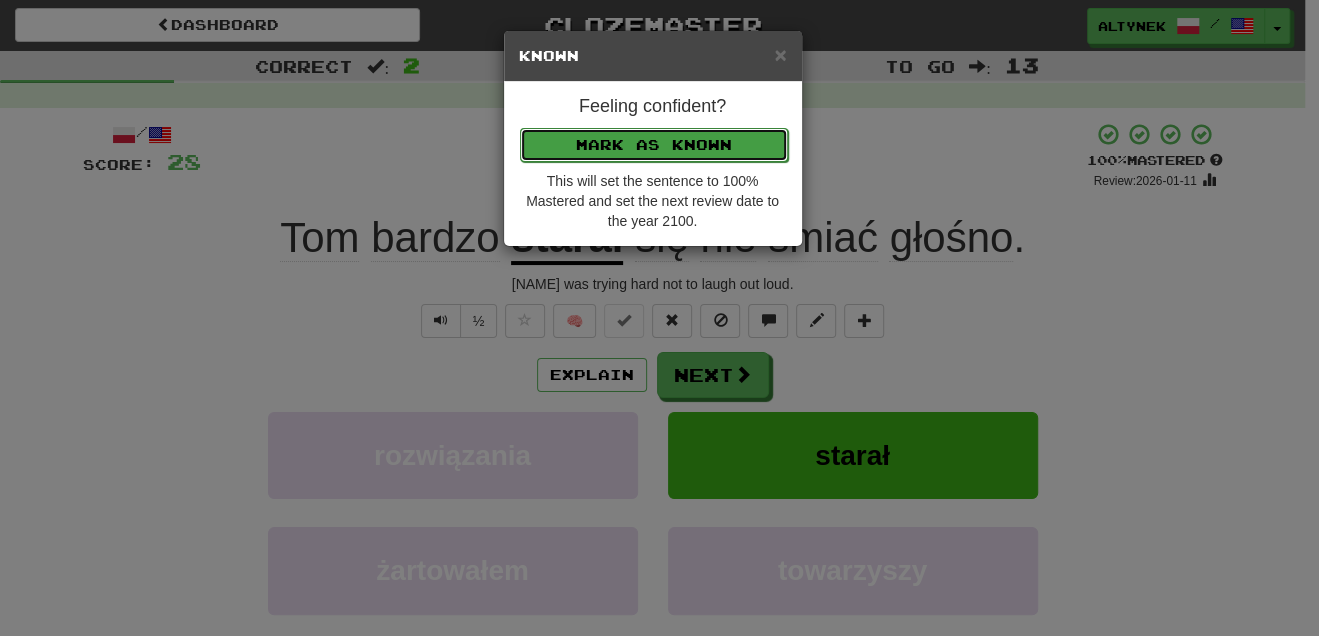 click on "Mark as Known" at bounding box center [654, 145] 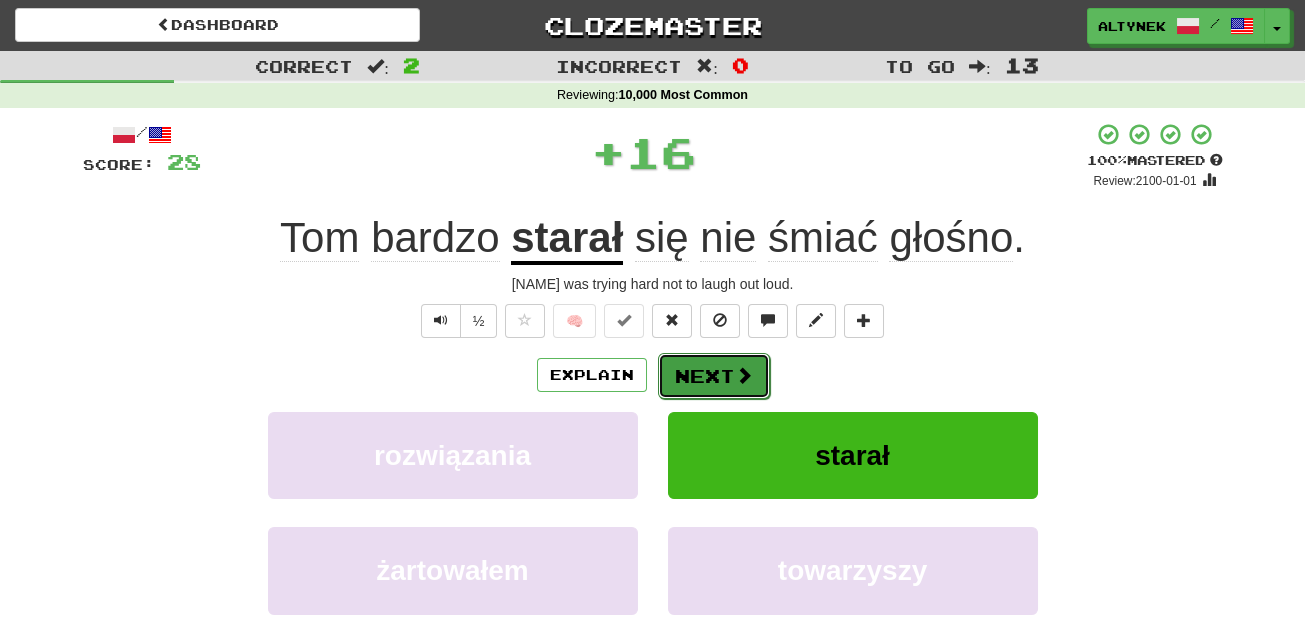 click on "Next" at bounding box center (714, 376) 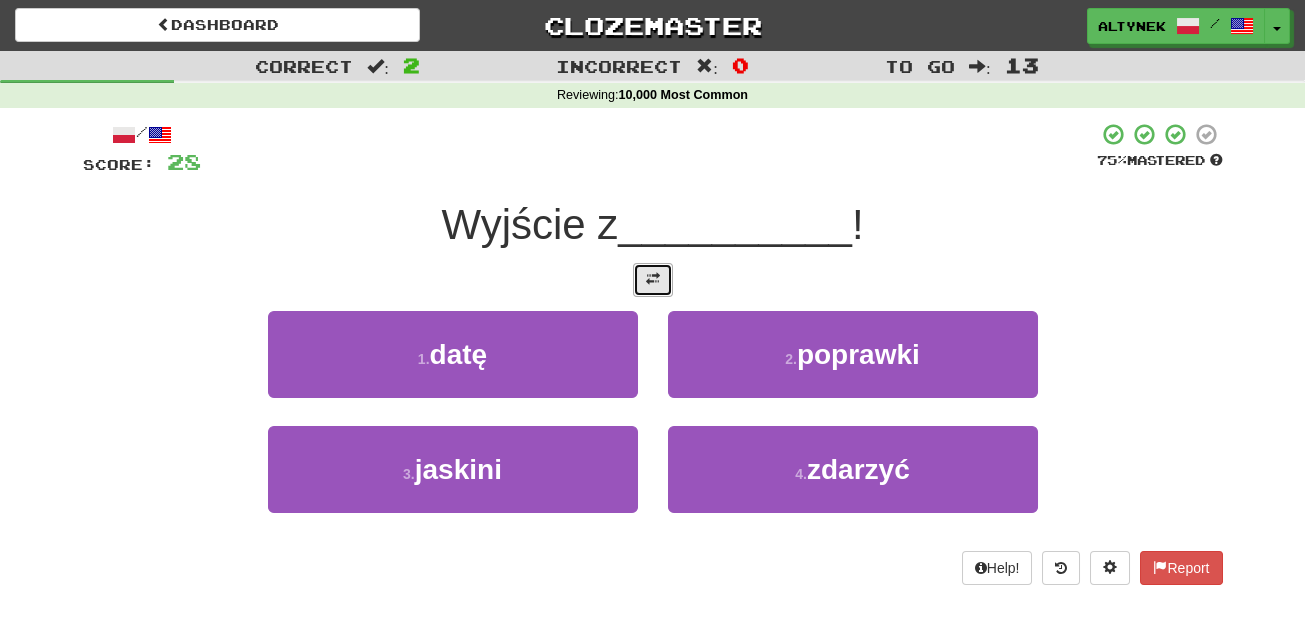 click at bounding box center [653, 279] 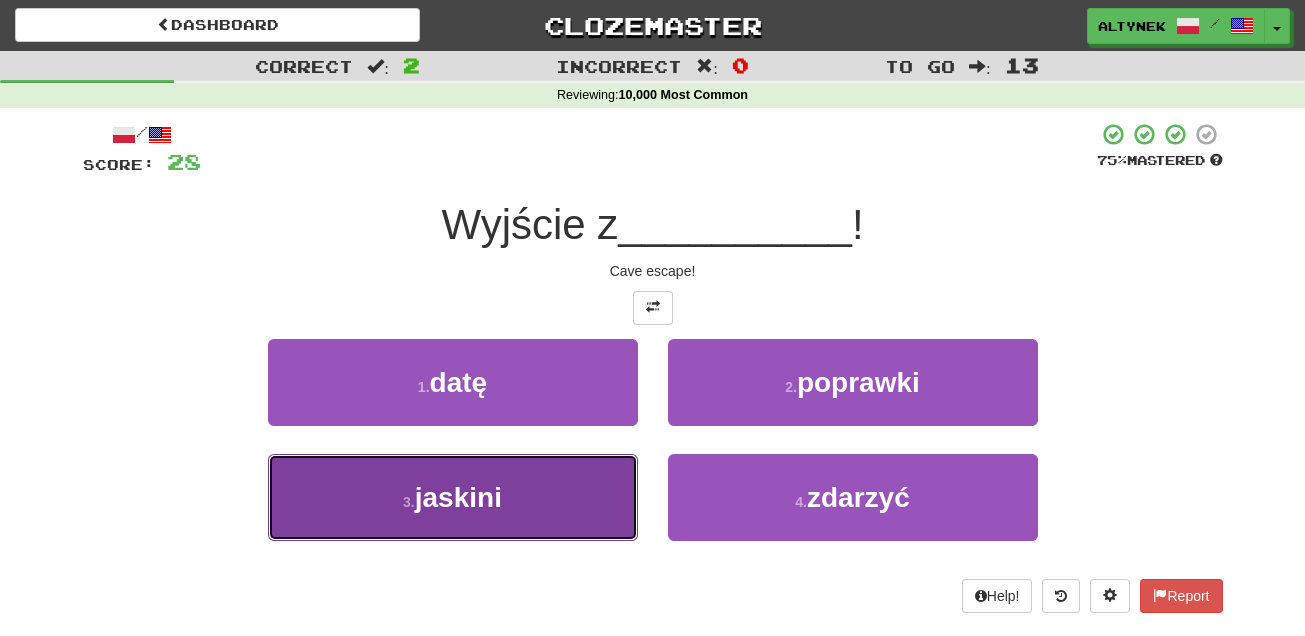 click on "3 .  jaskini" at bounding box center (453, 497) 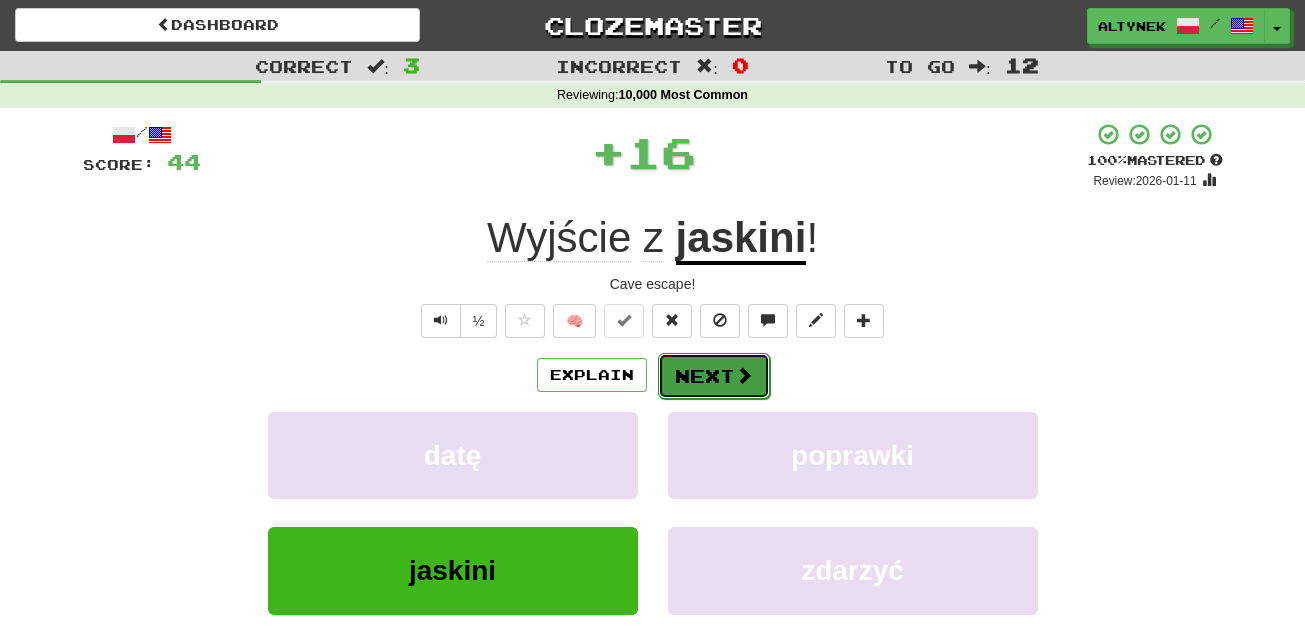 click on "Next" at bounding box center [714, 376] 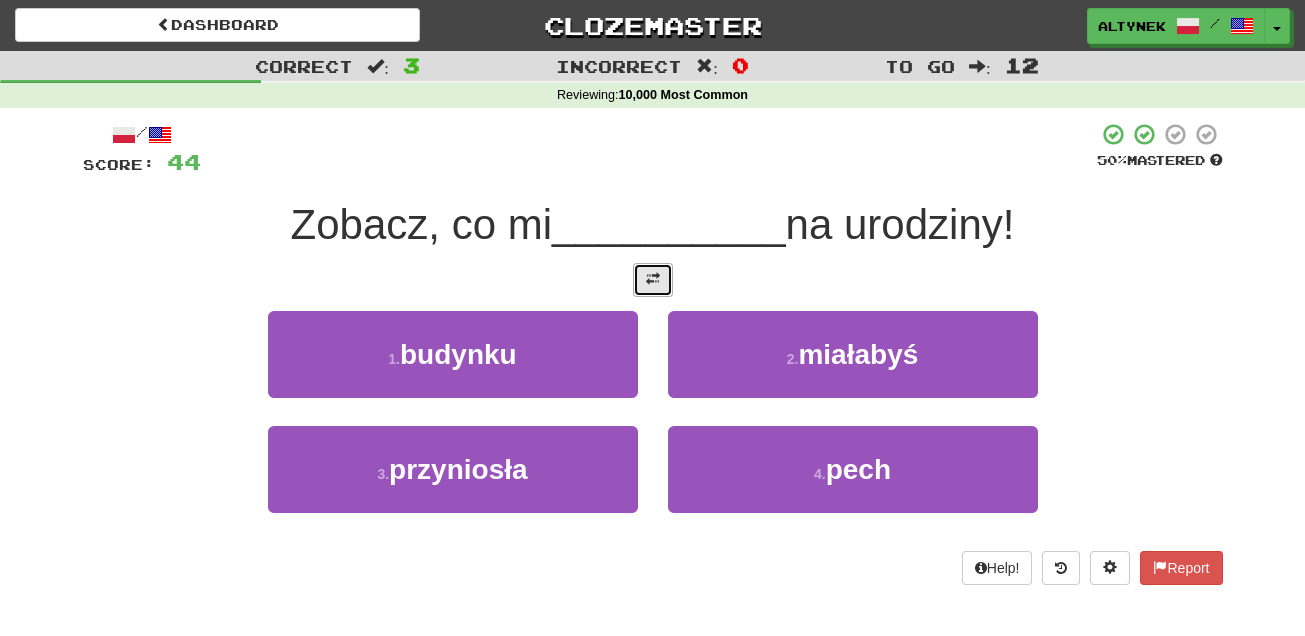 click at bounding box center (653, 280) 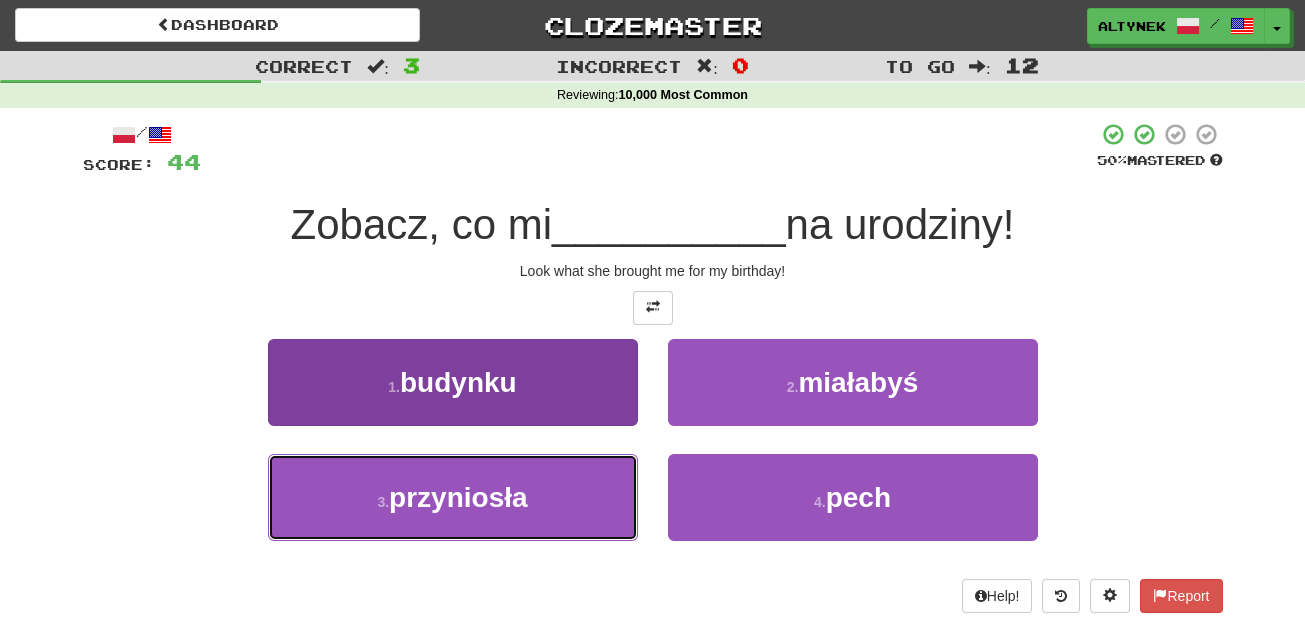 click on "3 .  przyniosła" at bounding box center (453, 497) 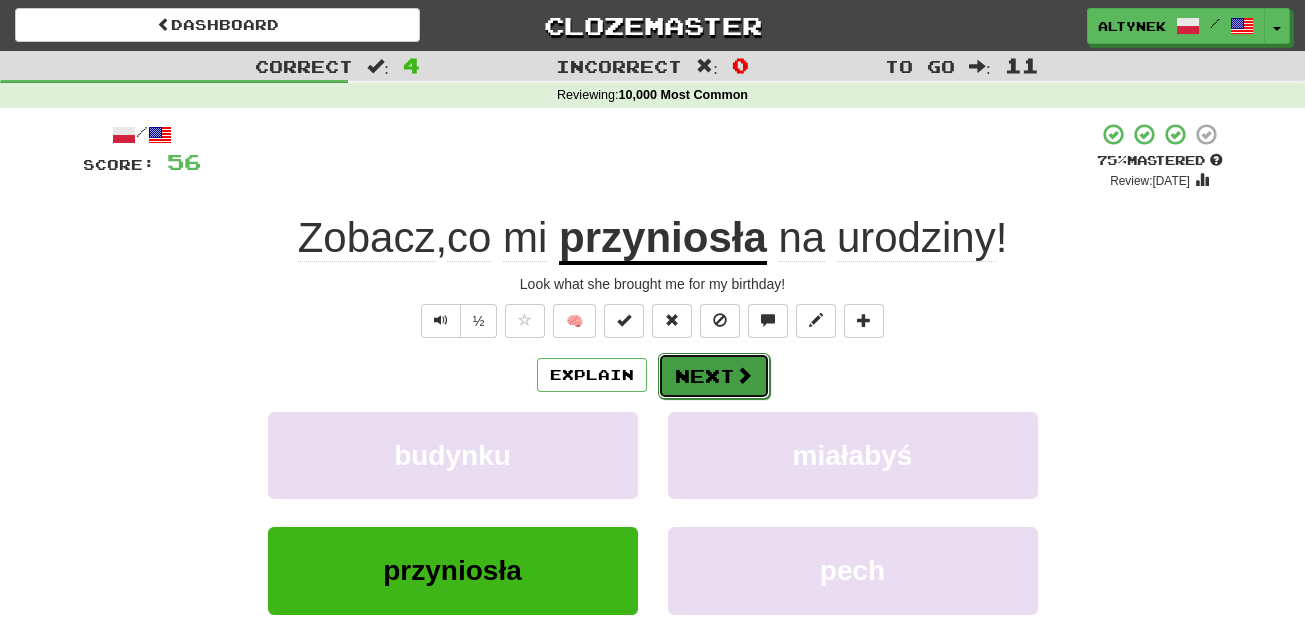 click on "Next" at bounding box center [714, 376] 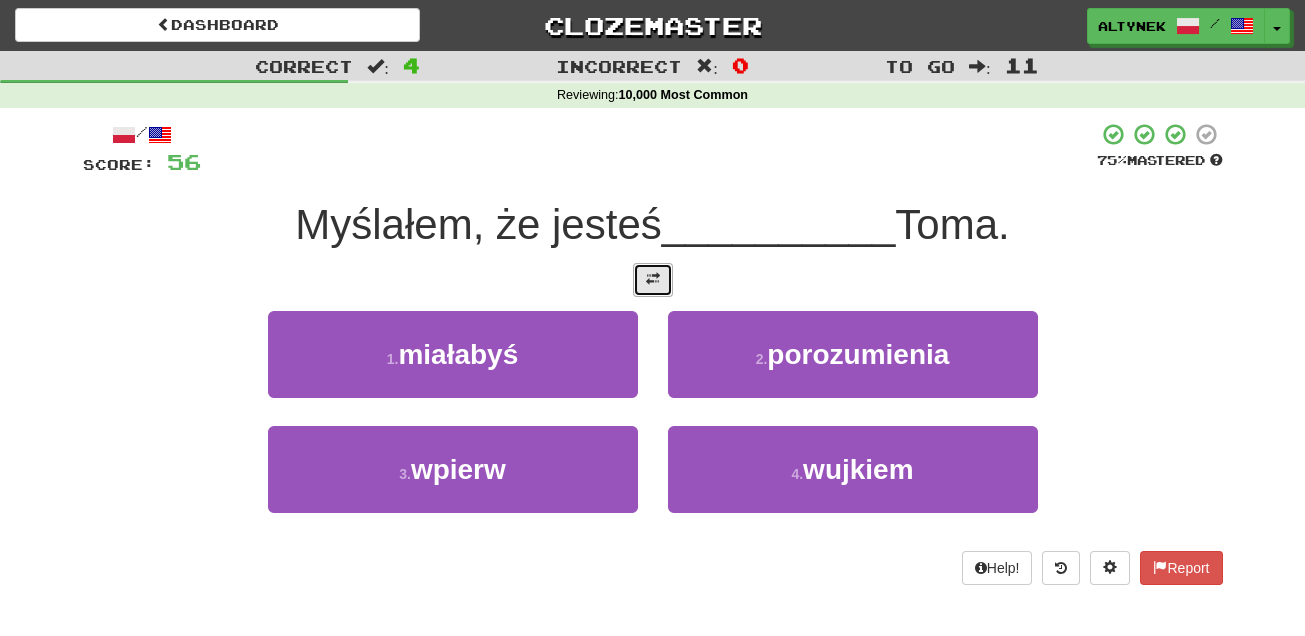 click at bounding box center (653, 279) 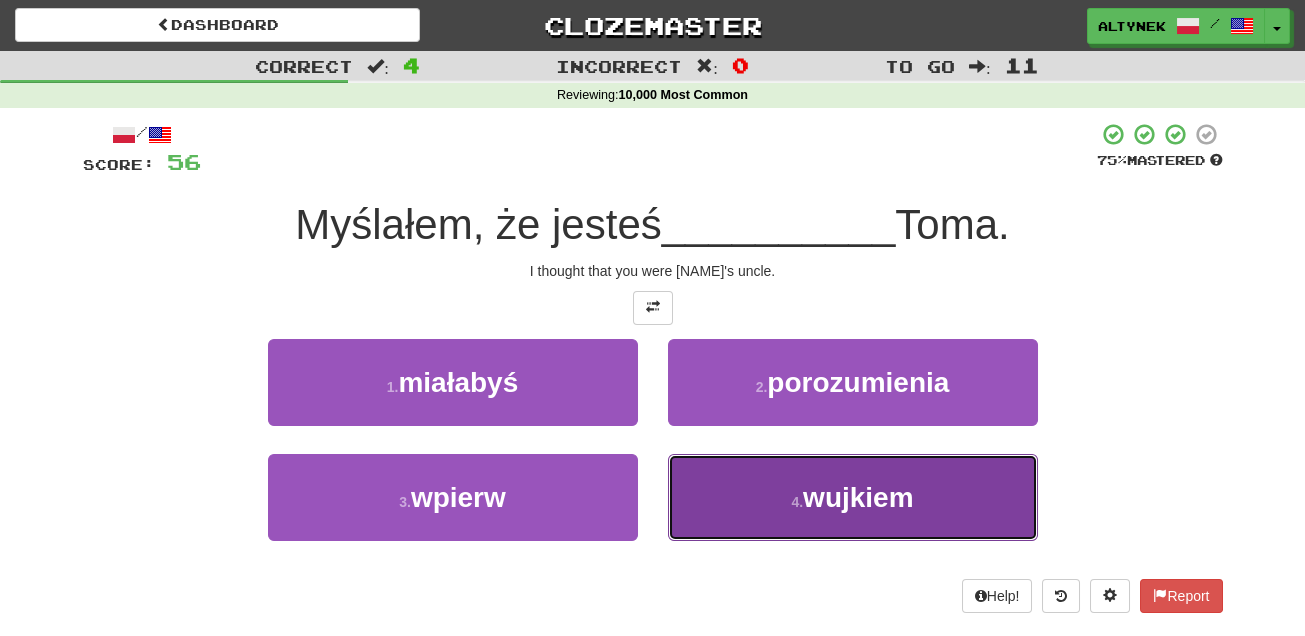 click on "4 .  wujkiem" at bounding box center (853, 497) 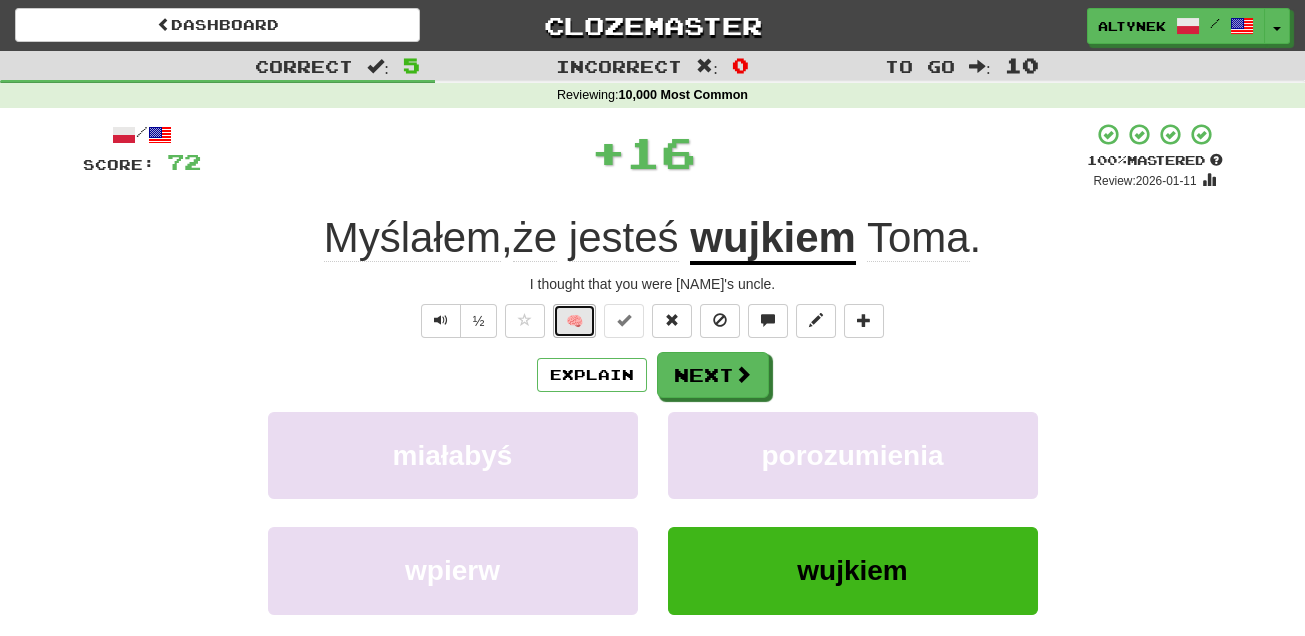 click on "🧠" at bounding box center [574, 321] 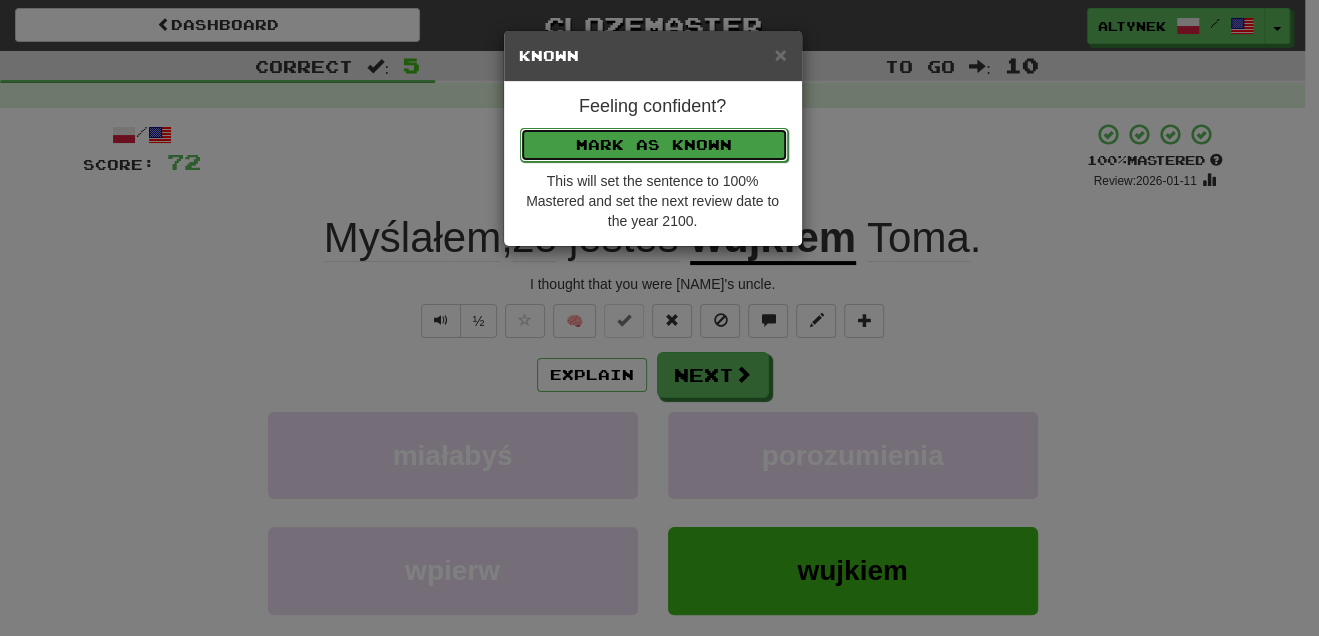 click on "Mark as Known" at bounding box center [654, 145] 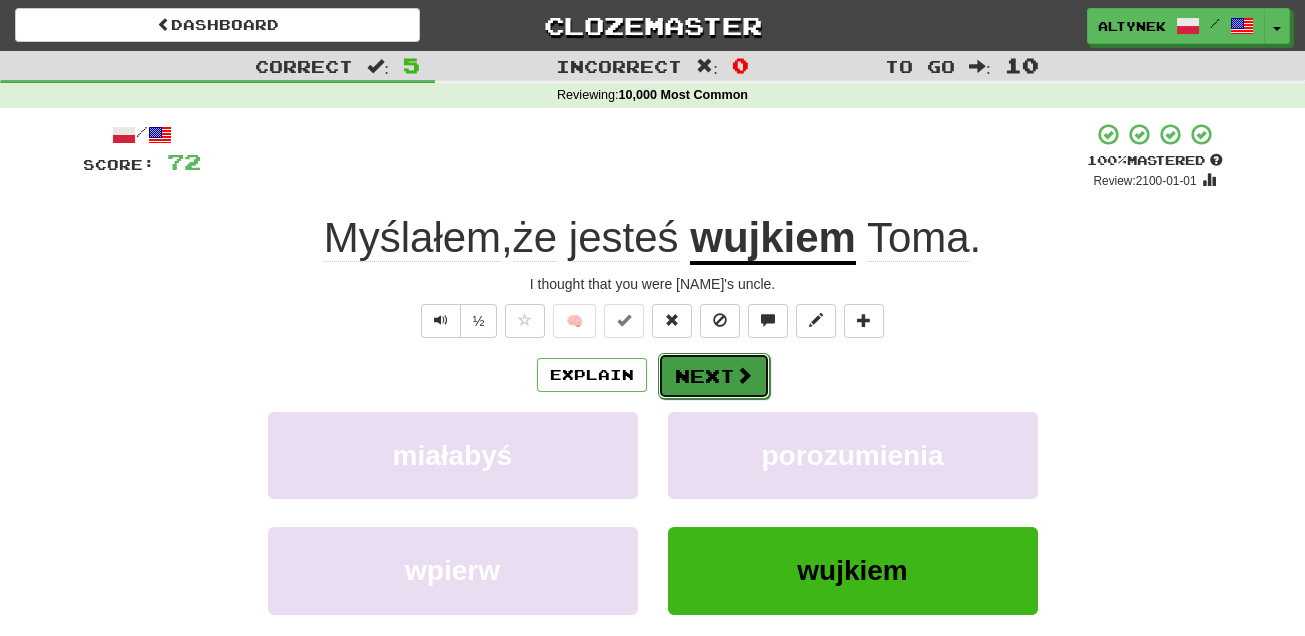 click on "Next" at bounding box center [714, 376] 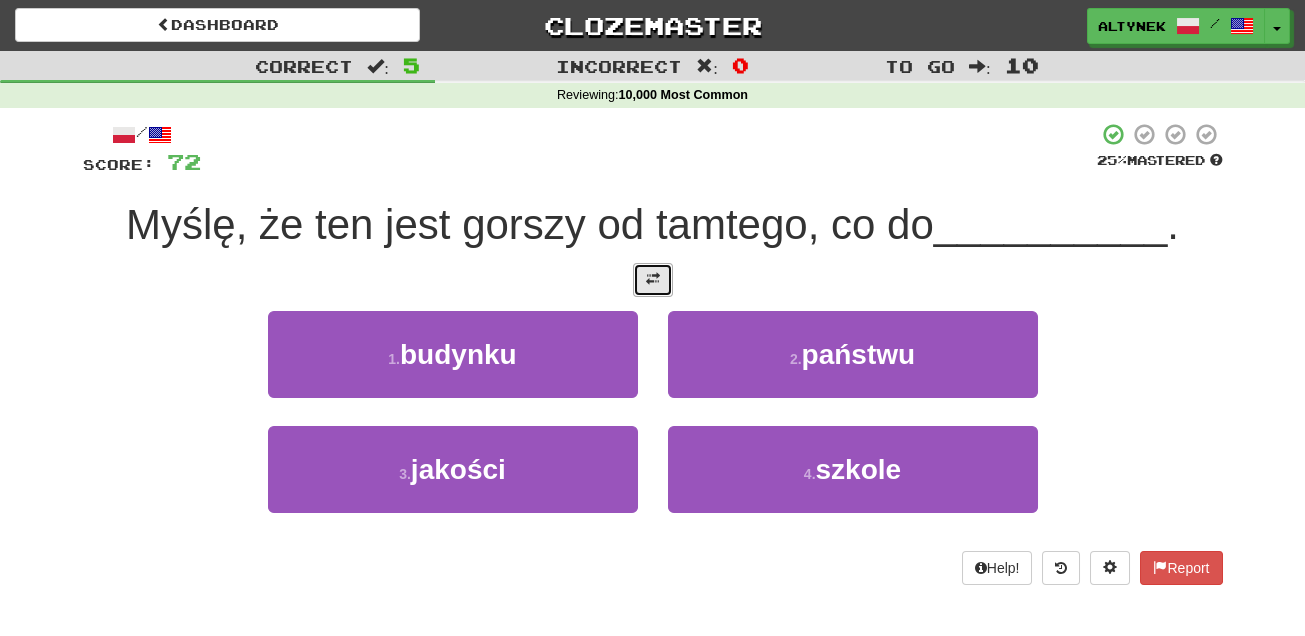 click at bounding box center (653, 280) 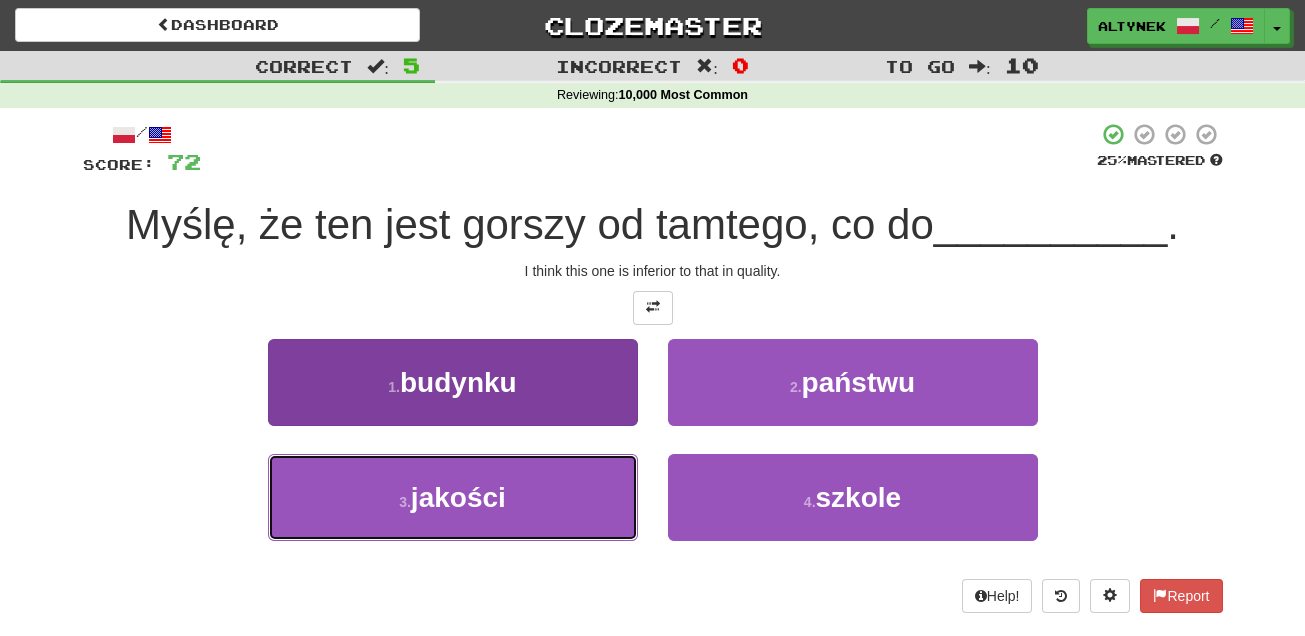 click on "3 .  jakości" at bounding box center [453, 497] 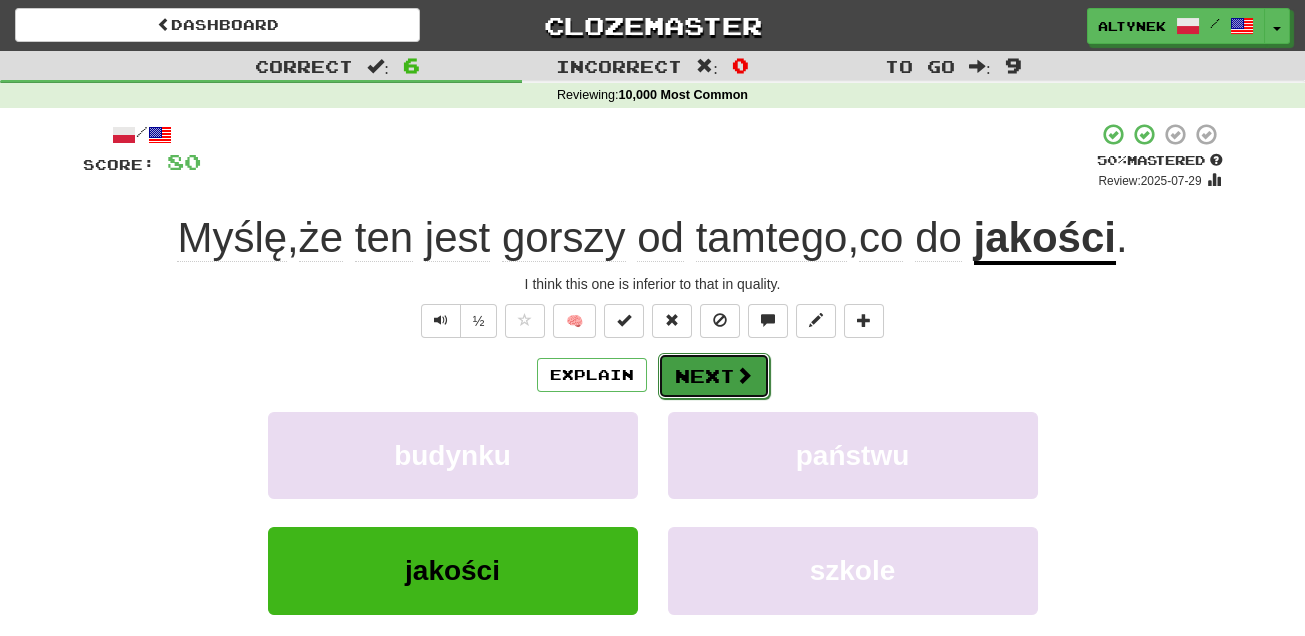 click on "Next" at bounding box center [714, 376] 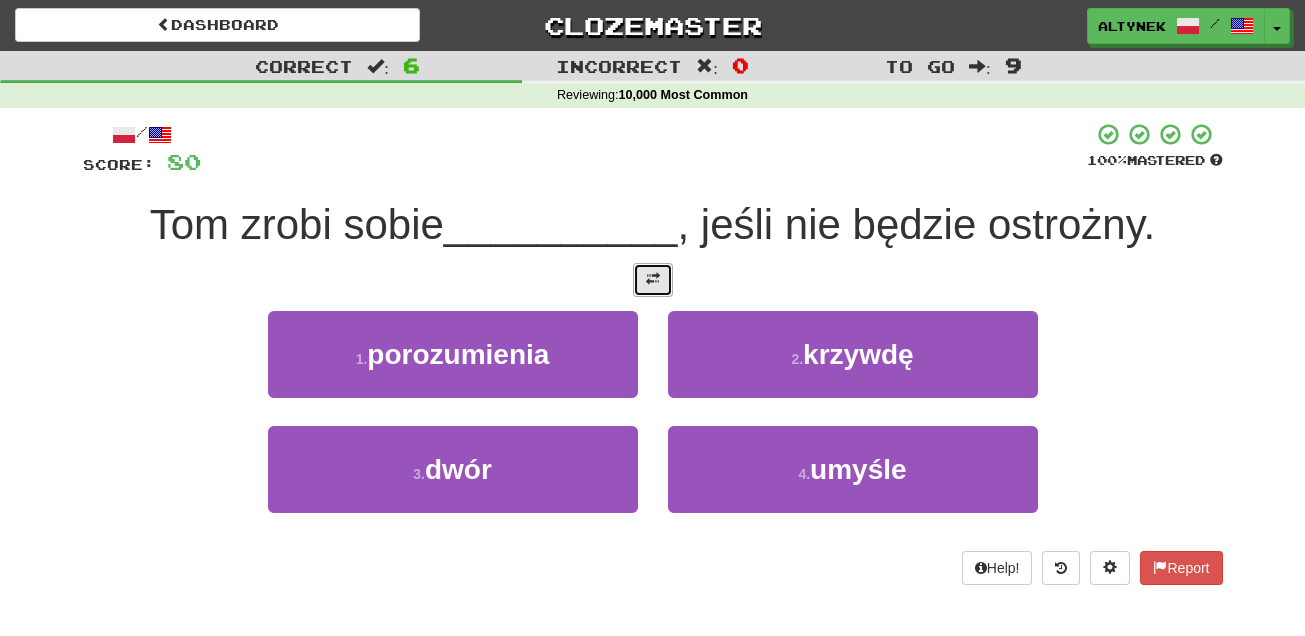 click at bounding box center [653, 280] 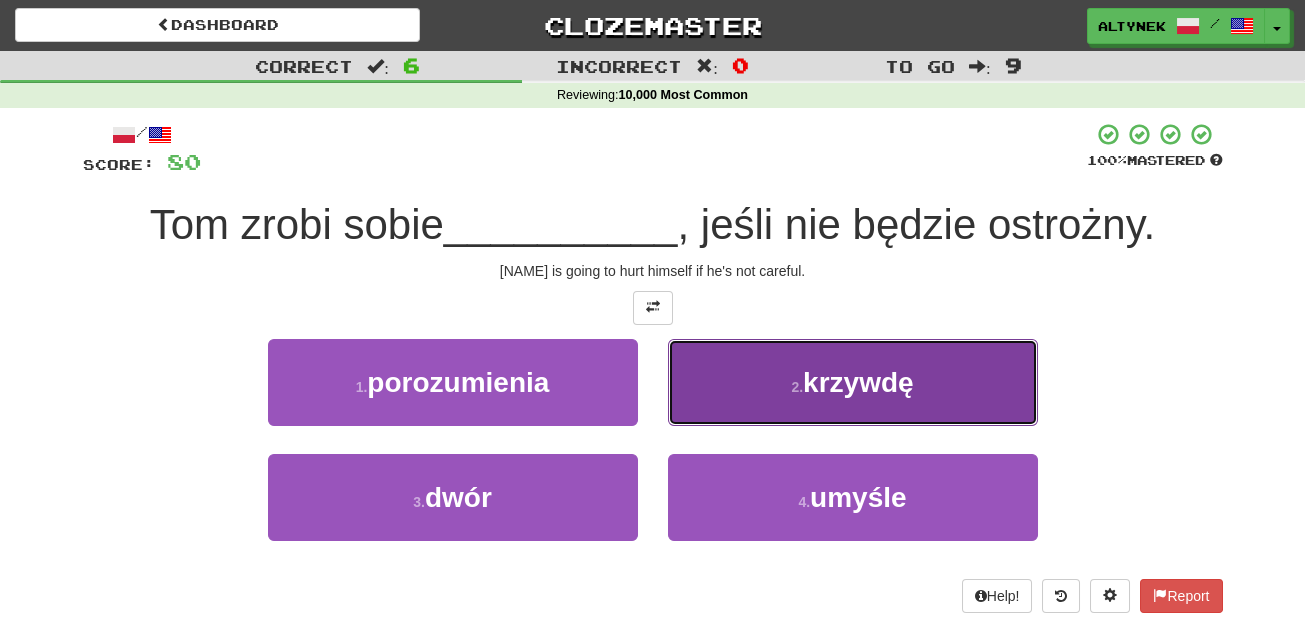 click on "2 .  krzywdę" at bounding box center [853, 382] 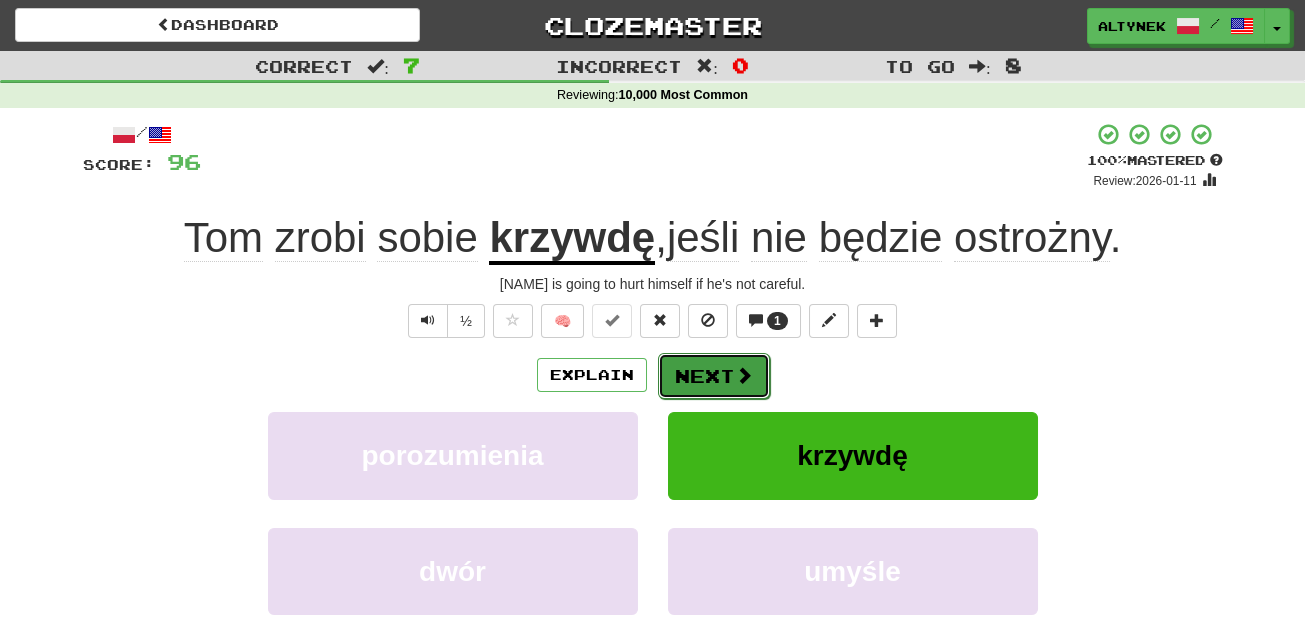 click on "Next" at bounding box center [714, 376] 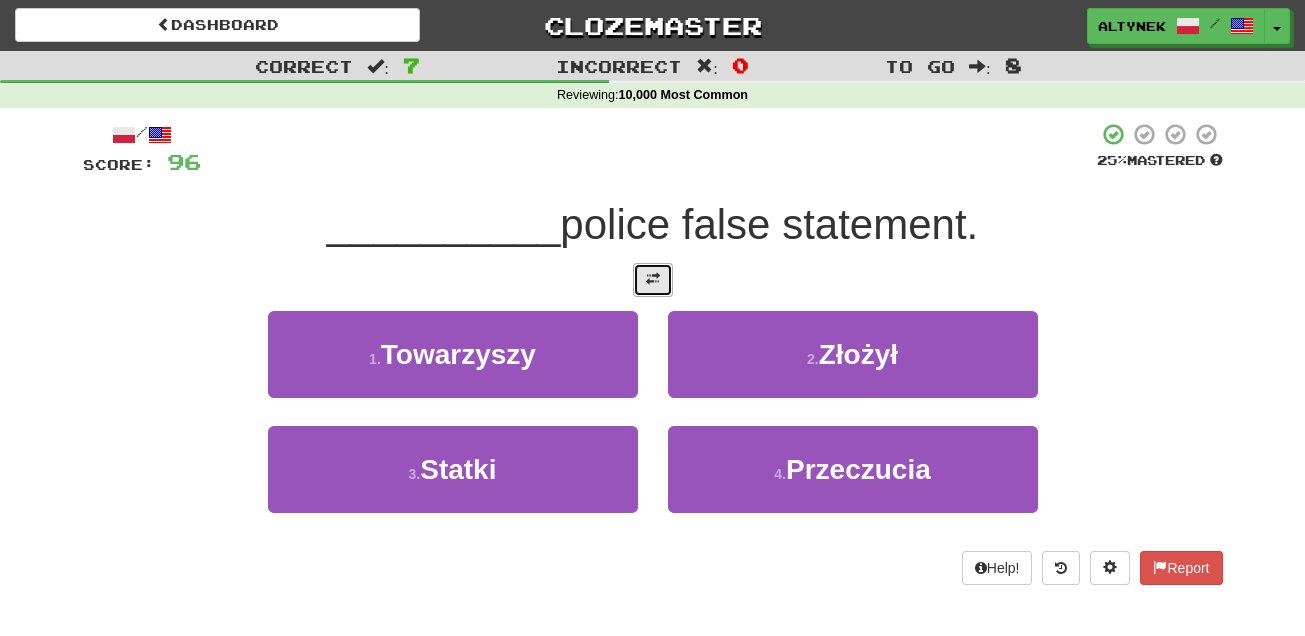 click at bounding box center (653, 279) 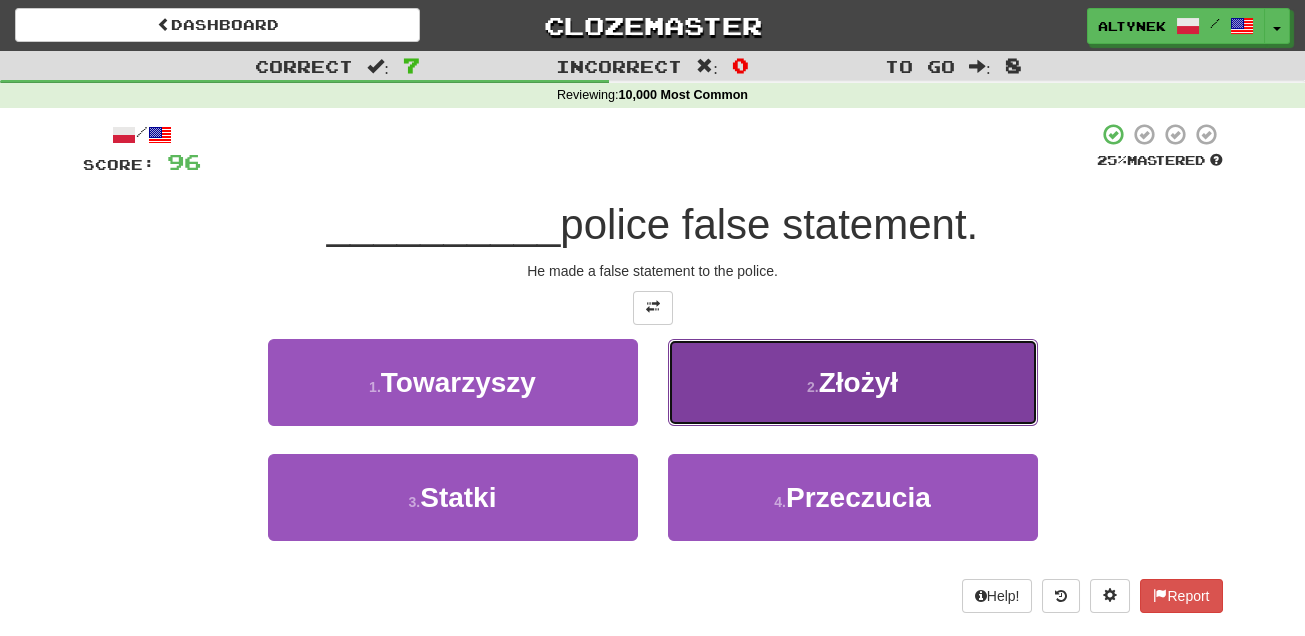 click on "2 .  Złożył" at bounding box center [853, 382] 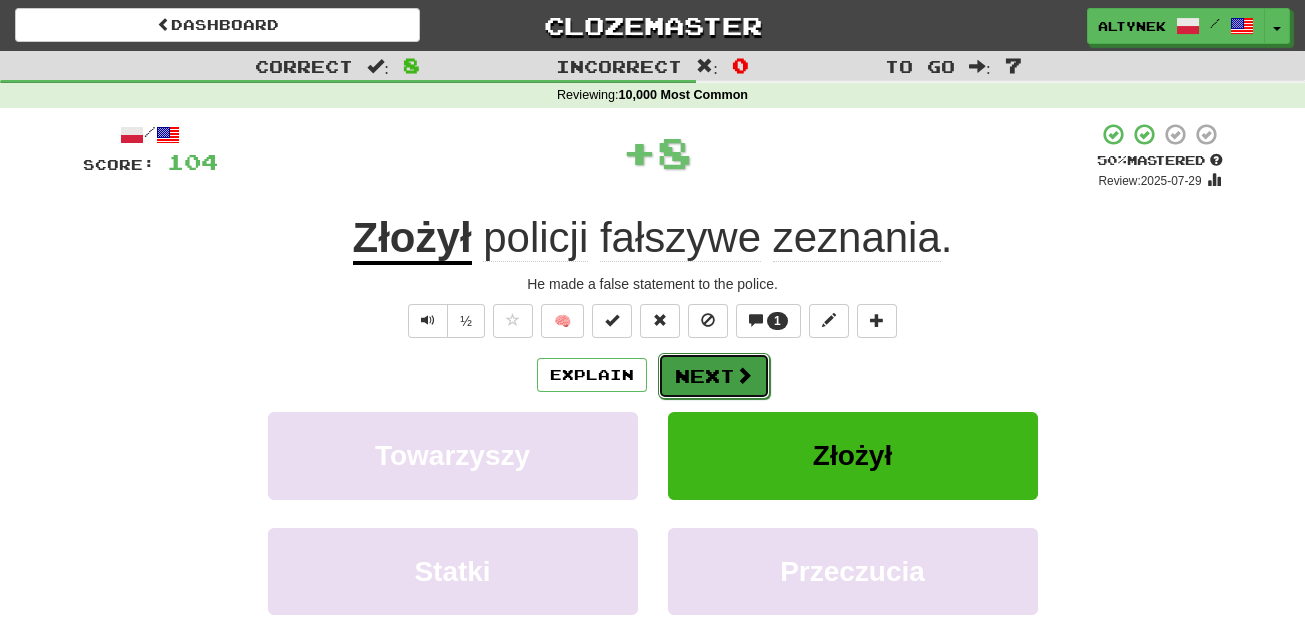 click on "Next" at bounding box center (714, 376) 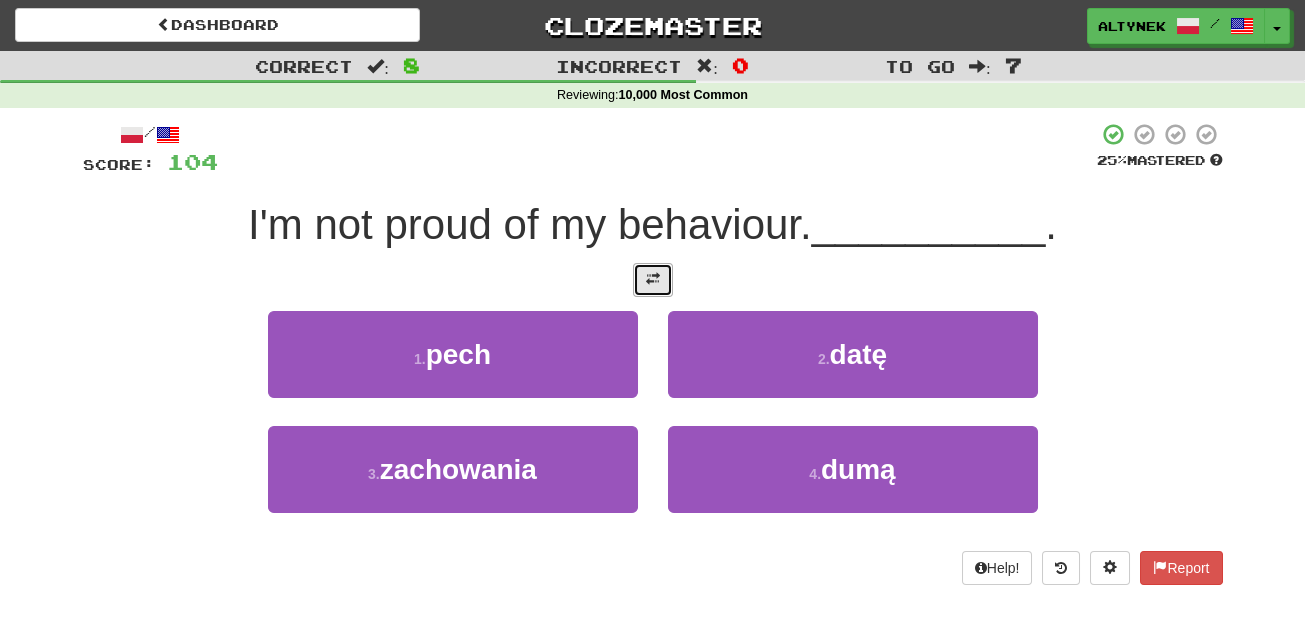 click at bounding box center [653, 279] 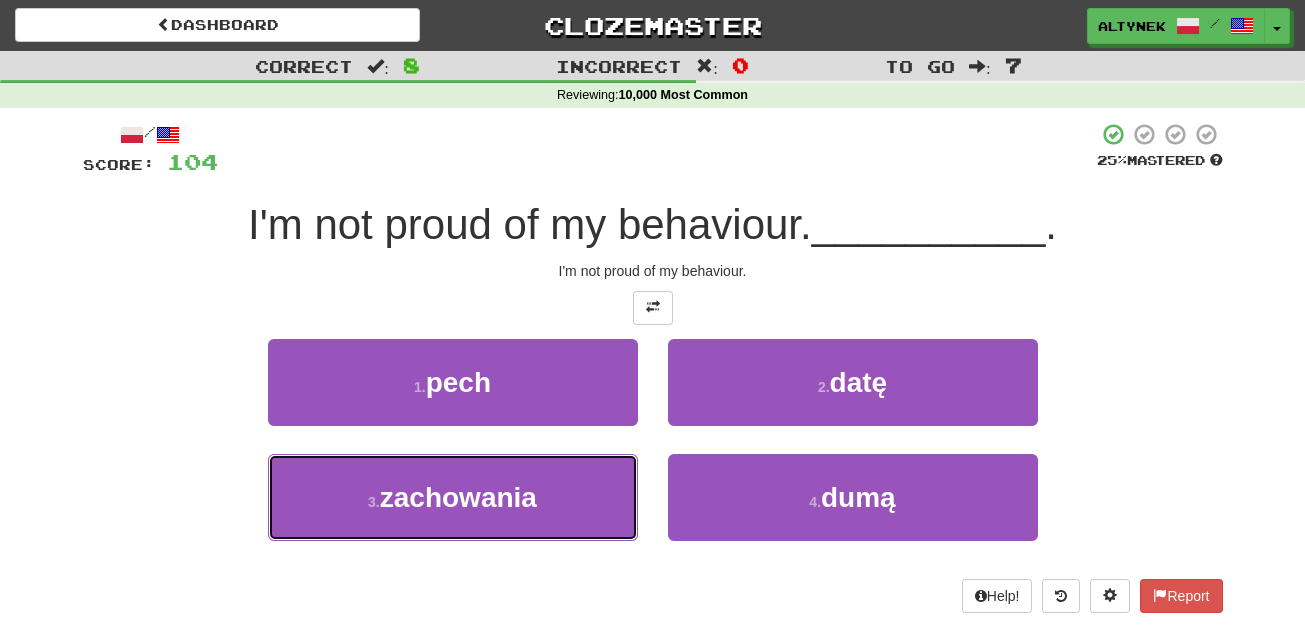 drag, startPoint x: 420, startPoint y: 499, endPoint x: 432, endPoint y: 497, distance: 12.165525 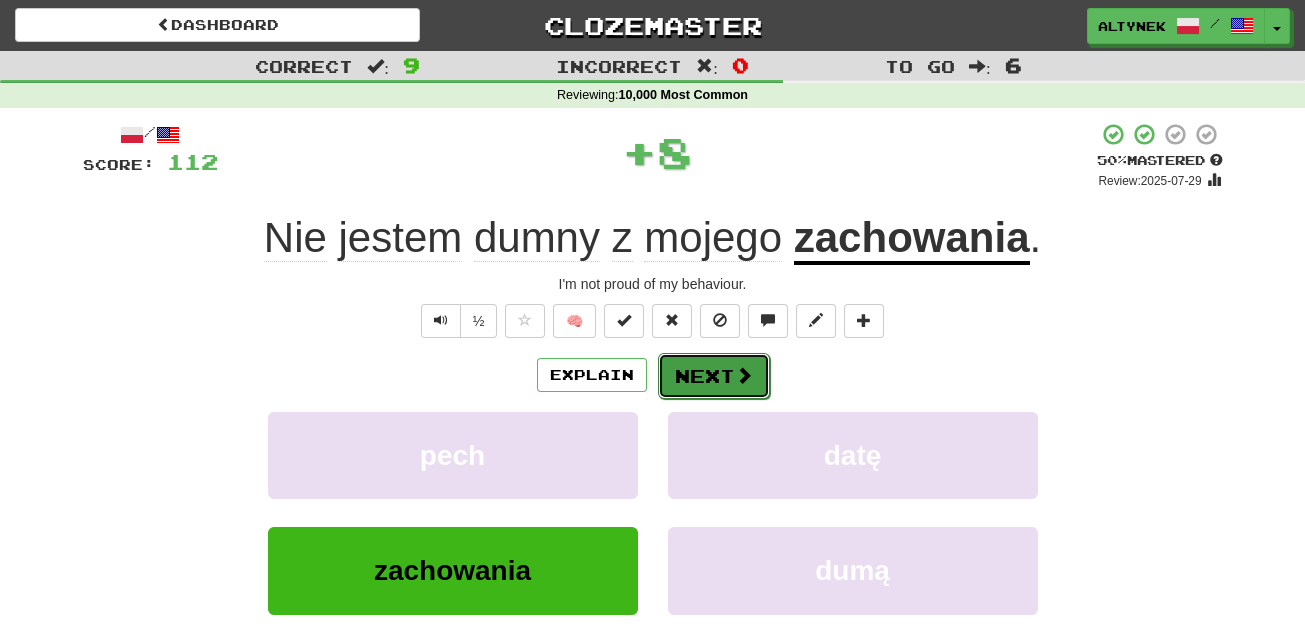 click on "Next" at bounding box center (714, 376) 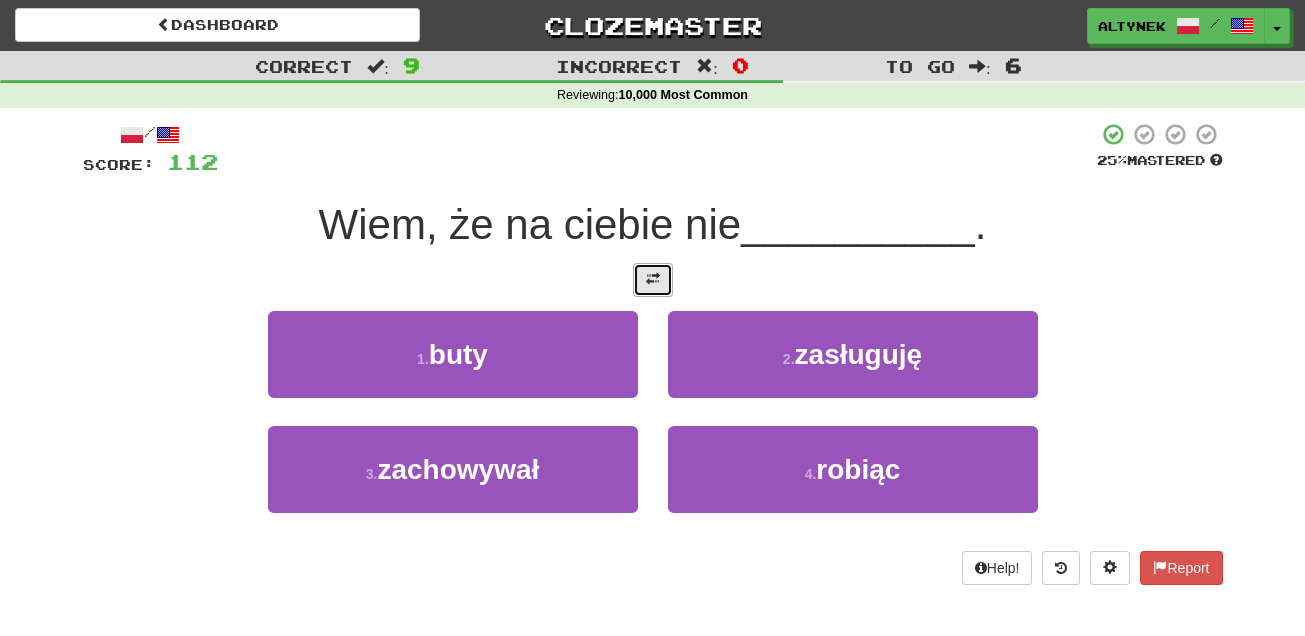 drag, startPoint x: 657, startPoint y: 283, endPoint x: 667, endPoint y: 307, distance: 26 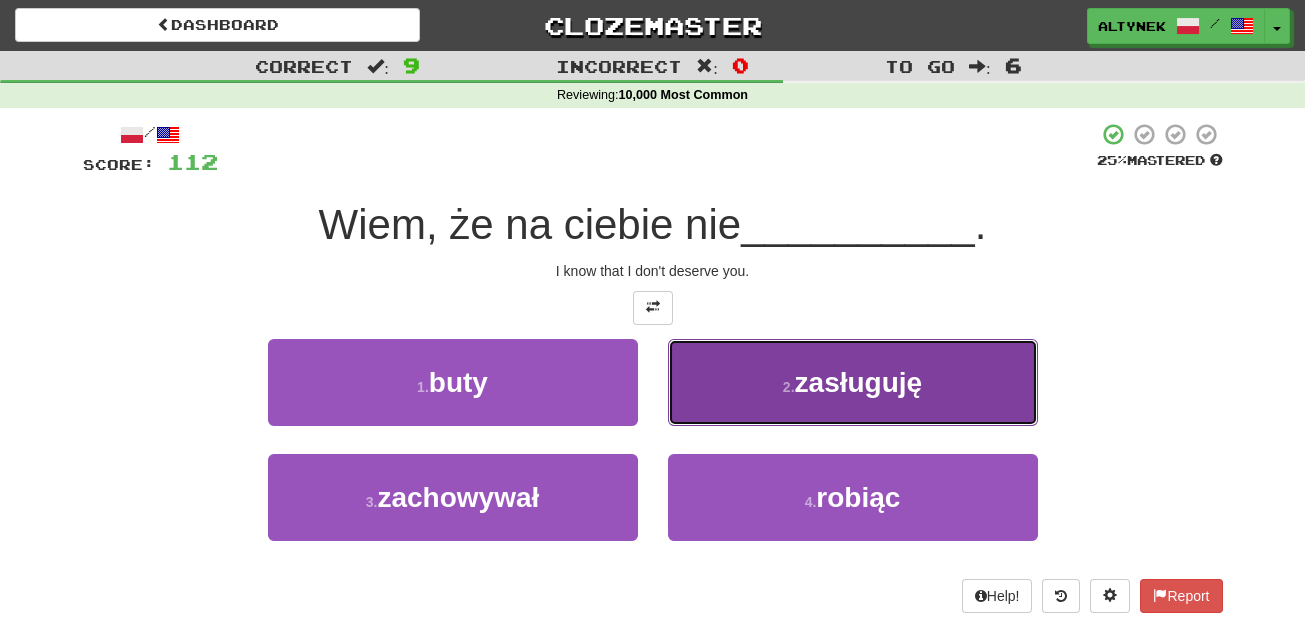 click on "2 .  zasługuję" at bounding box center (853, 382) 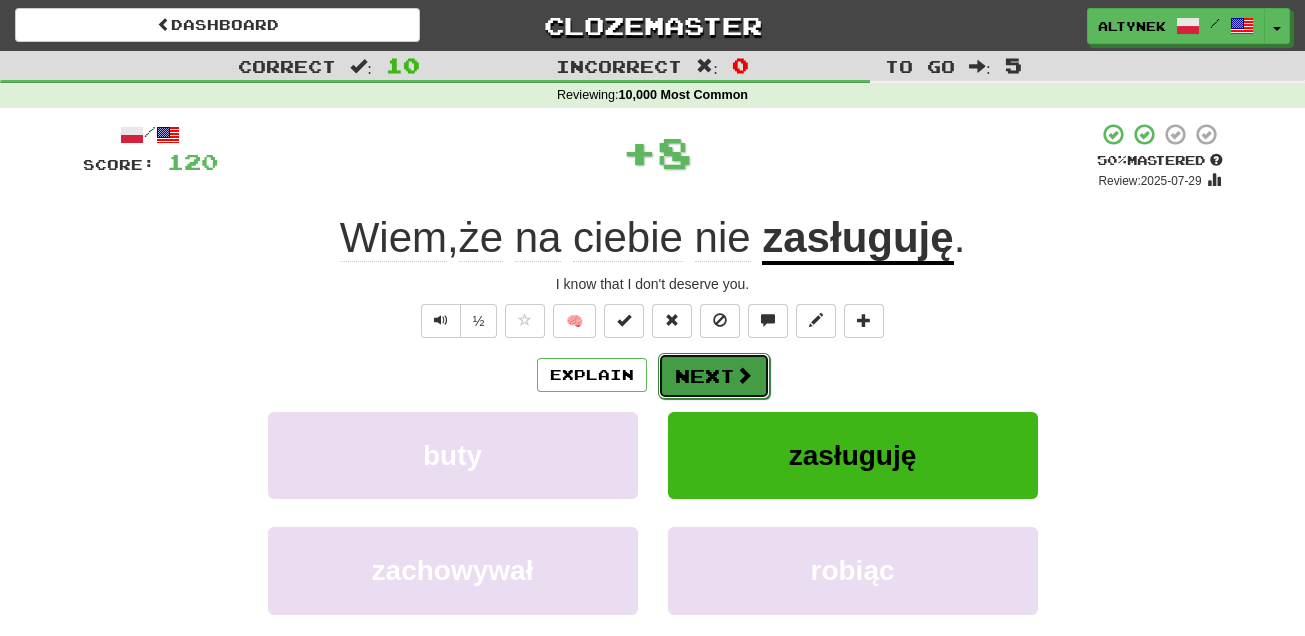 click on "Next" at bounding box center [714, 376] 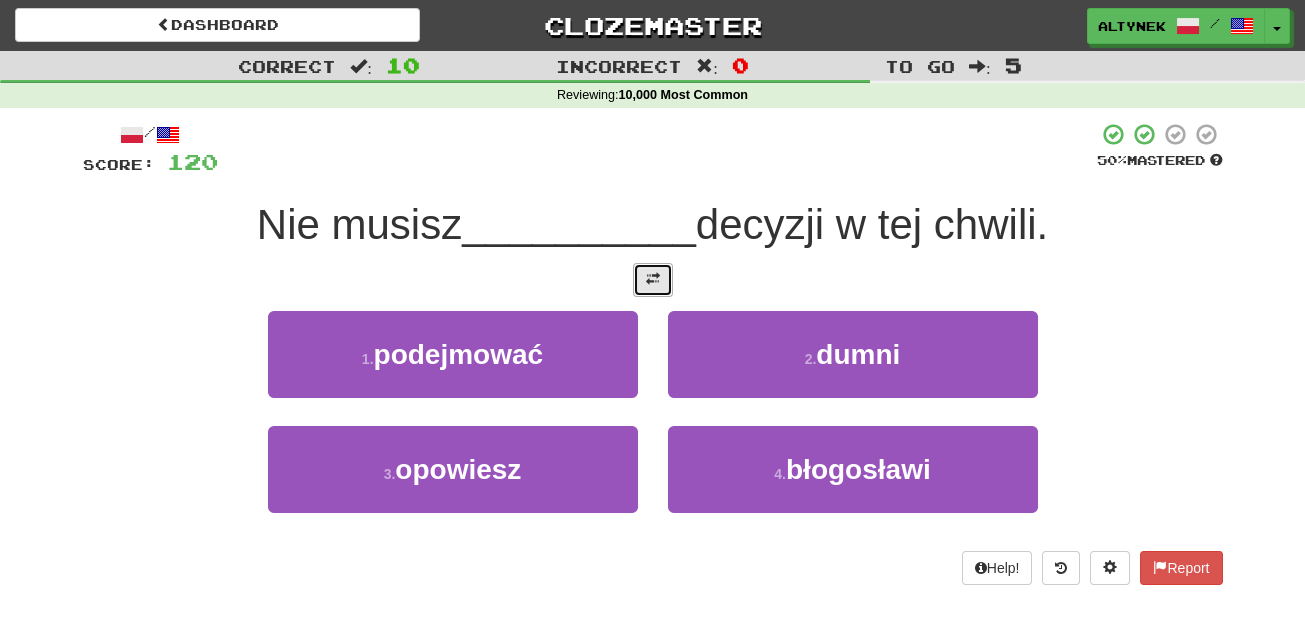 click at bounding box center (653, 279) 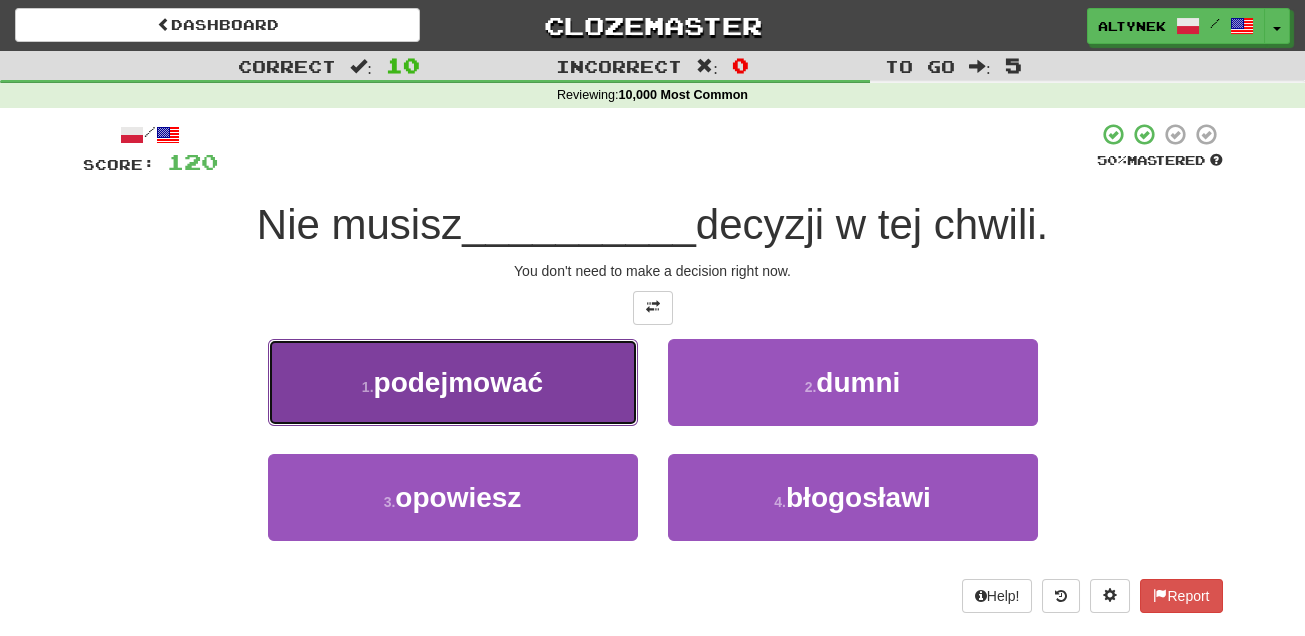 click on "1 .  podejmować" at bounding box center [453, 382] 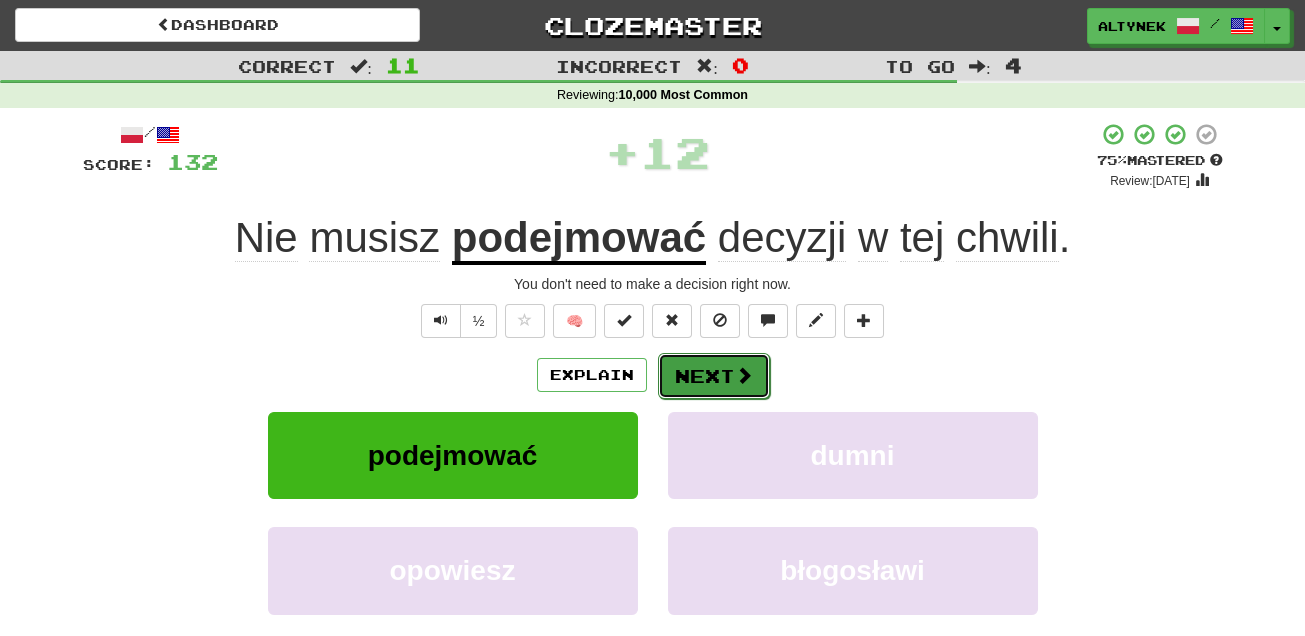 click on "Next" at bounding box center [714, 376] 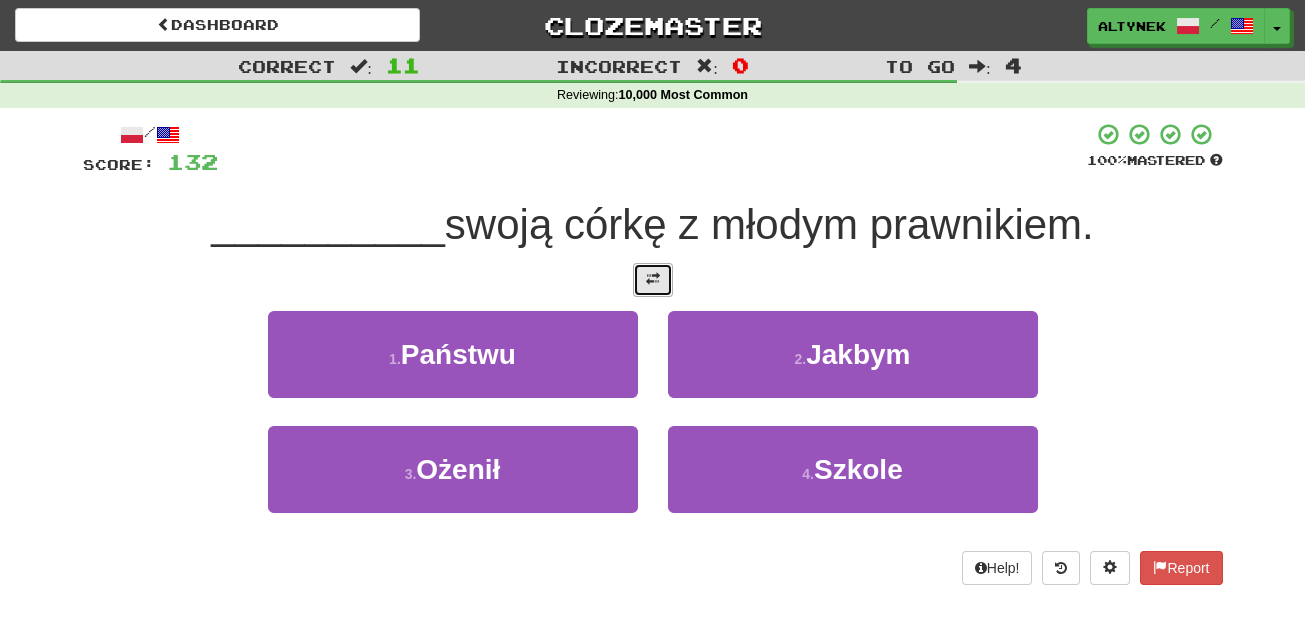 click at bounding box center (653, 280) 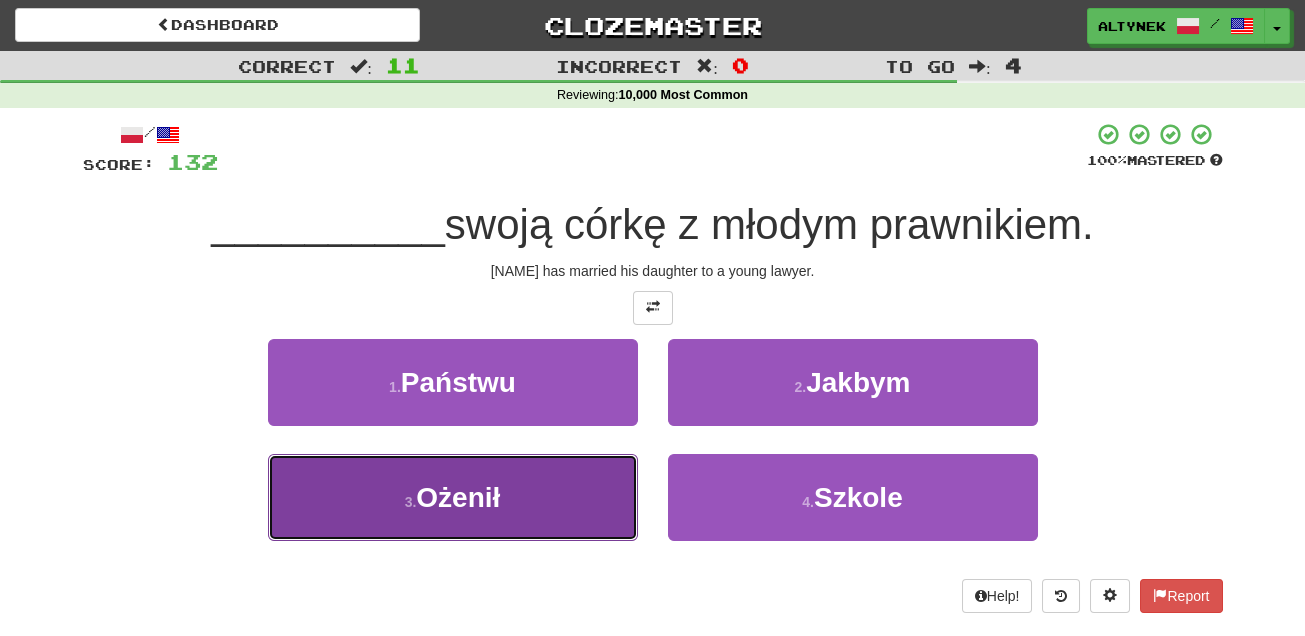 click on "3 .  Ożenił" at bounding box center [453, 497] 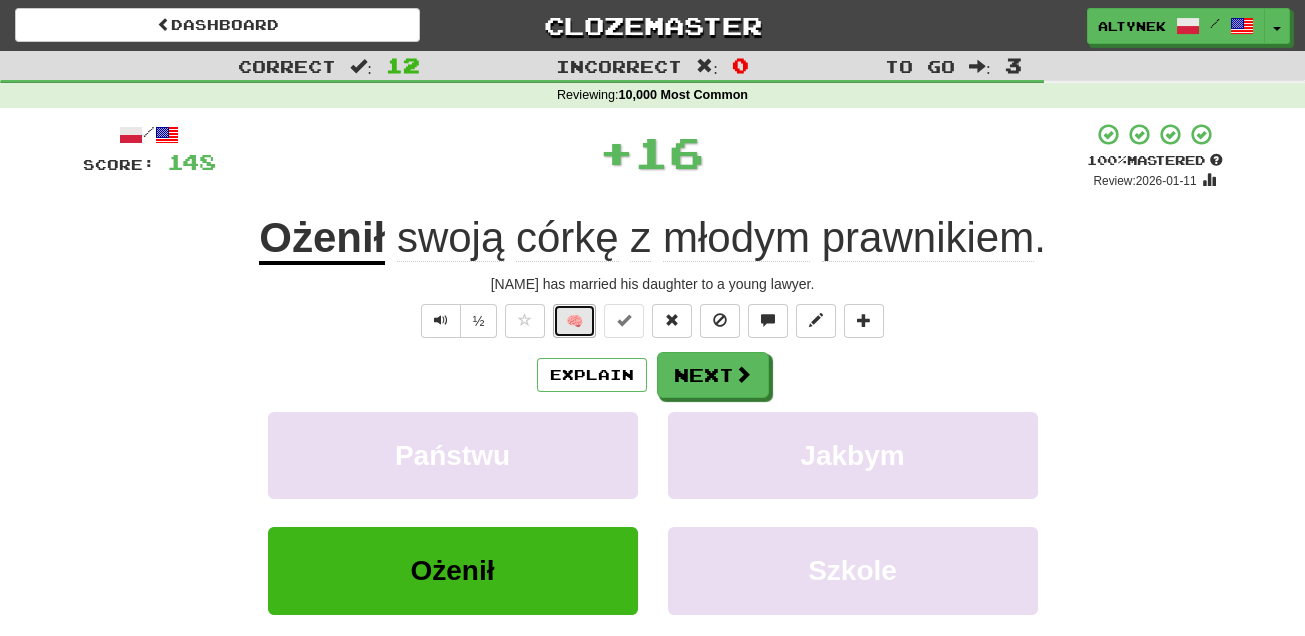 click on "🧠" at bounding box center (574, 321) 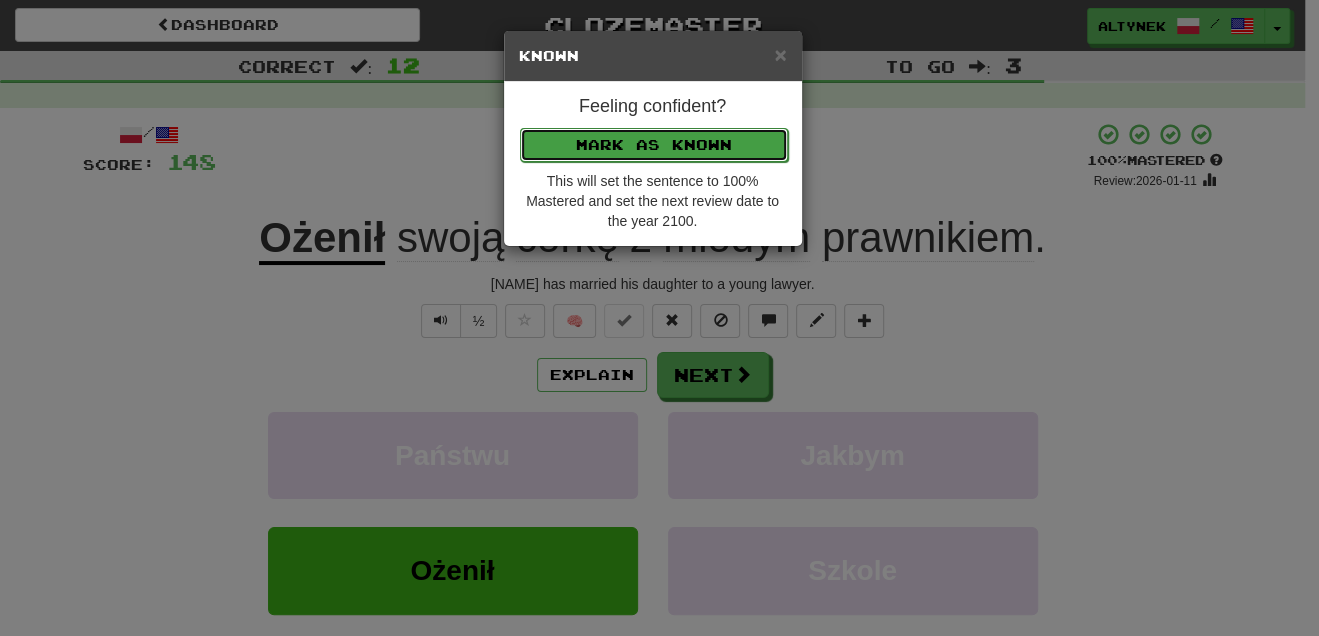 click on "Mark as Known" at bounding box center [654, 145] 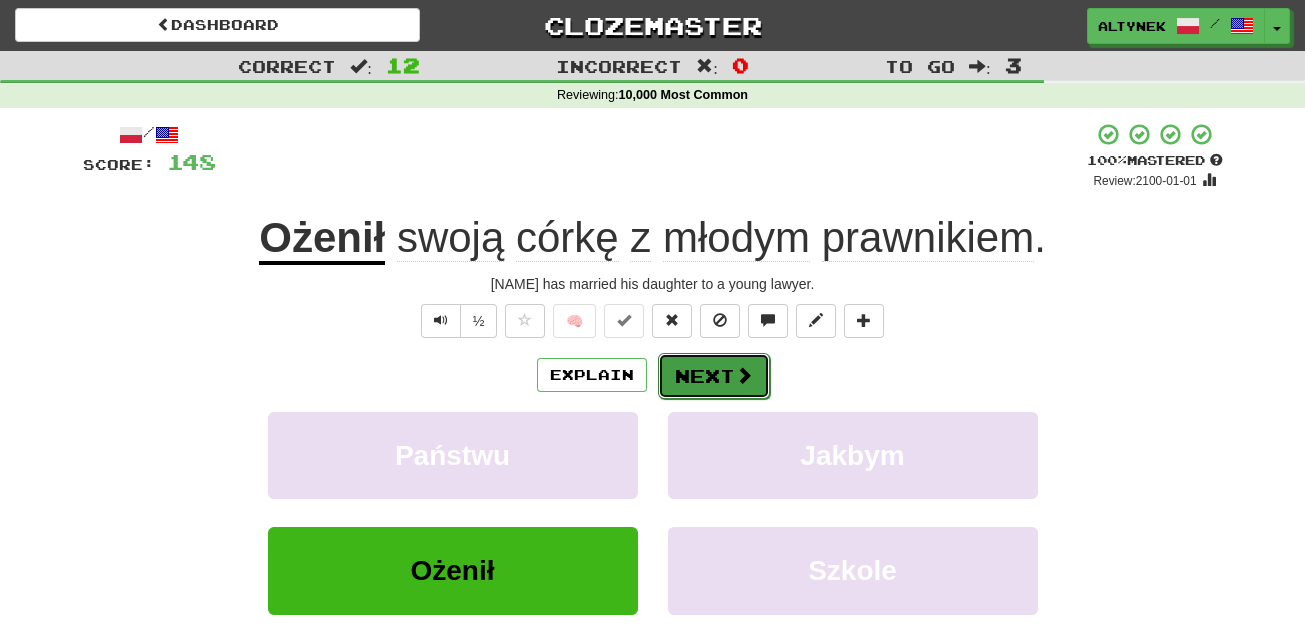 click on "Next" at bounding box center [714, 376] 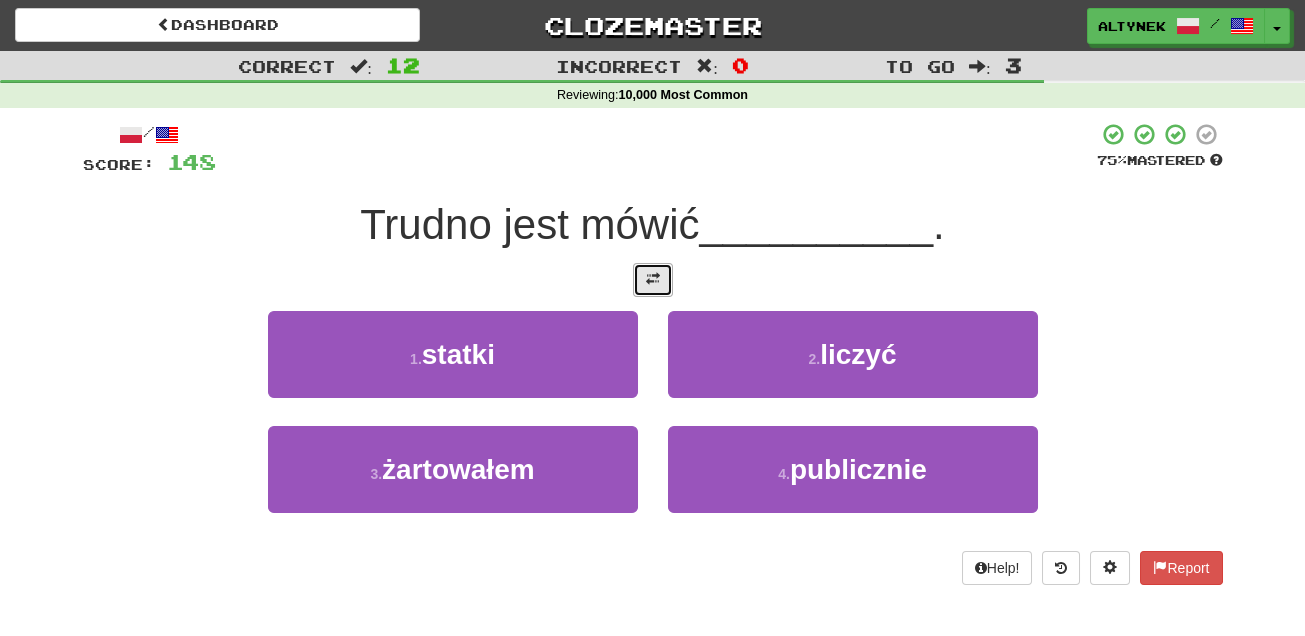click at bounding box center (653, 280) 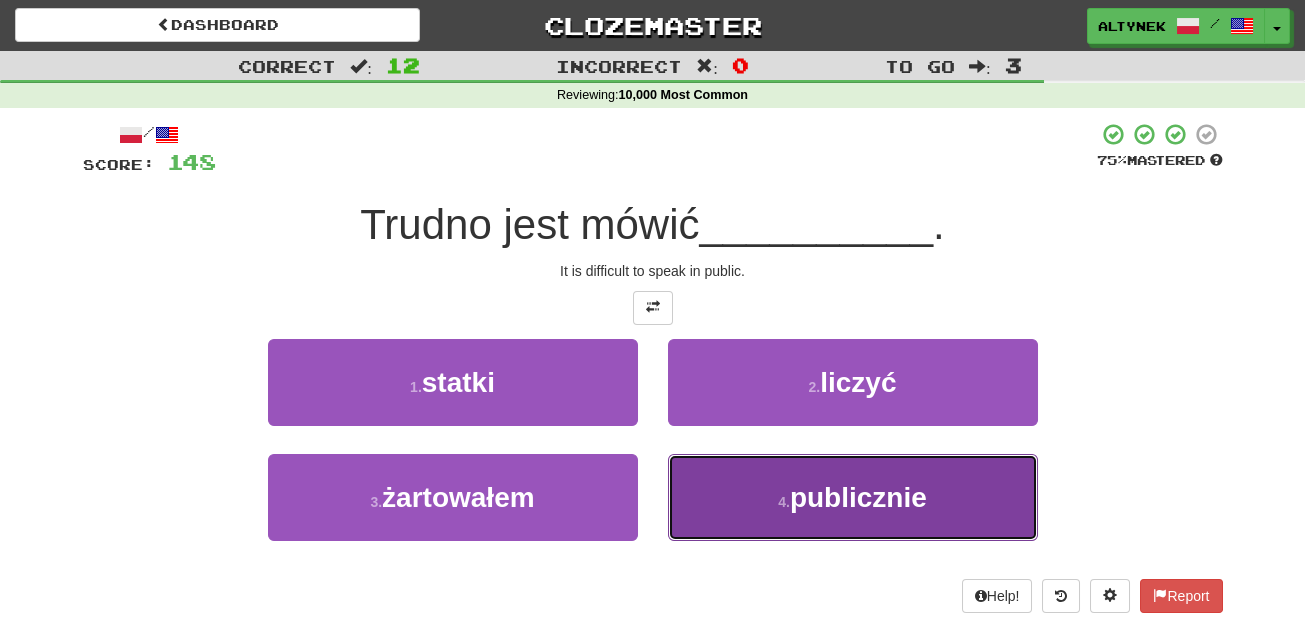 click on "4 .  publicznie" at bounding box center (853, 497) 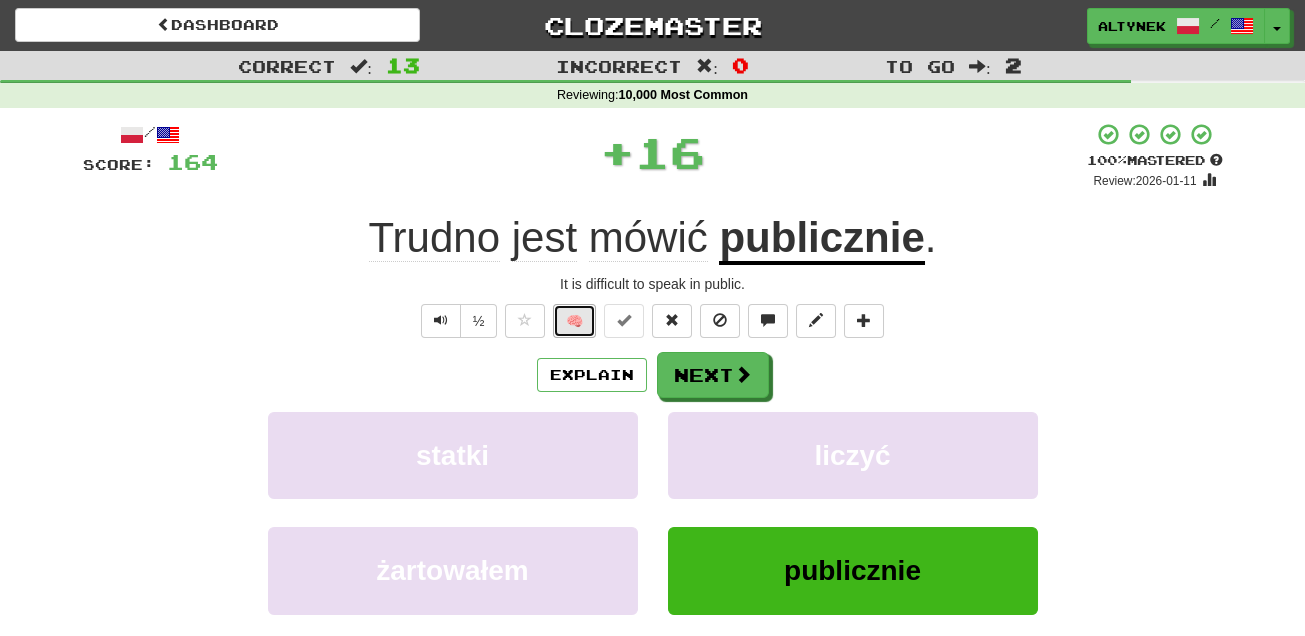 click on "🧠" at bounding box center (574, 321) 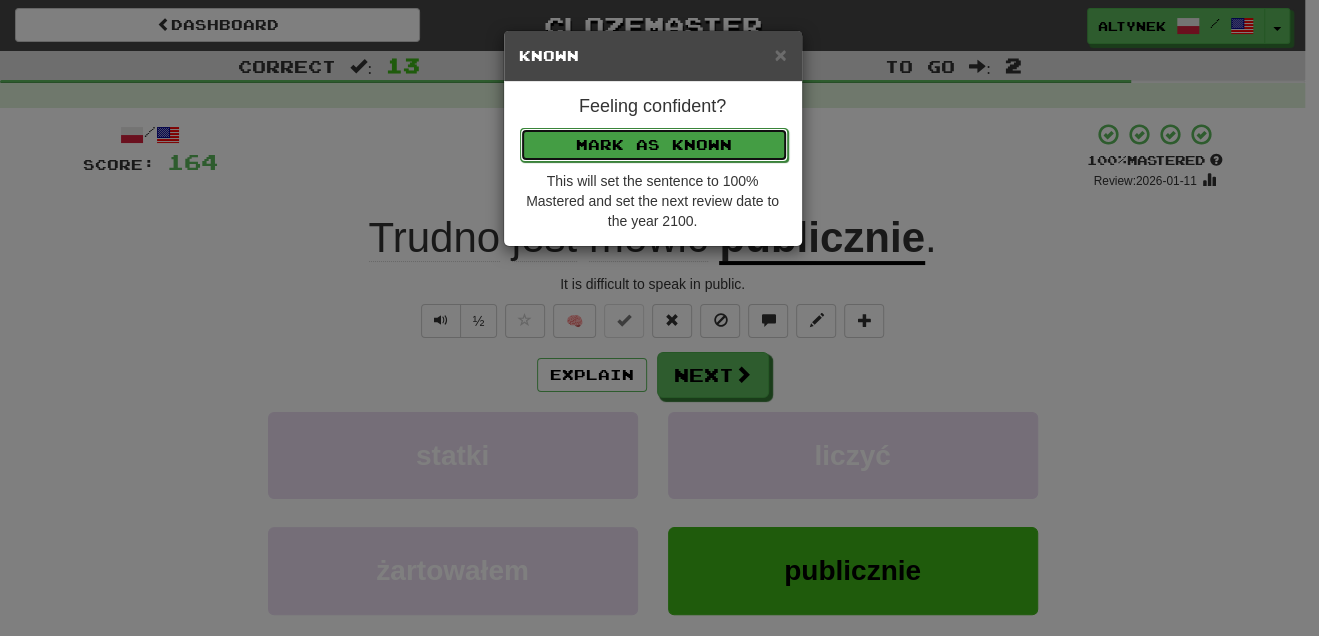 click on "Mark as Known" at bounding box center (654, 145) 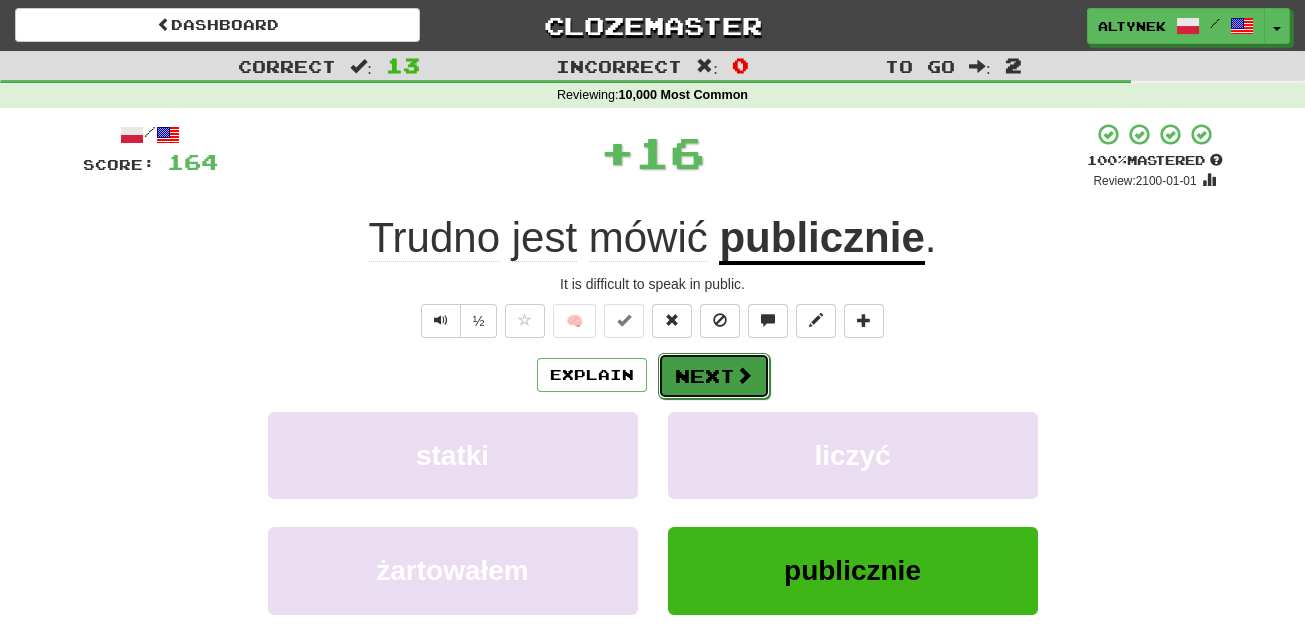 click on "Next" at bounding box center (714, 376) 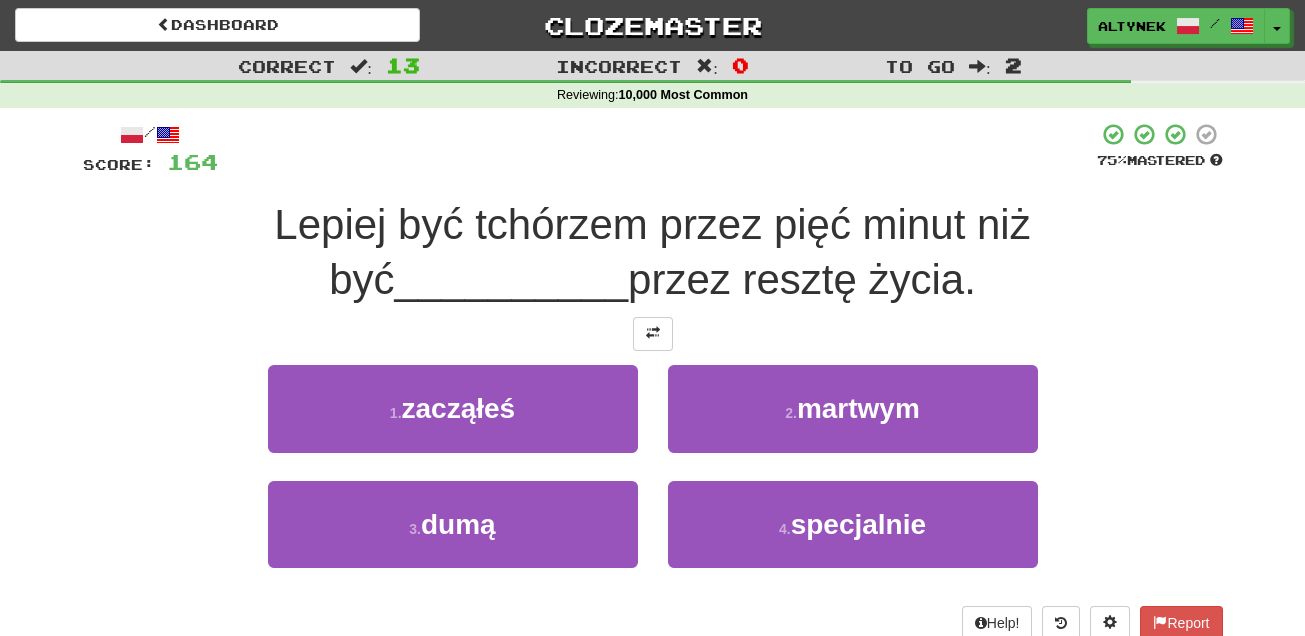 click on "Lepiej być tchórzem przez pięć minut niż być  __________  przez resztę życia." at bounding box center [653, 252] 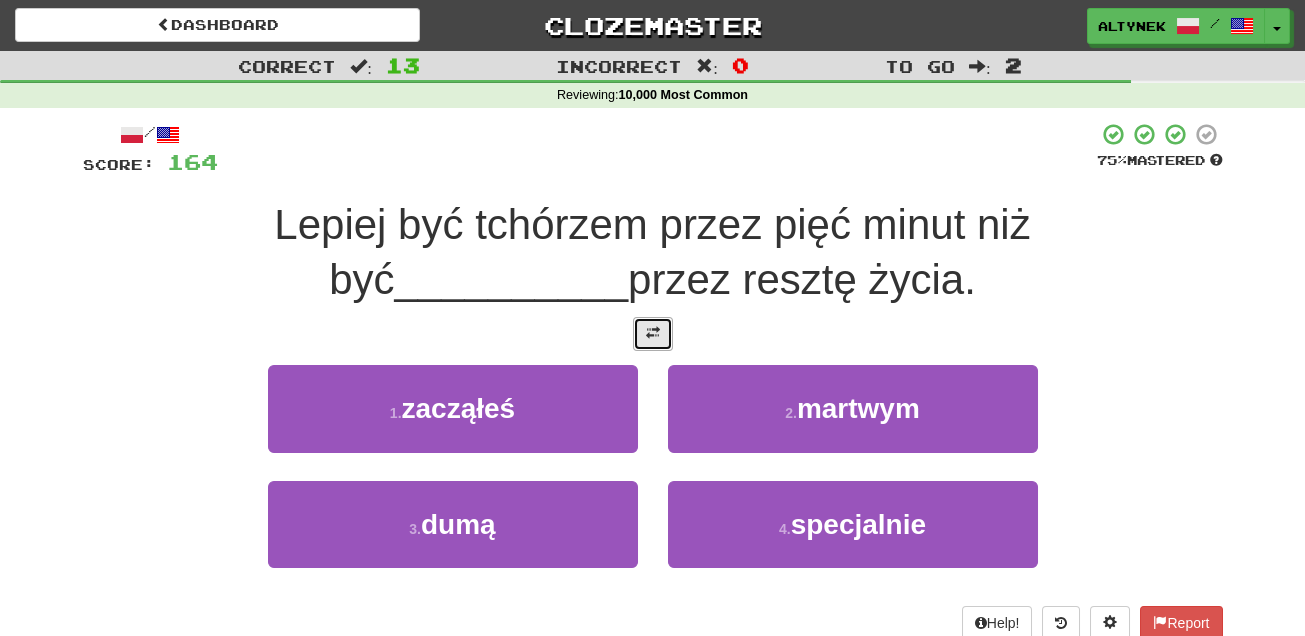click at bounding box center (653, 334) 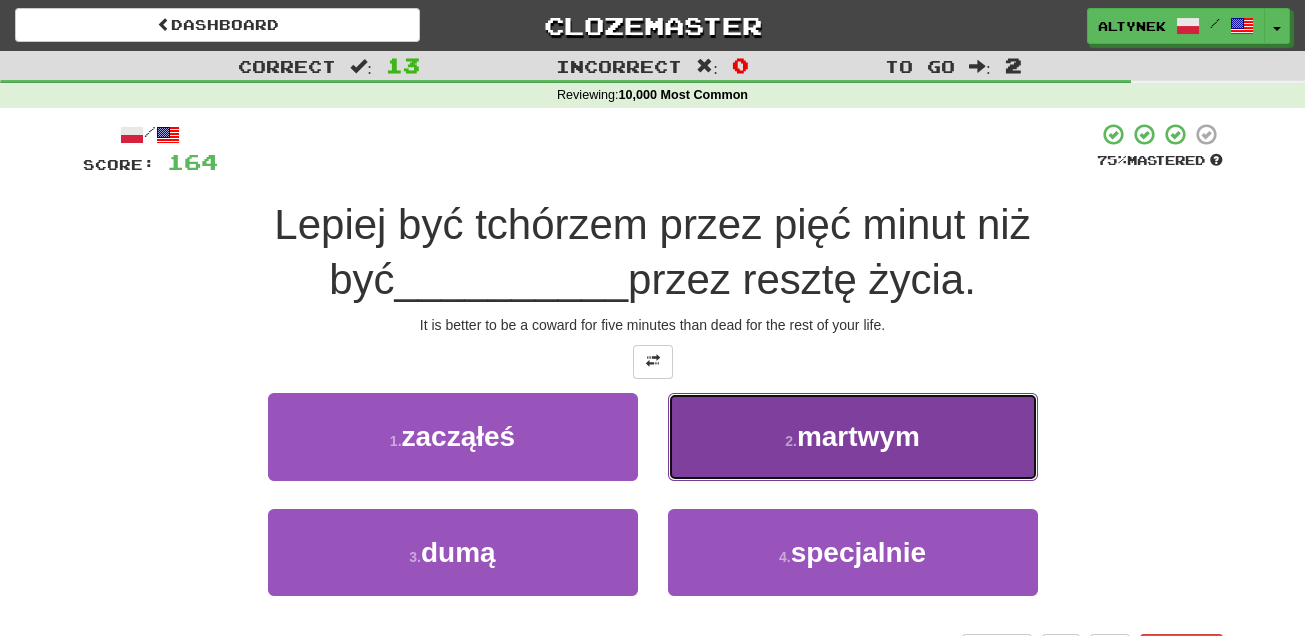 click on "2 .  martwym" at bounding box center [853, 436] 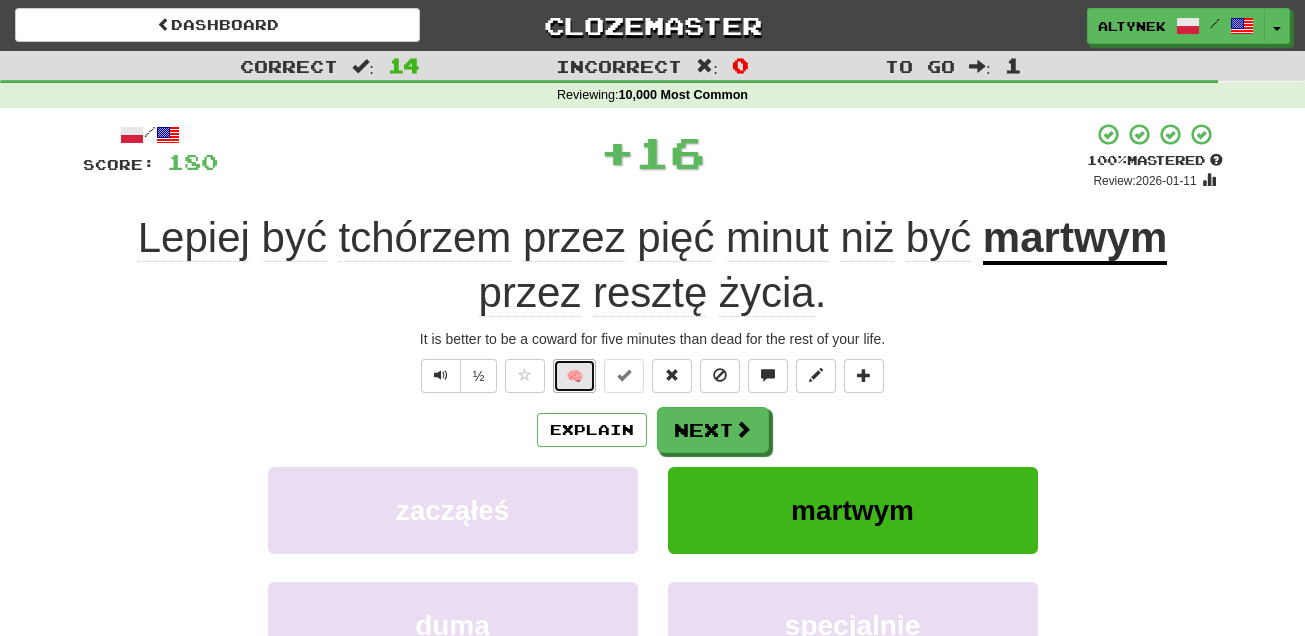 click on "🧠" at bounding box center (574, 376) 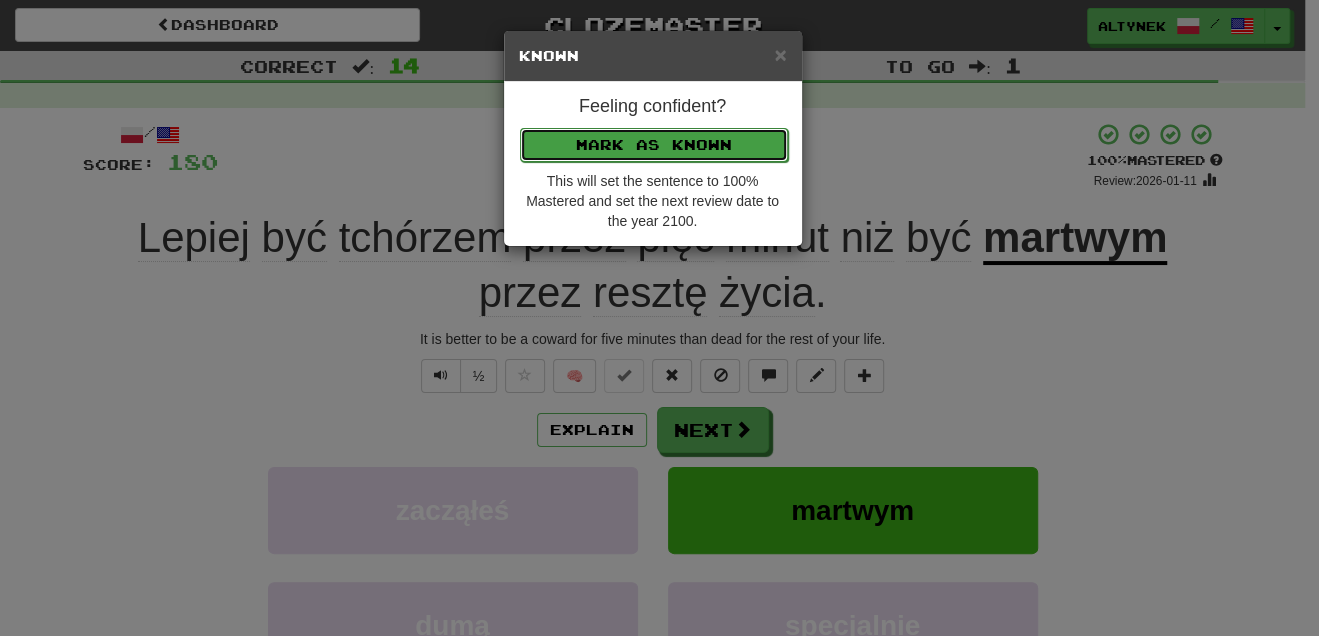 click on "Mark as Known" at bounding box center [654, 145] 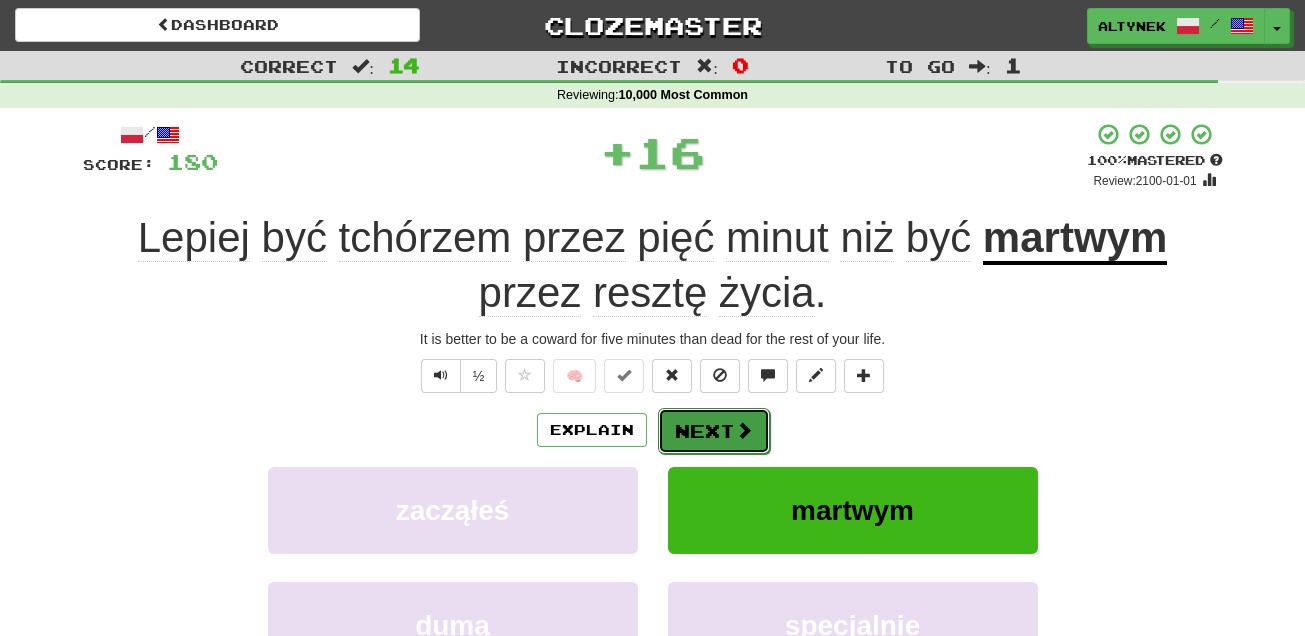 click on "Next" at bounding box center (714, 431) 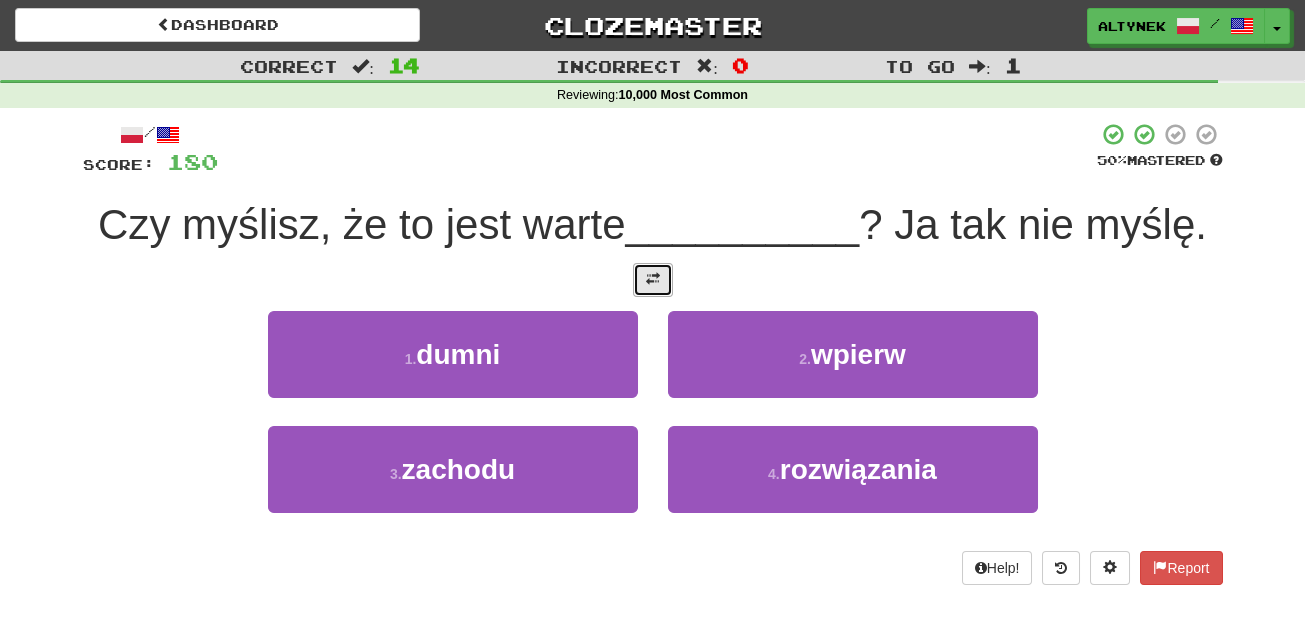 click at bounding box center [653, 280] 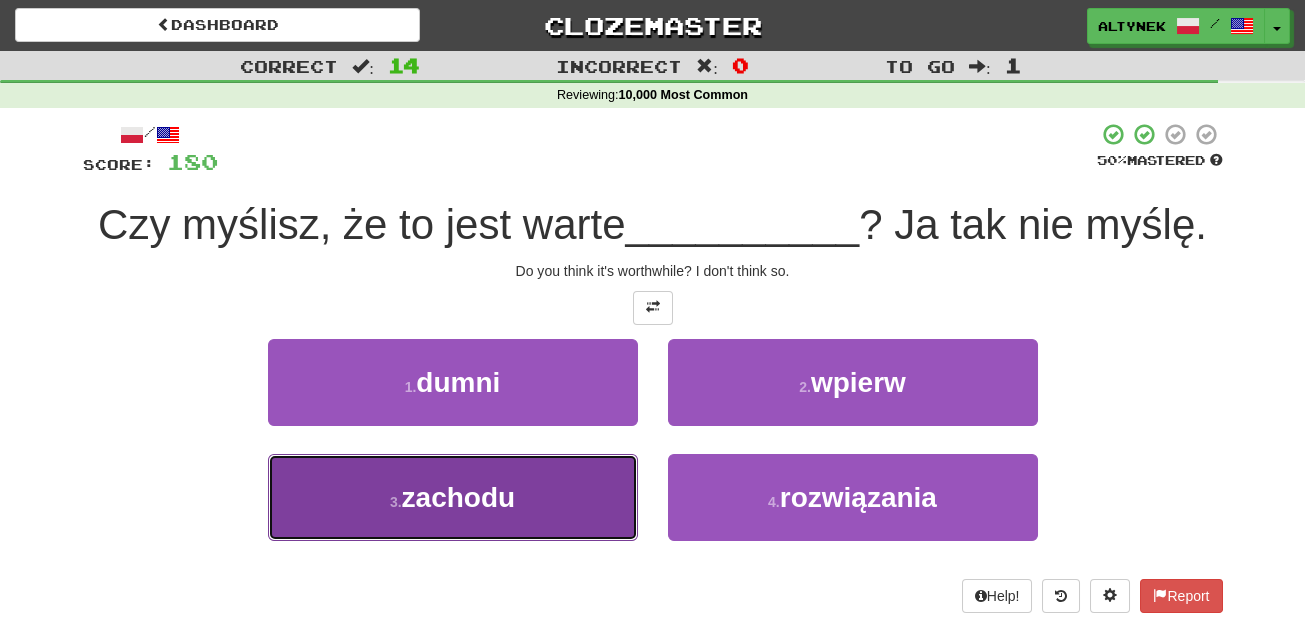 click on "zachodu" at bounding box center (459, 497) 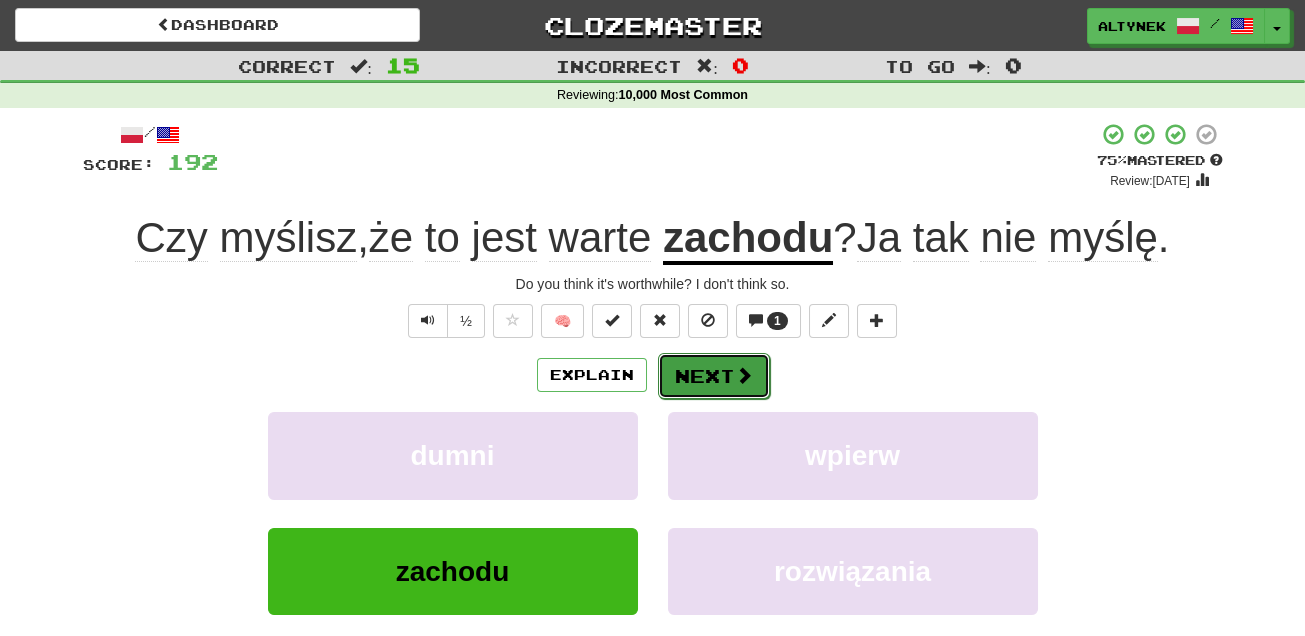 click on "Next" at bounding box center (714, 376) 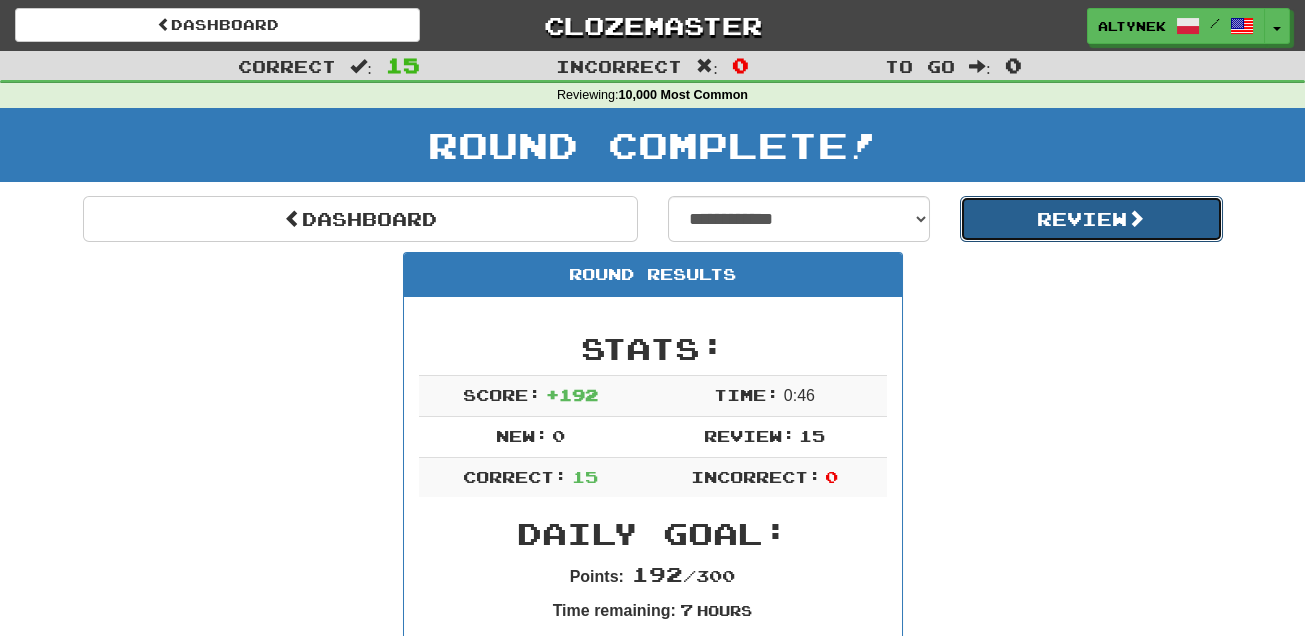 click on "Review" at bounding box center (1091, 219) 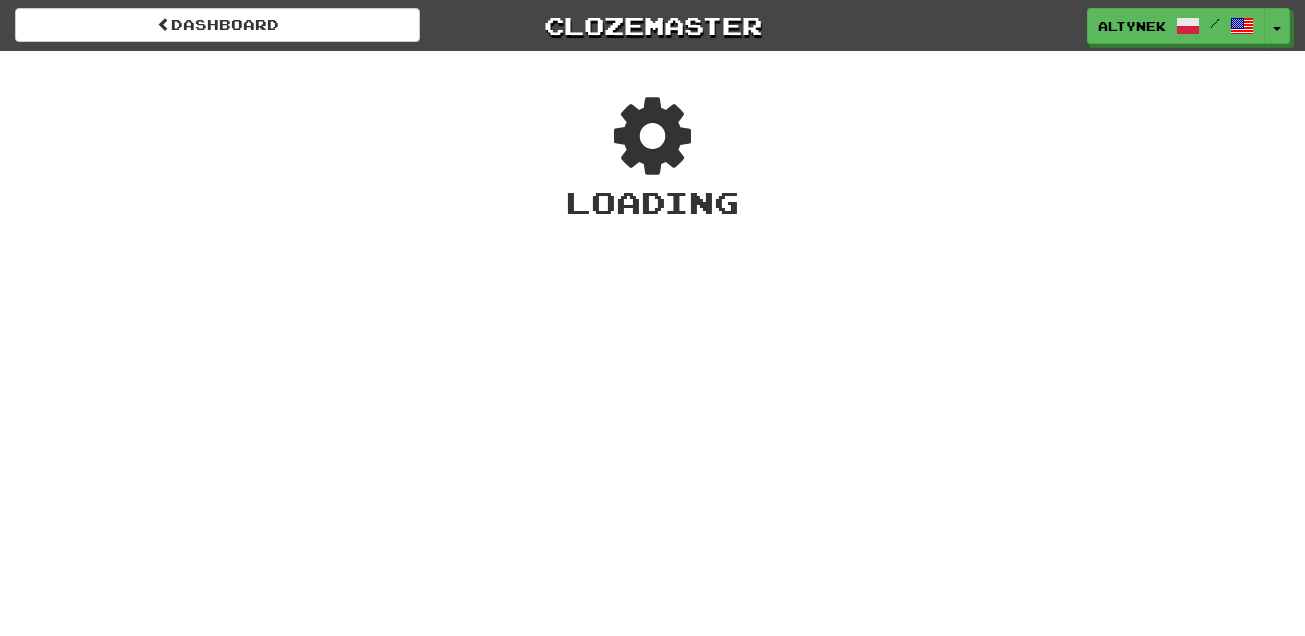 scroll, scrollTop: 0, scrollLeft: 0, axis: both 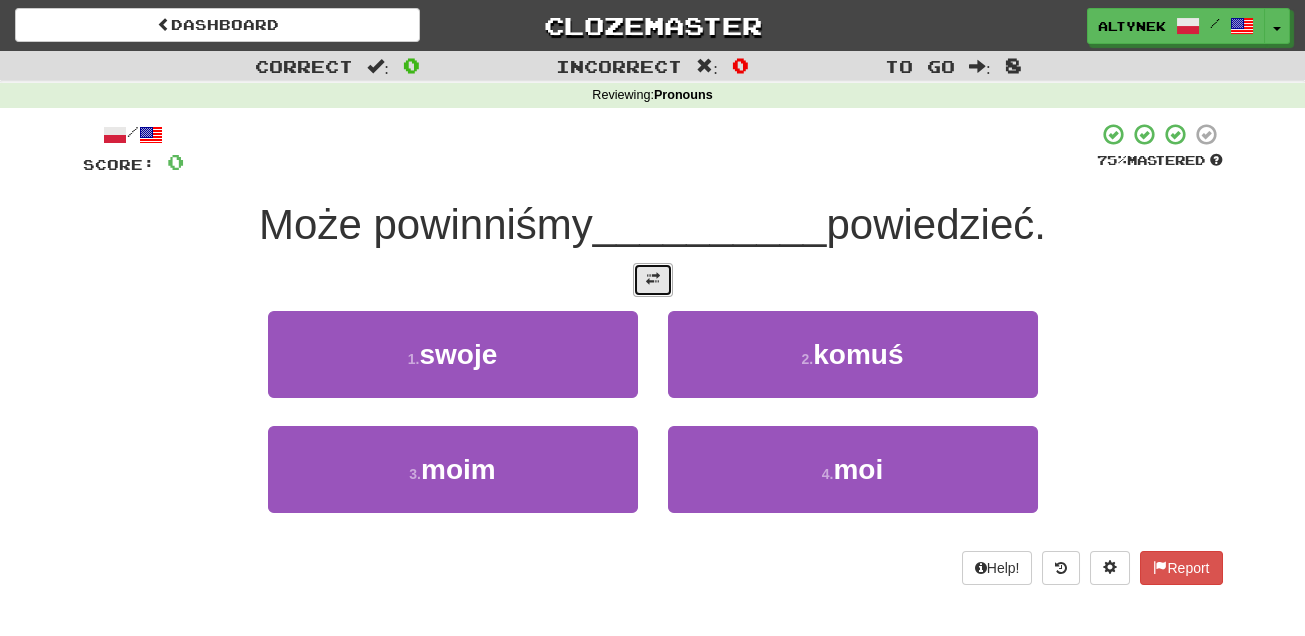 click at bounding box center (653, 280) 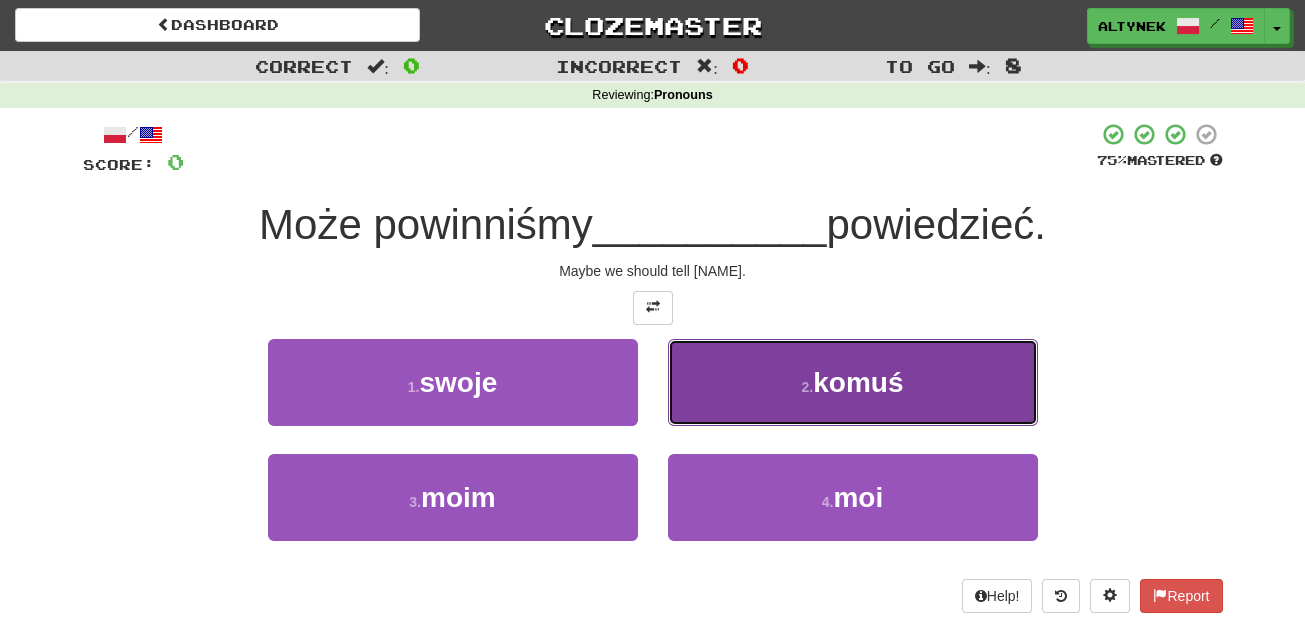click on "2 .  komuś" at bounding box center [853, 382] 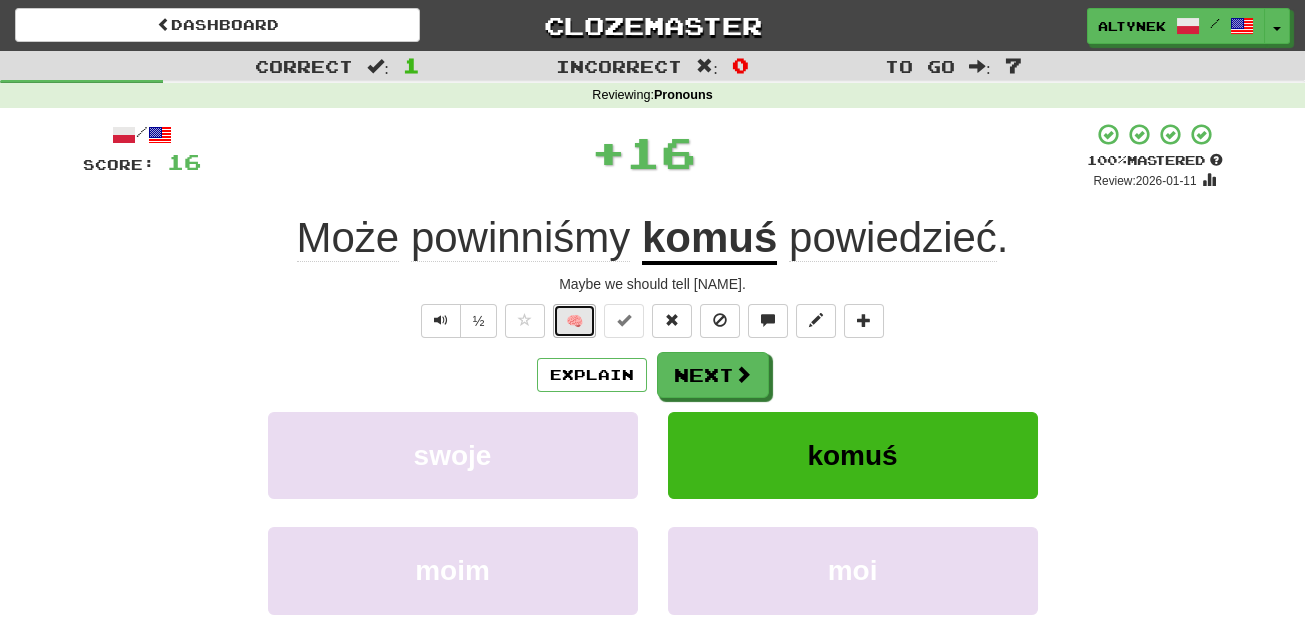 click on "🧠" at bounding box center [574, 321] 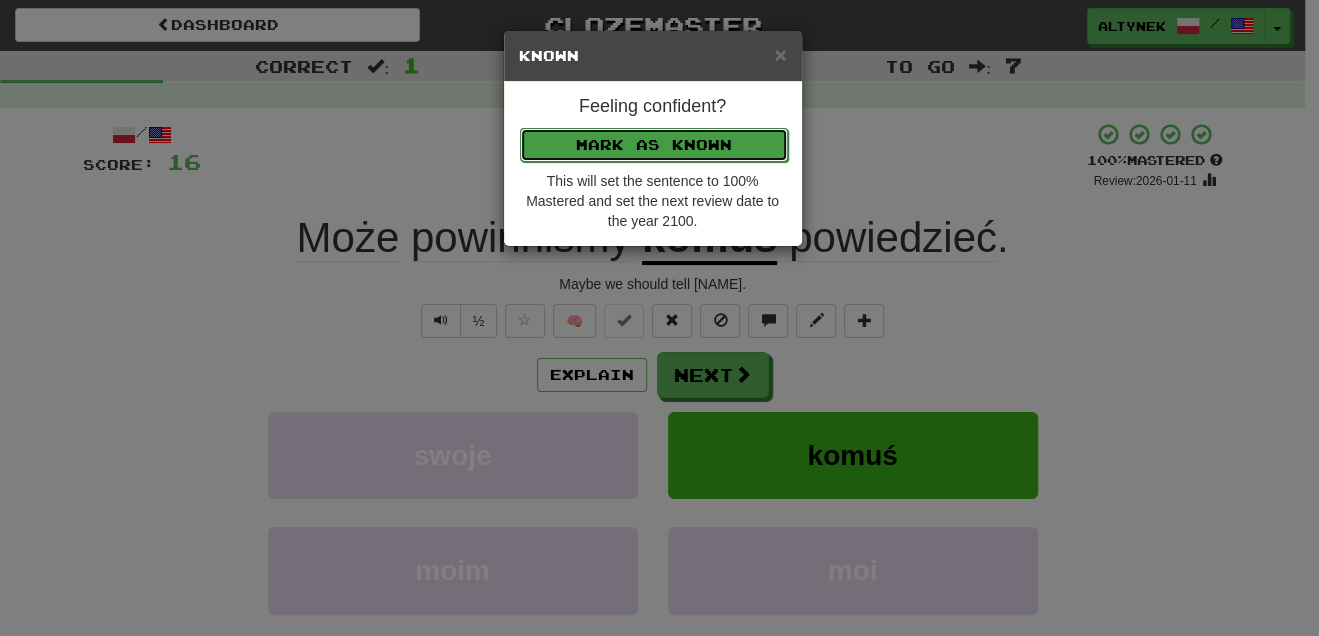 click on "Mark as Known" at bounding box center [654, 145] 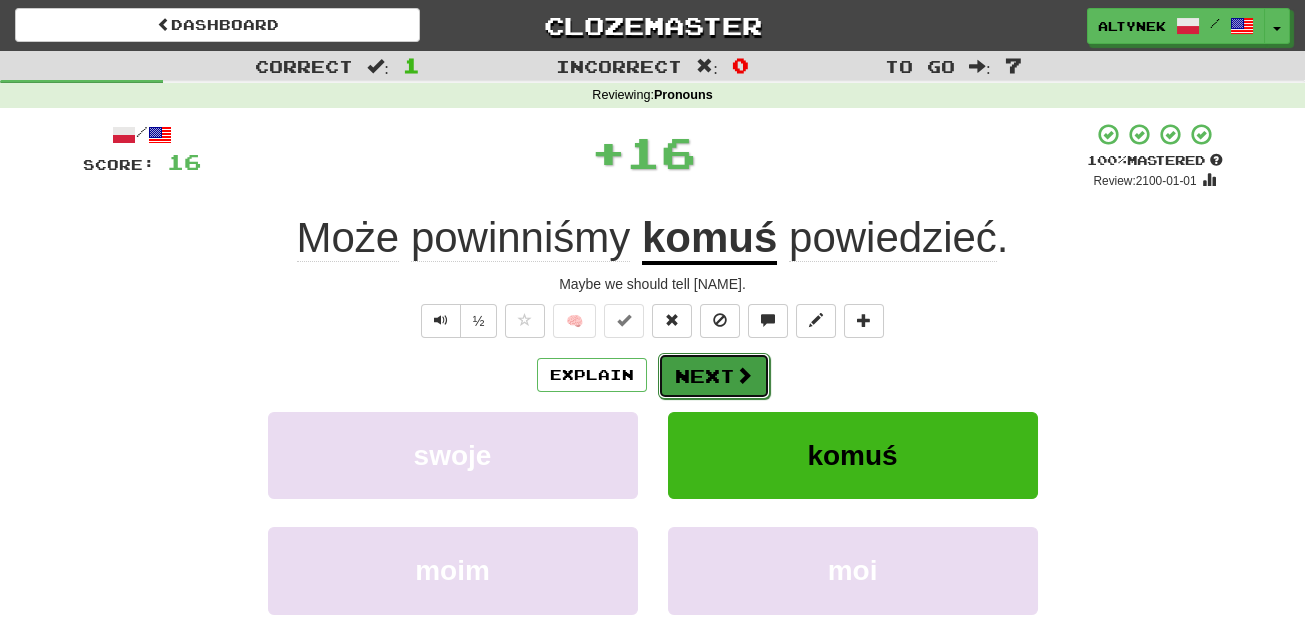 click on "Next" at bounding box center (714, 376) 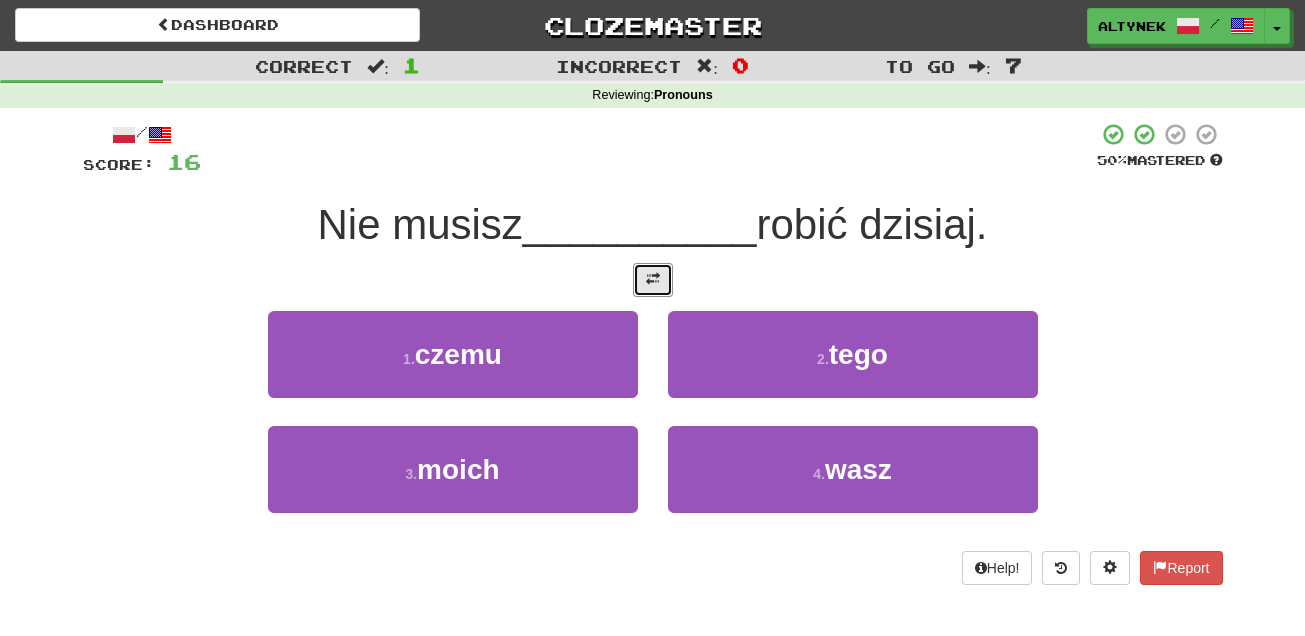 drag, startPoint x: 651, startPoint y: 274, endPoint x: 657, endPoint y: 351, distance: 77.23341 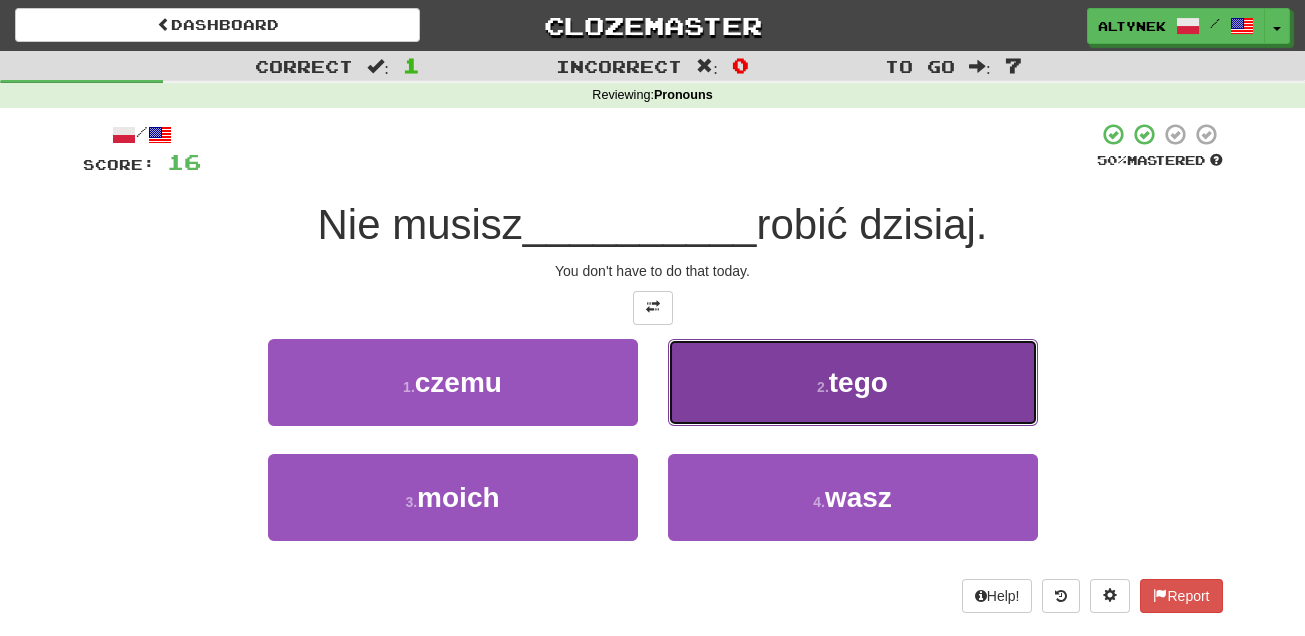 click on "2 .  tego" at bounding box center (853, 382) 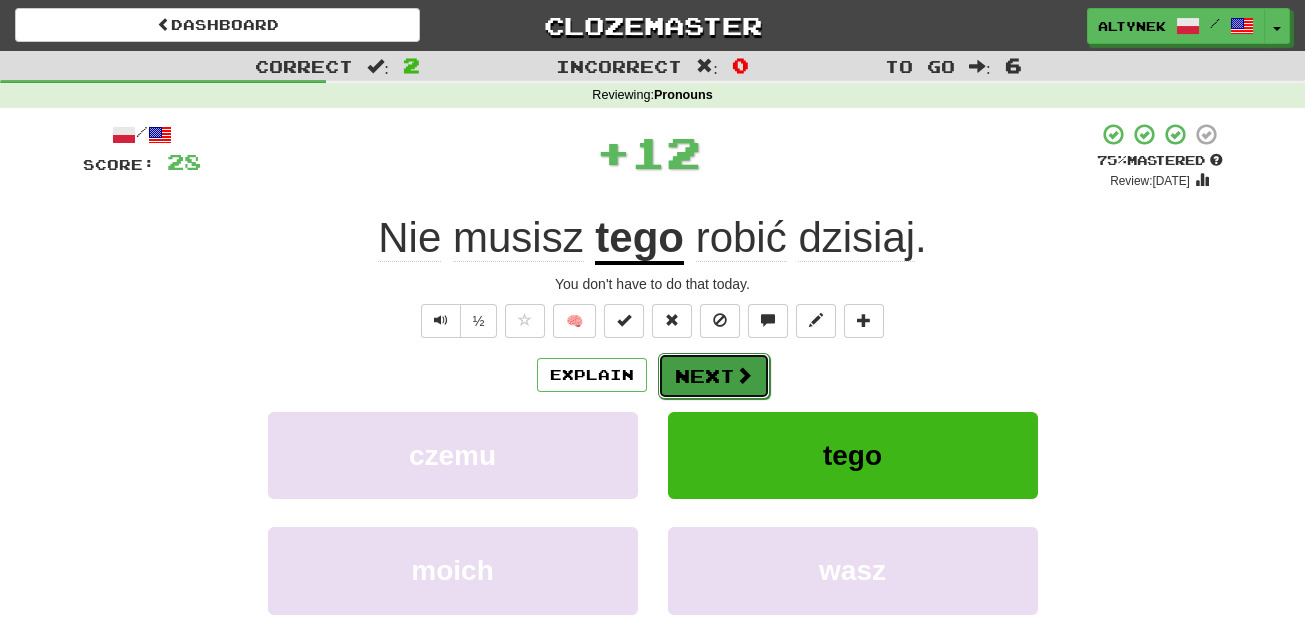 click on "Next" at bounding box center [714, 376] 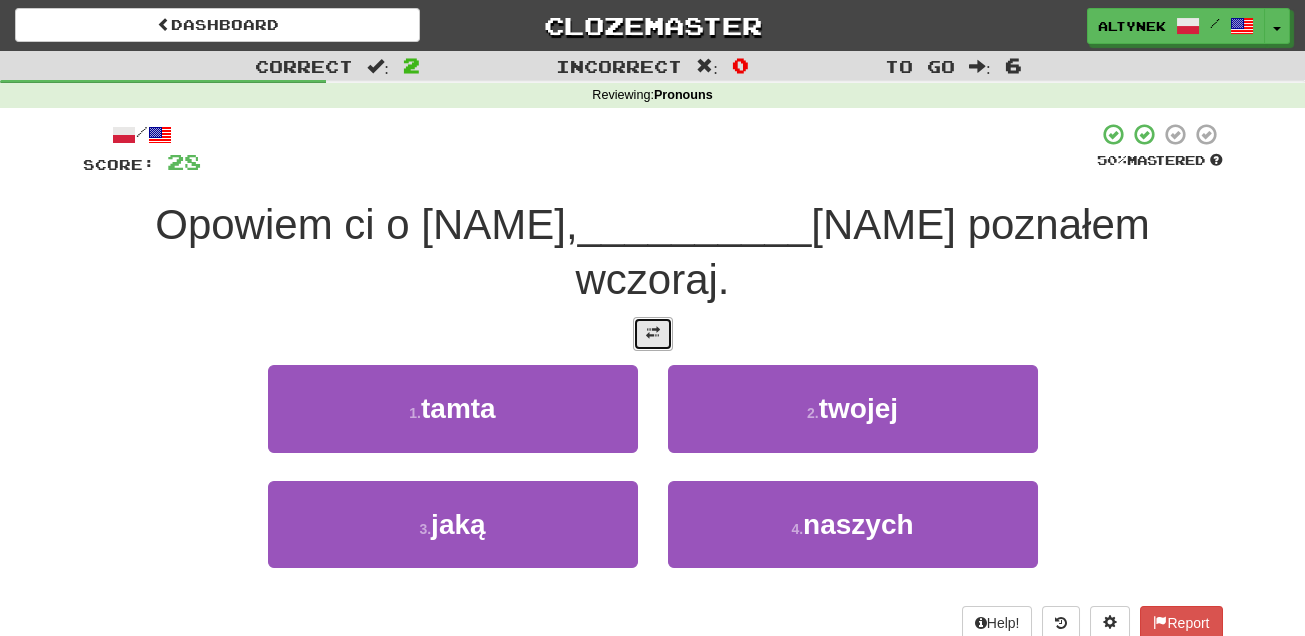 click at bounding box center (653, 334) 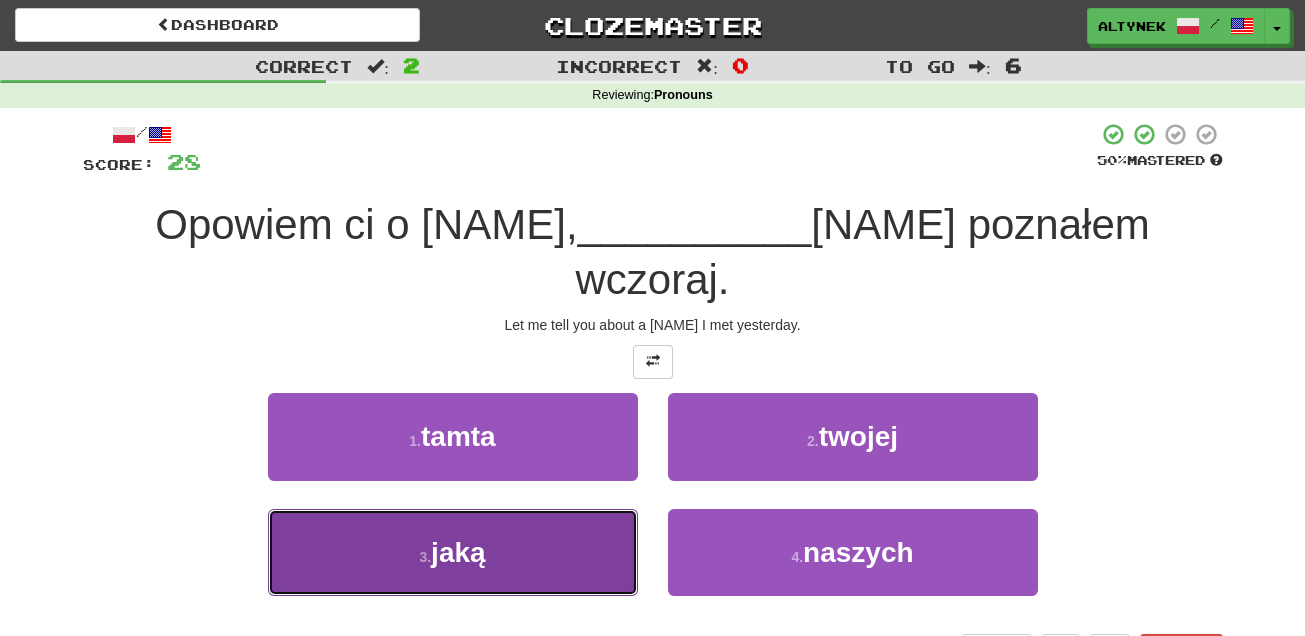 click on "3 .  jaką" at bounding box center (453, 552) 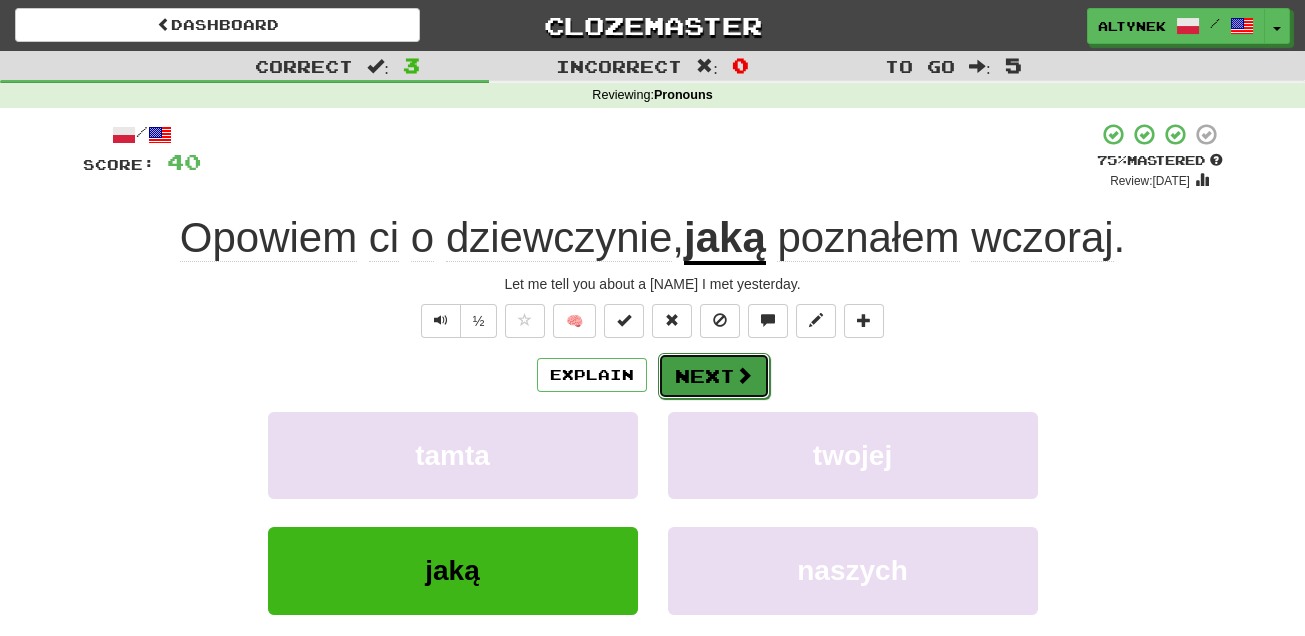 click on "Next" at bounding box center [714, 376] 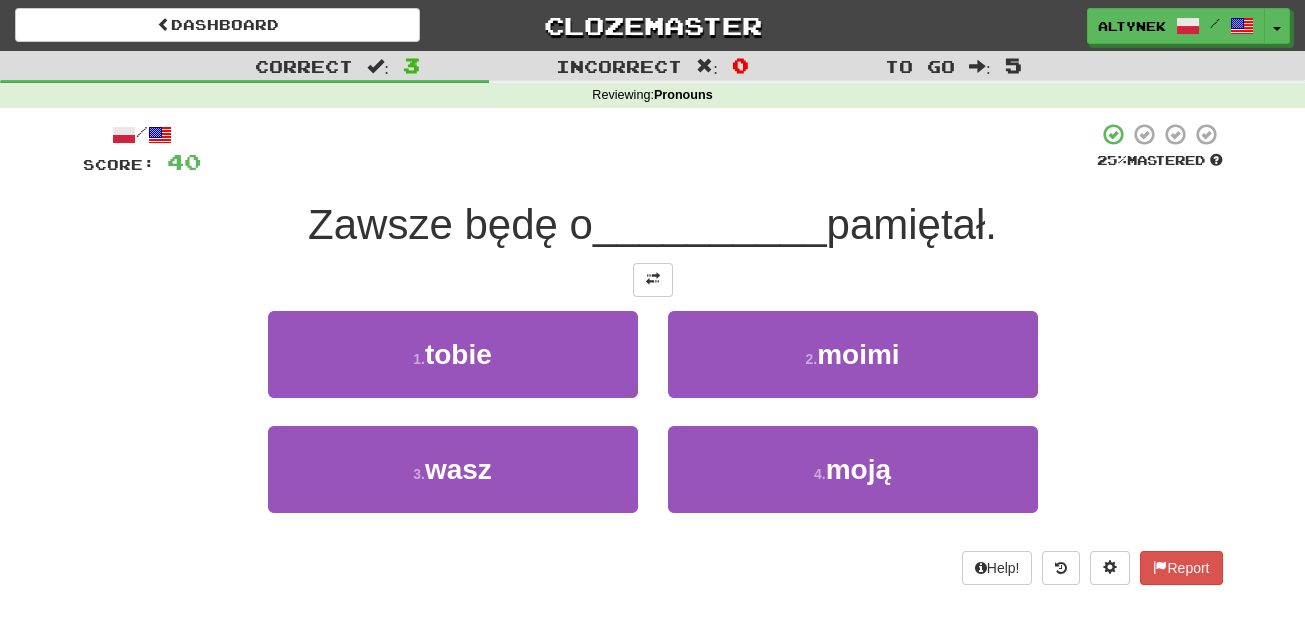 click at bounding box center (653, 280) 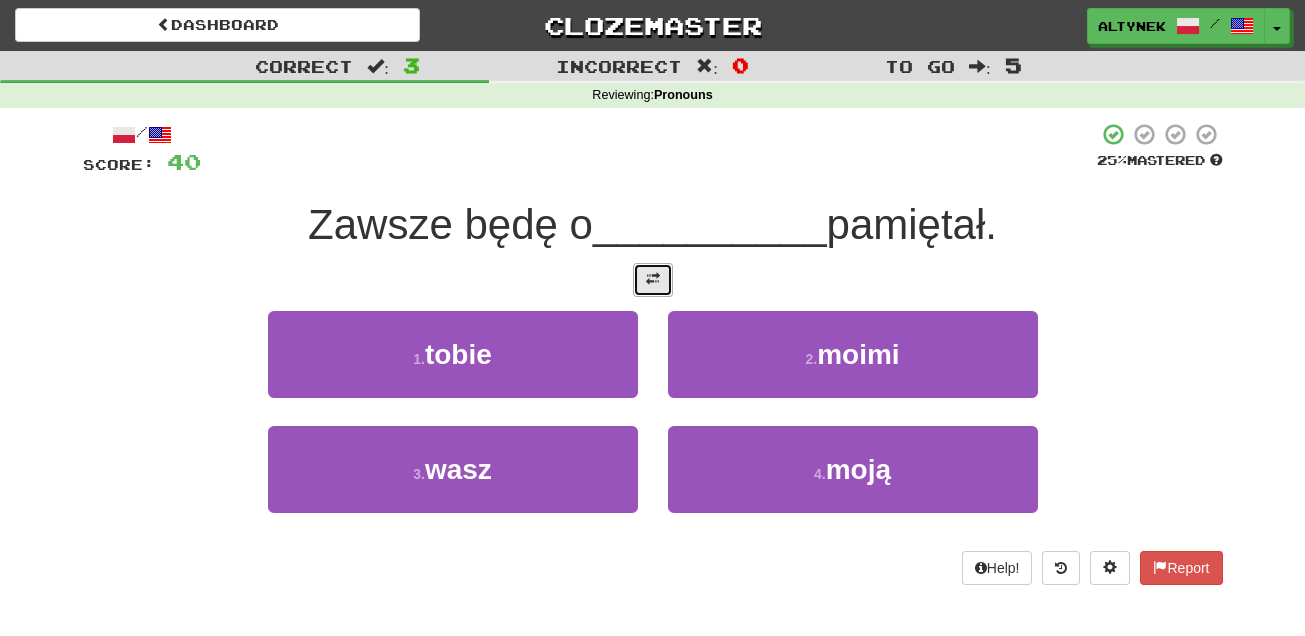 click at bounding box center (653, 280) 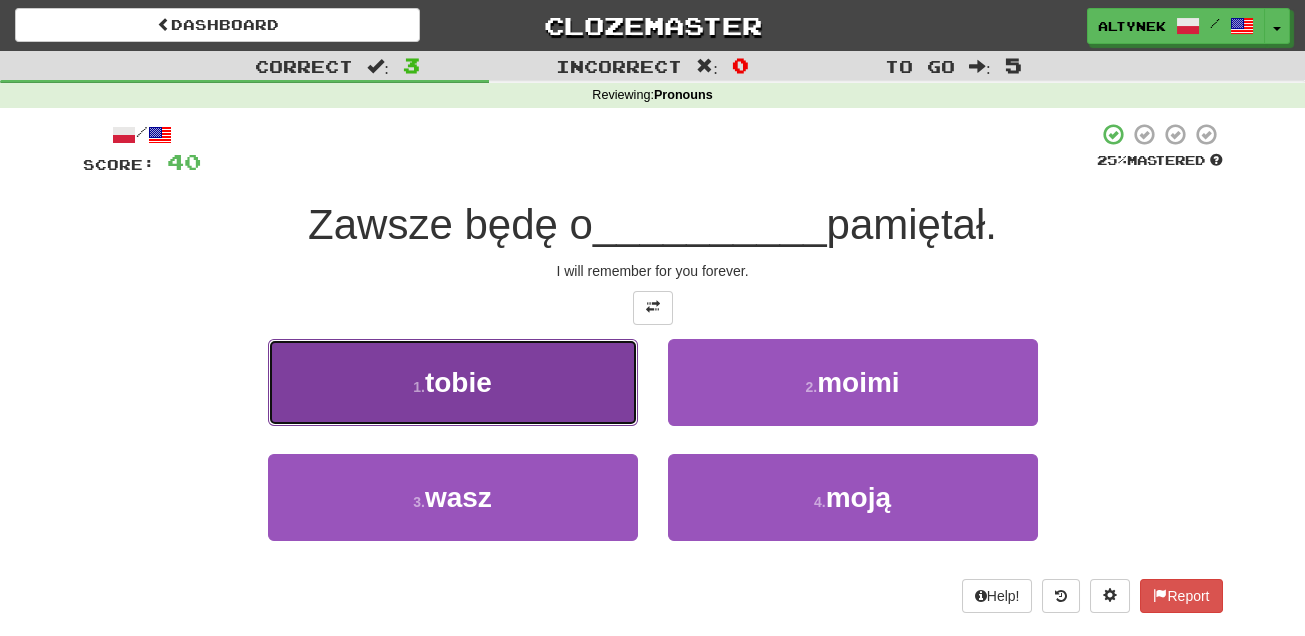 click on "tobie" at bounding box center [458, 382] 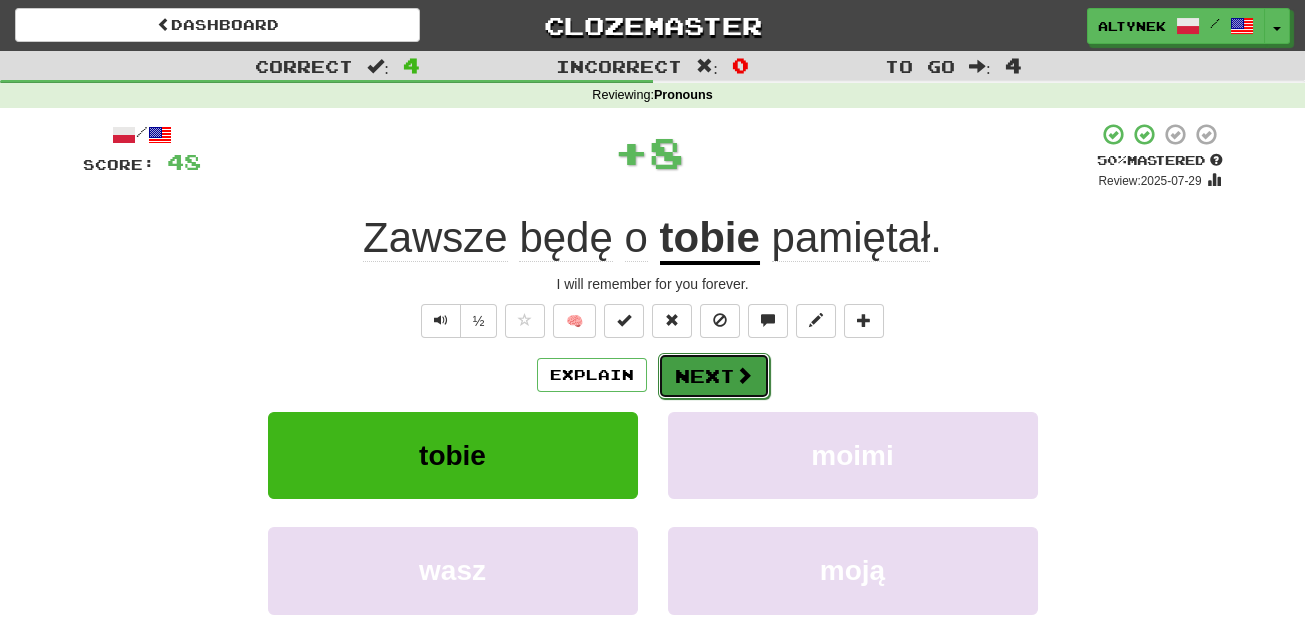 click on "Next" at bounding box center [714, 376] 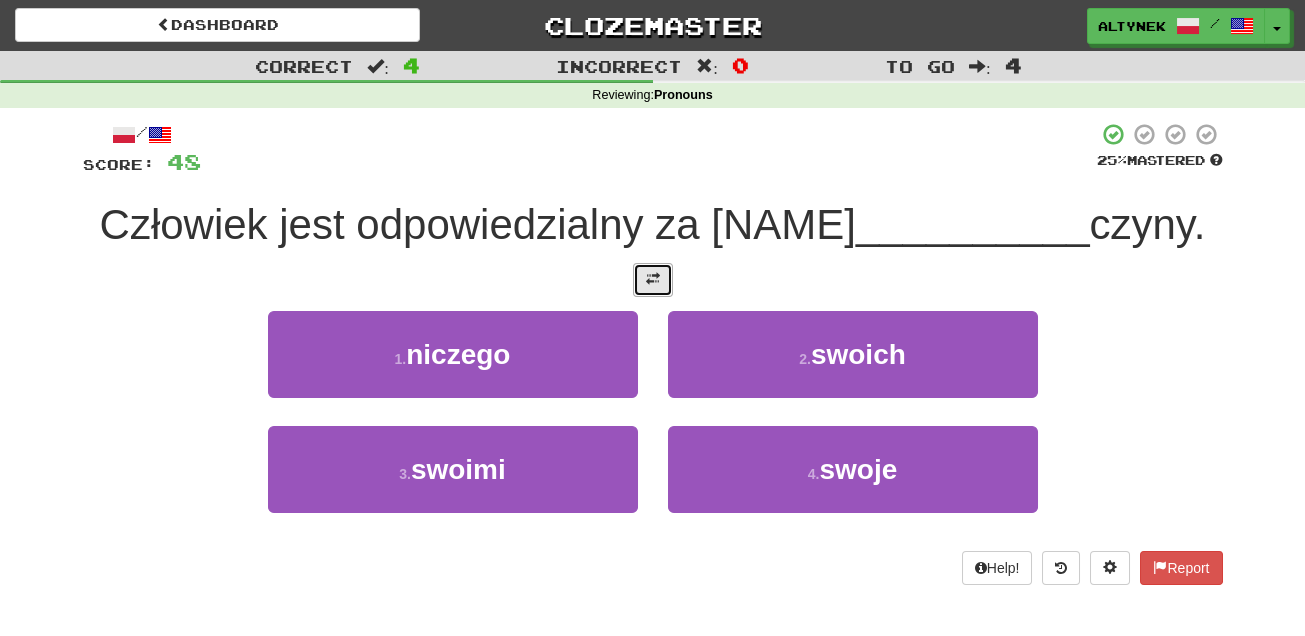 click at bounding box center [653, 279] 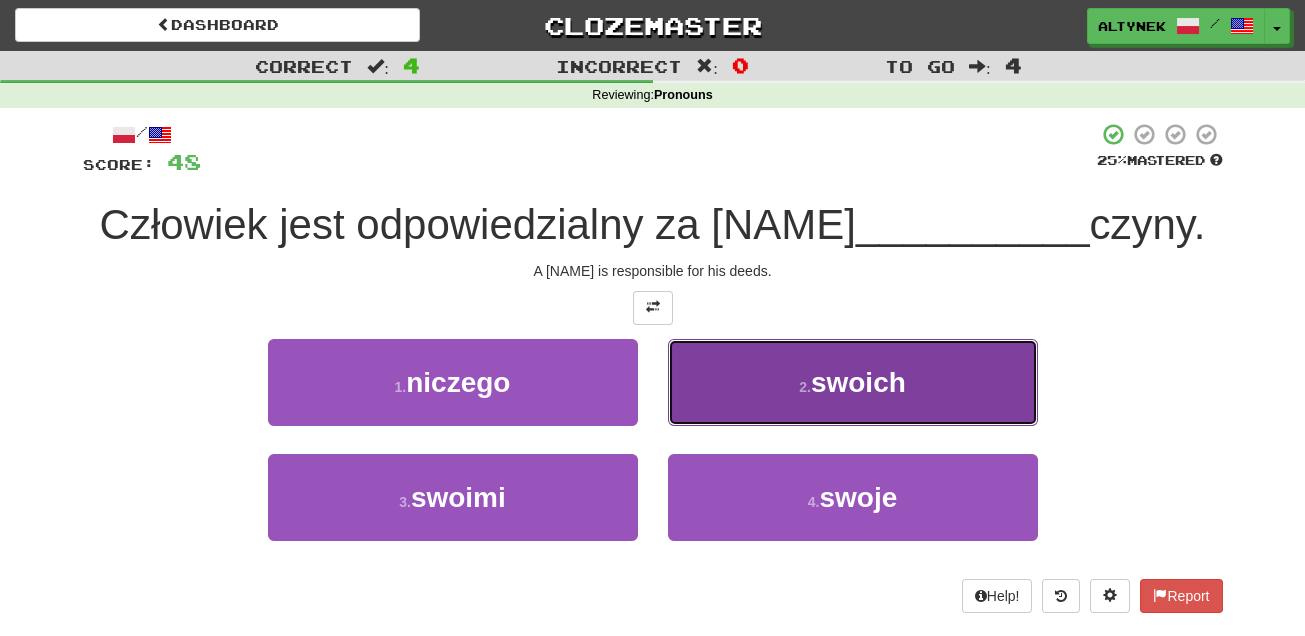 click on "2 .  swoich" at bounding box center [853, 382] 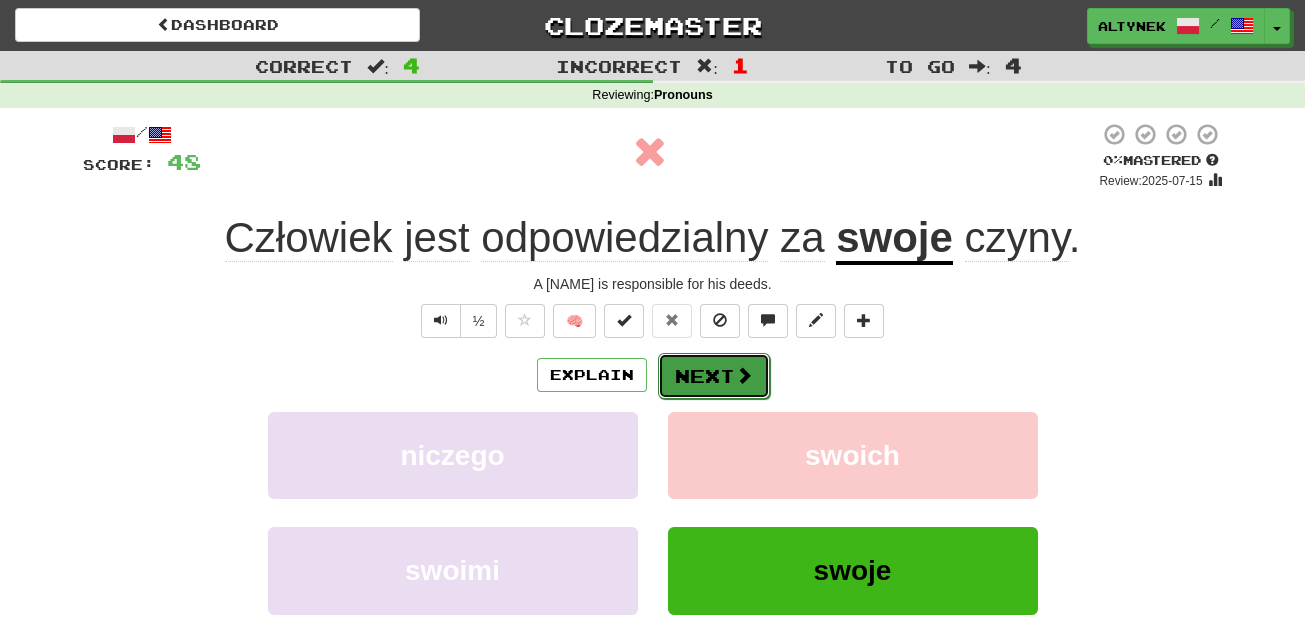 click on "Next" at bounding box center (714, 376) 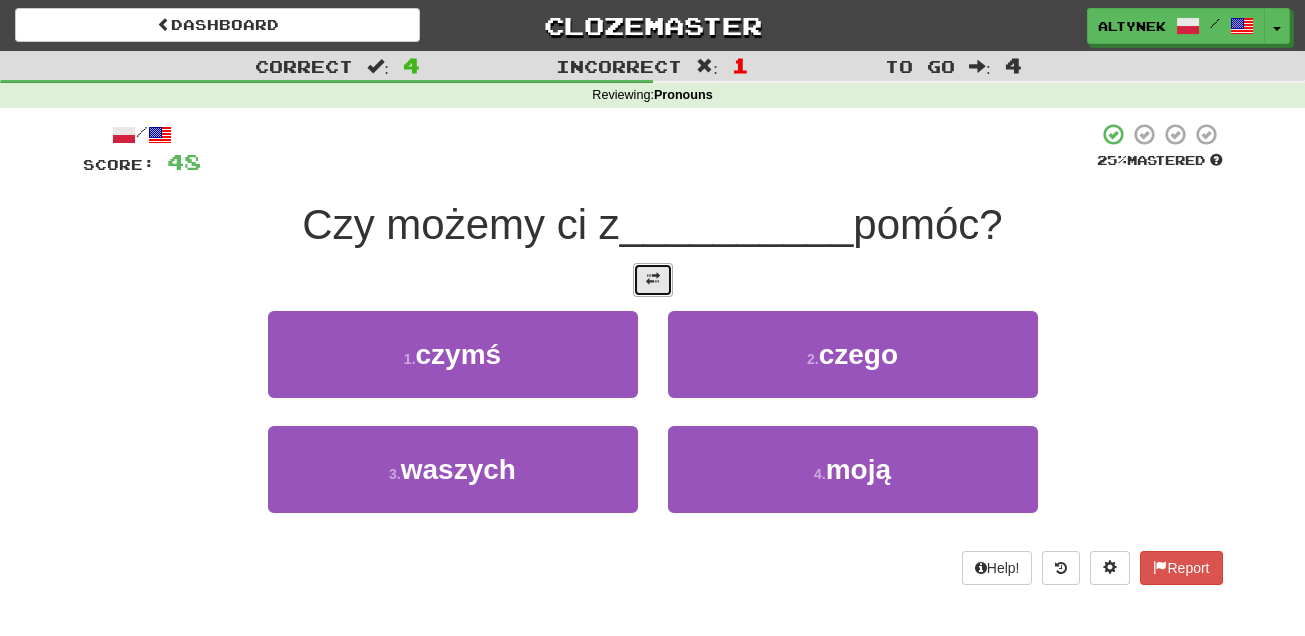 click at bounding box center [653, 280] 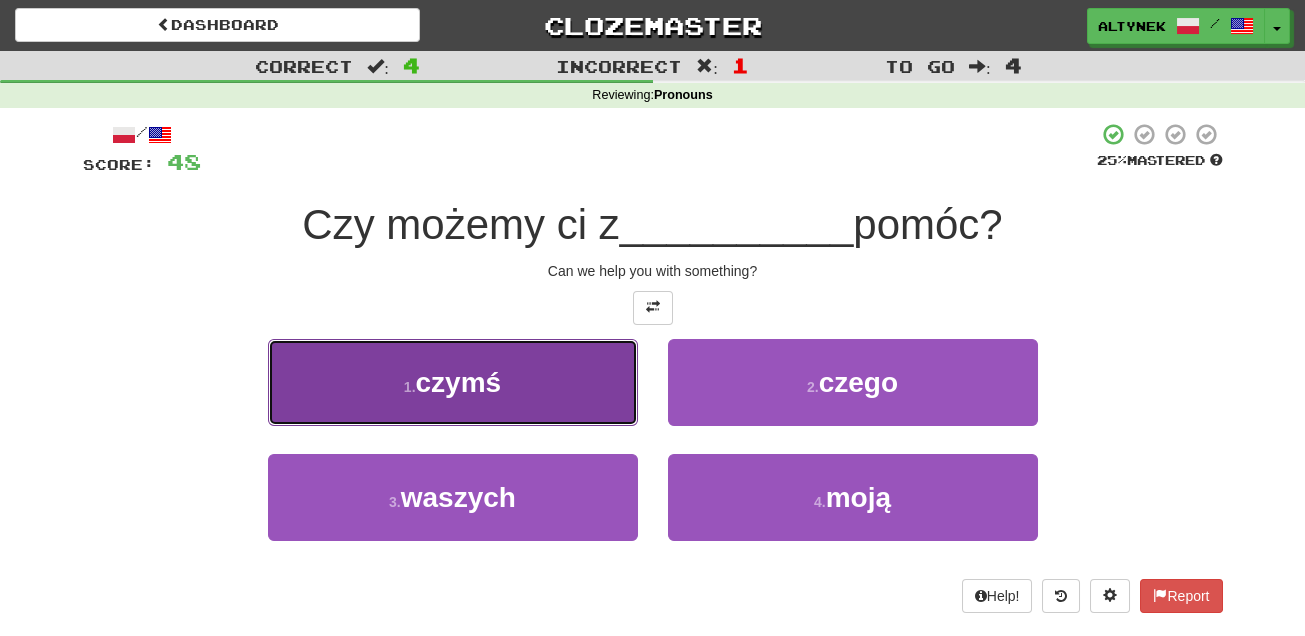 click on "1 .  czymś" at bounding box center (453, 382) 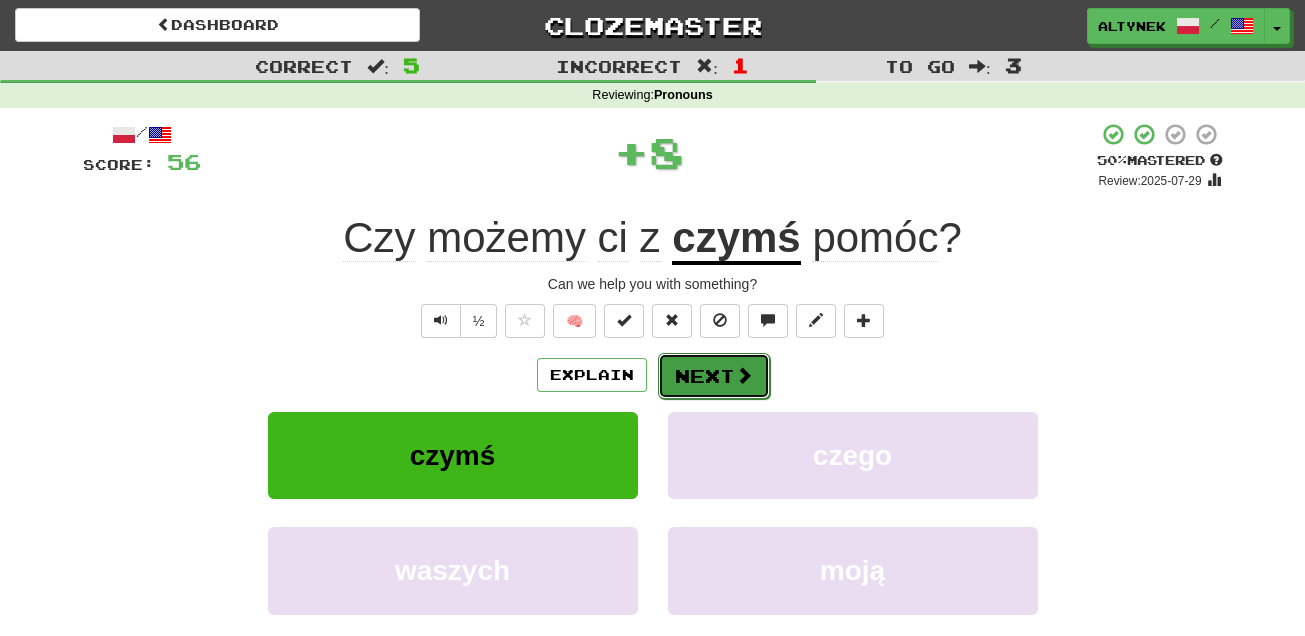 click on "Next" at bounding box center (714, 376) 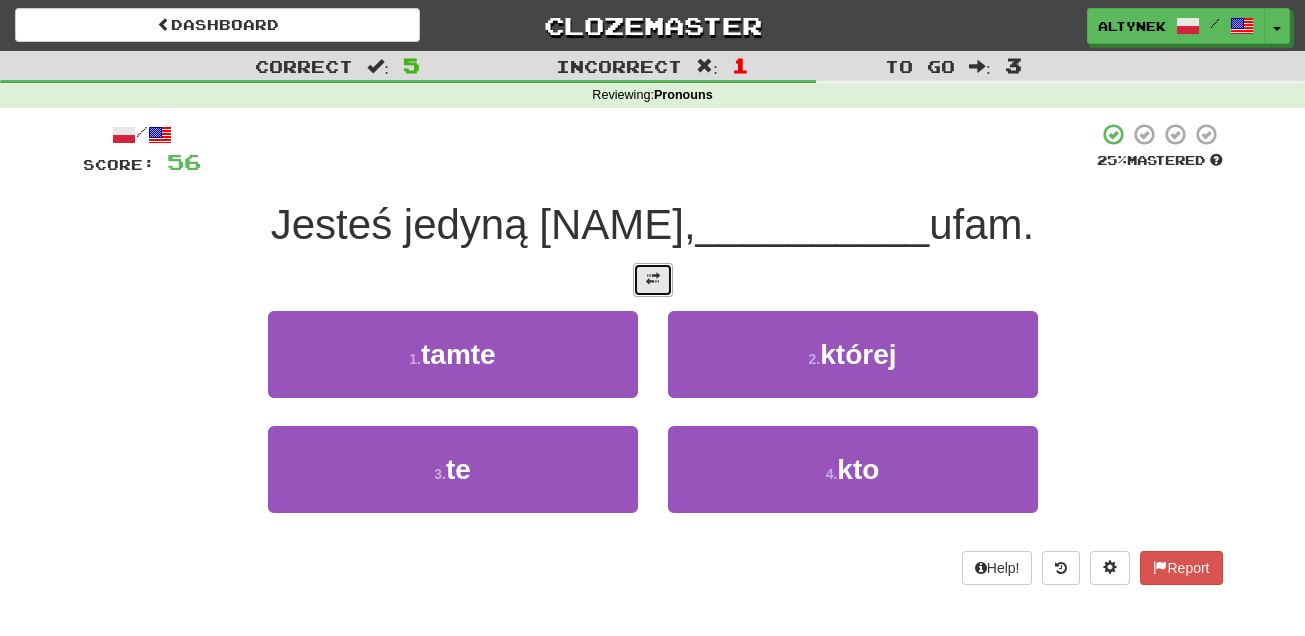 click at bounding box center [653, 280] 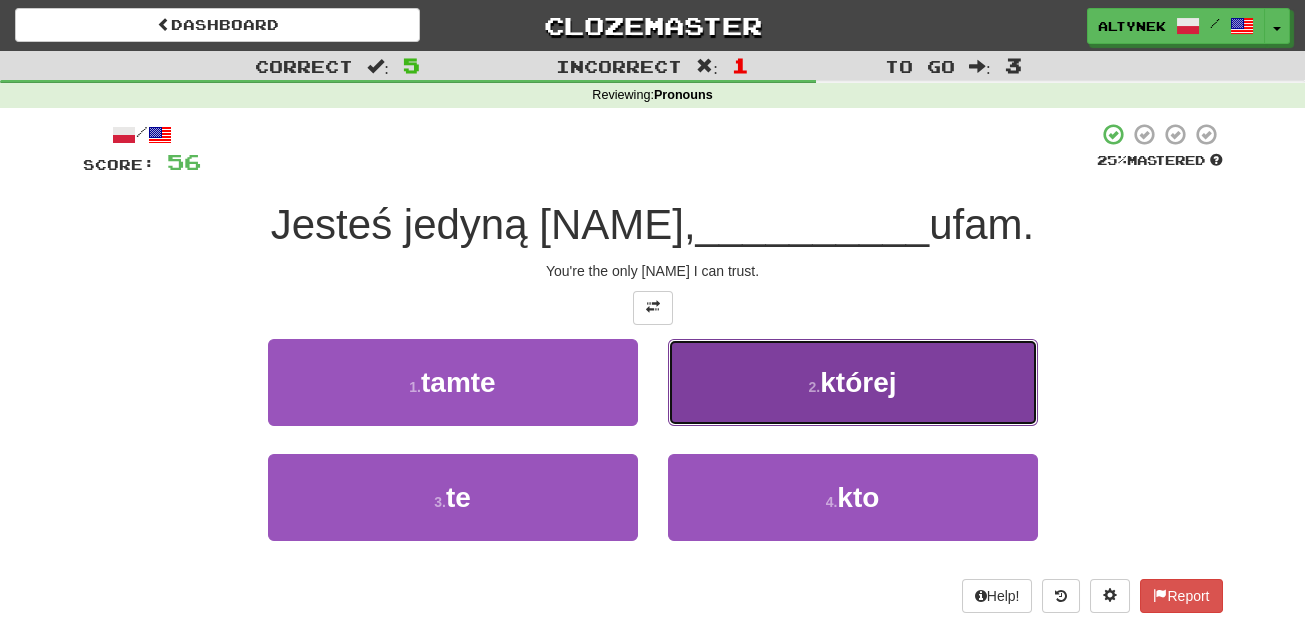 click on "2 .  której" at bounding box center (853, 382) 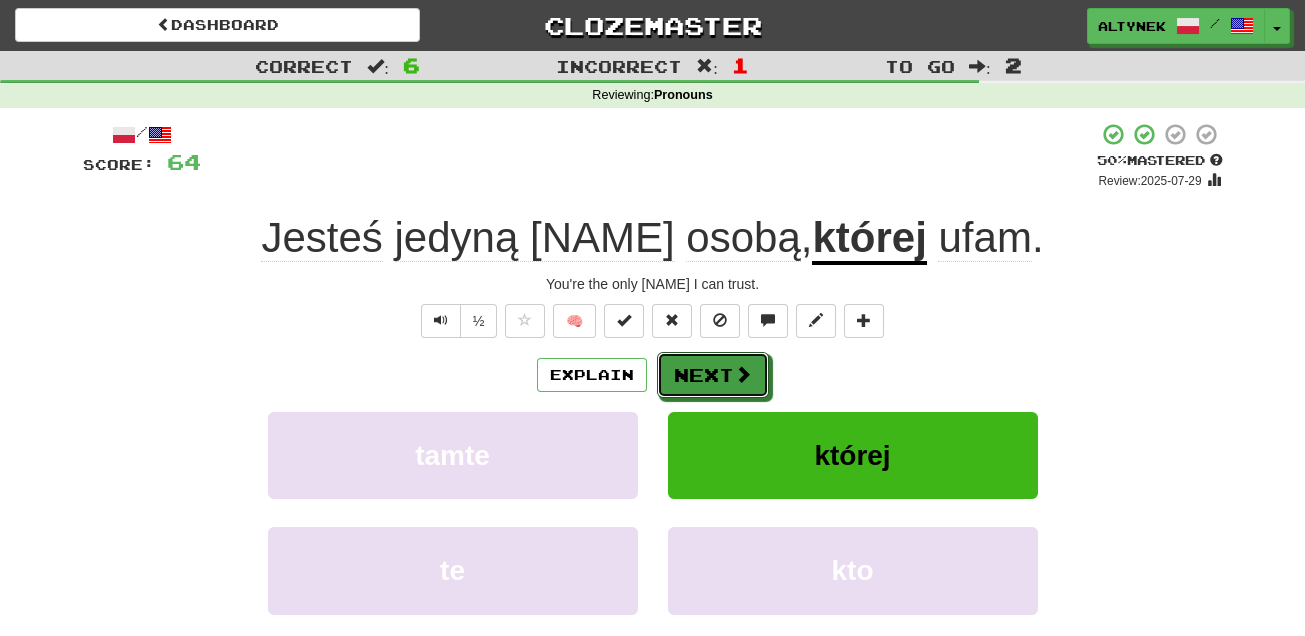 click on "Next" at bounding box center [713, 375] 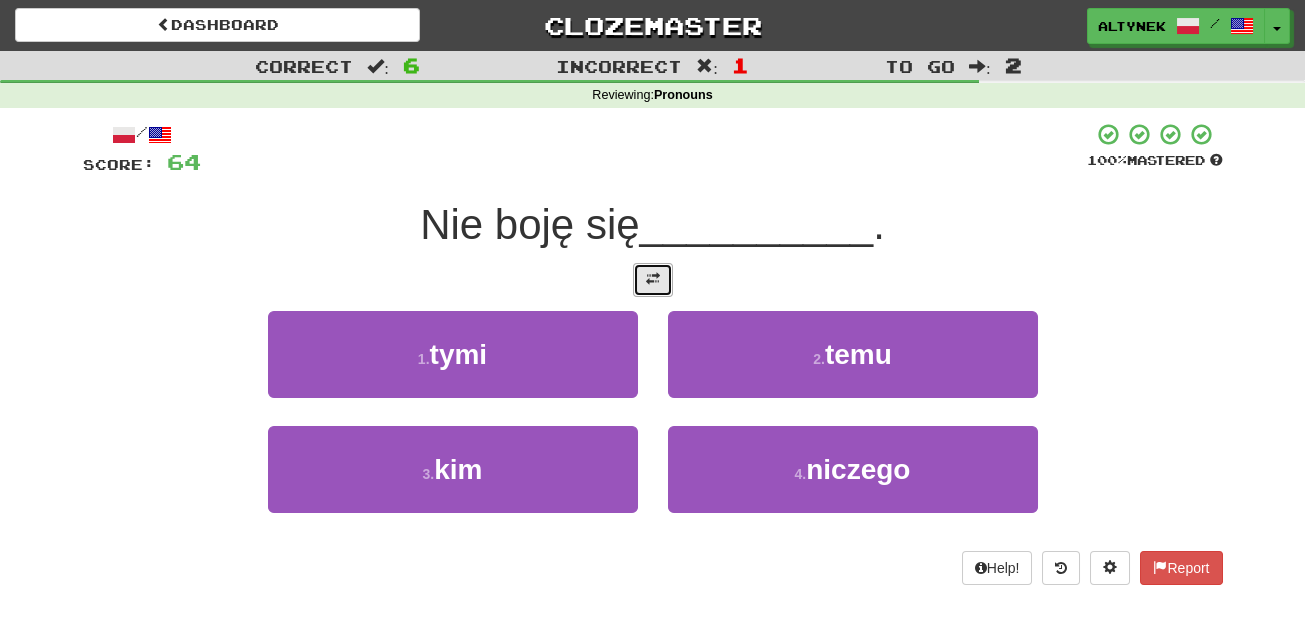 click at bounding box center [653, 280] 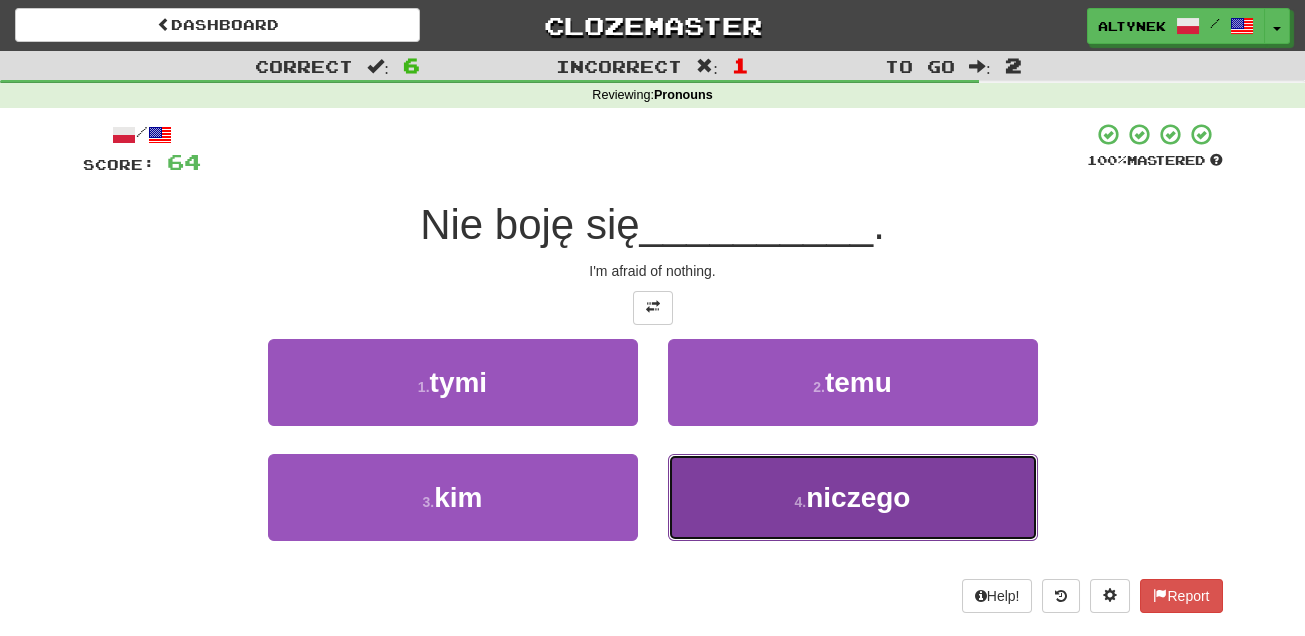 click on "4 .  niczego" at bounding box center (853, 497) 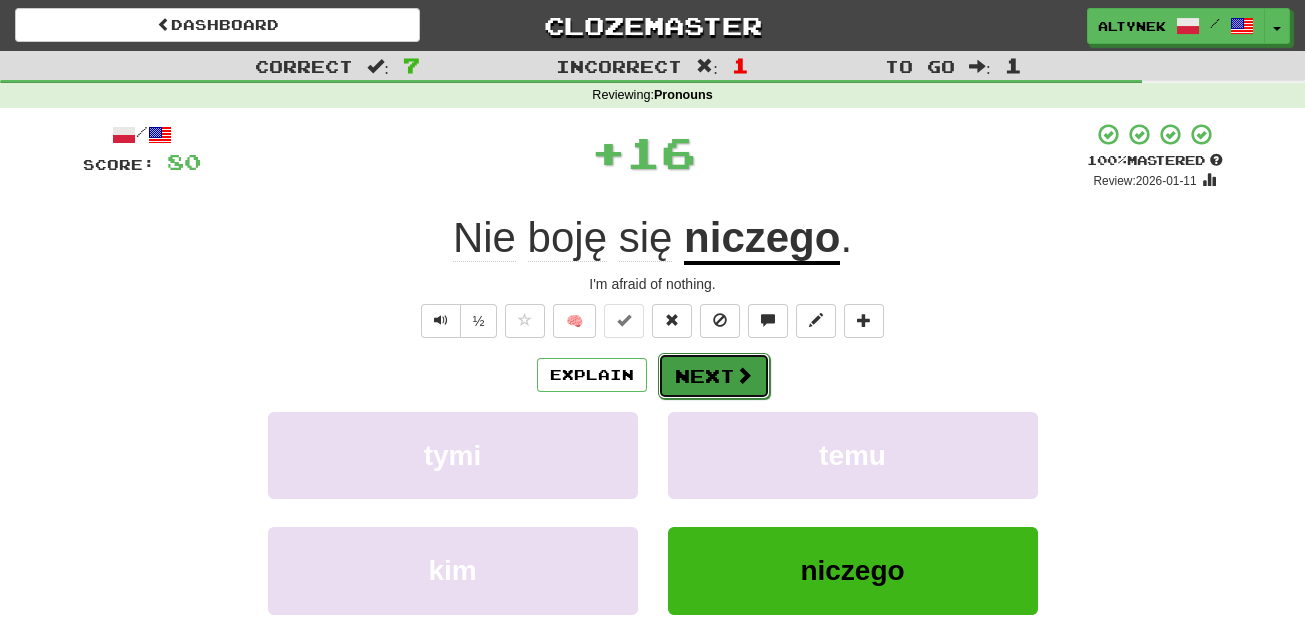 click on "Next" at bounding box center [714, 376] 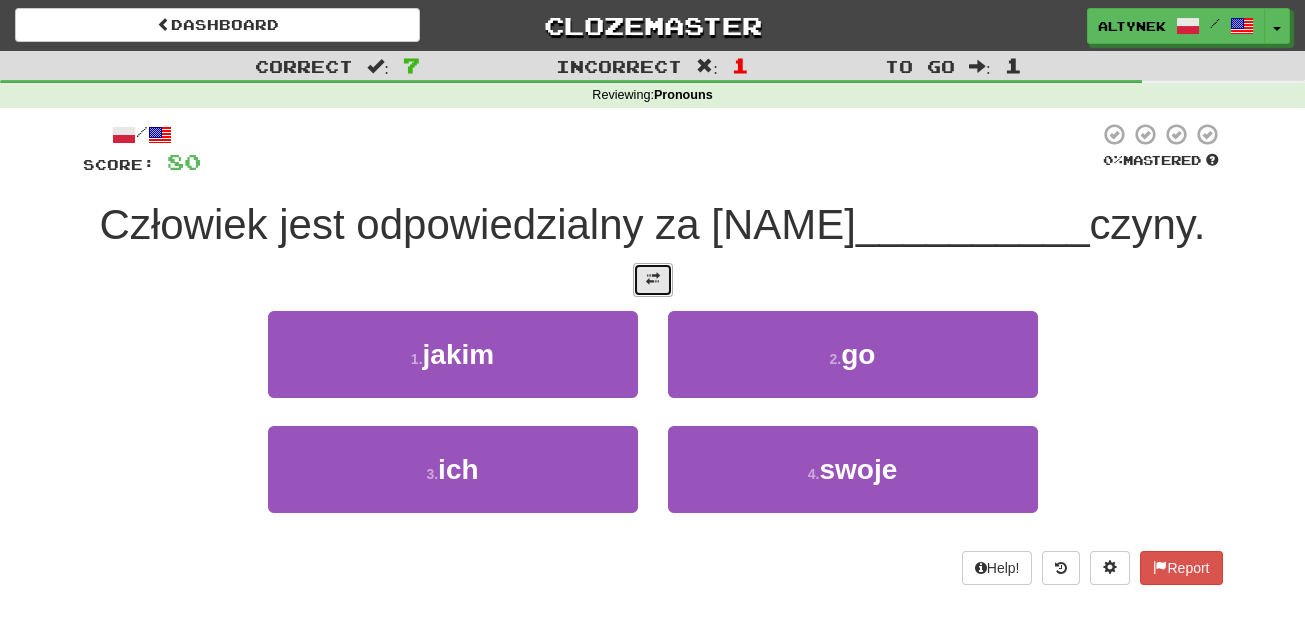 click at bounding box center (653, 279) 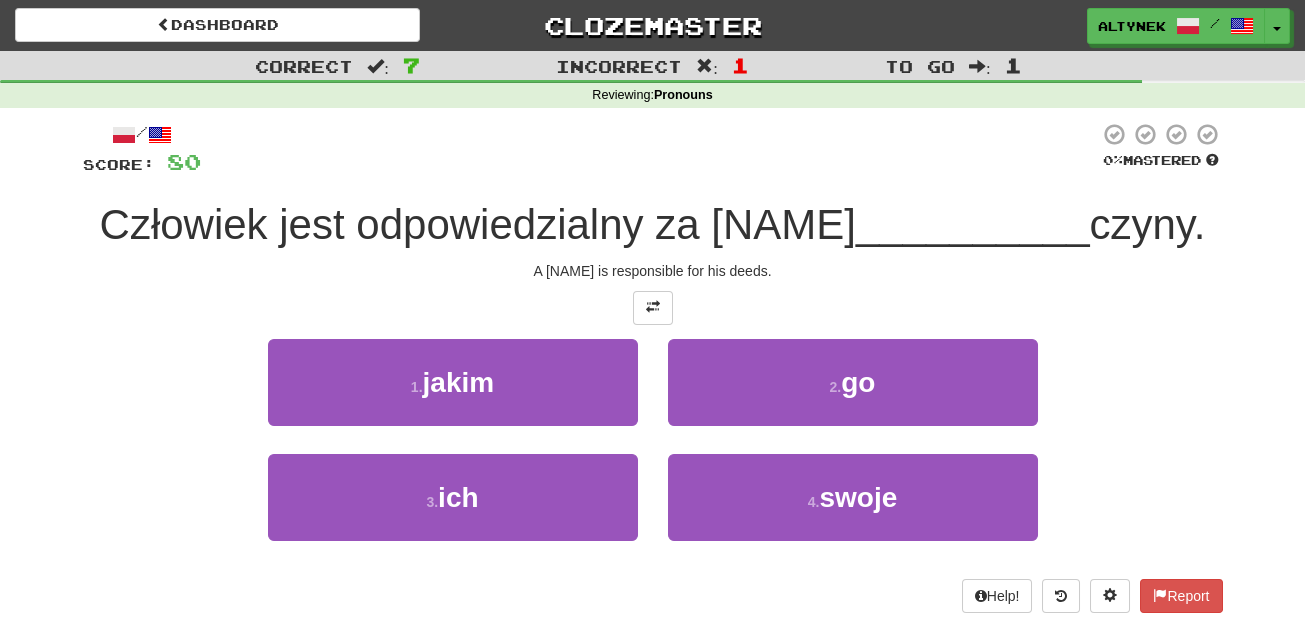click on "4 .  swoje" at bounding box center [853, 511] 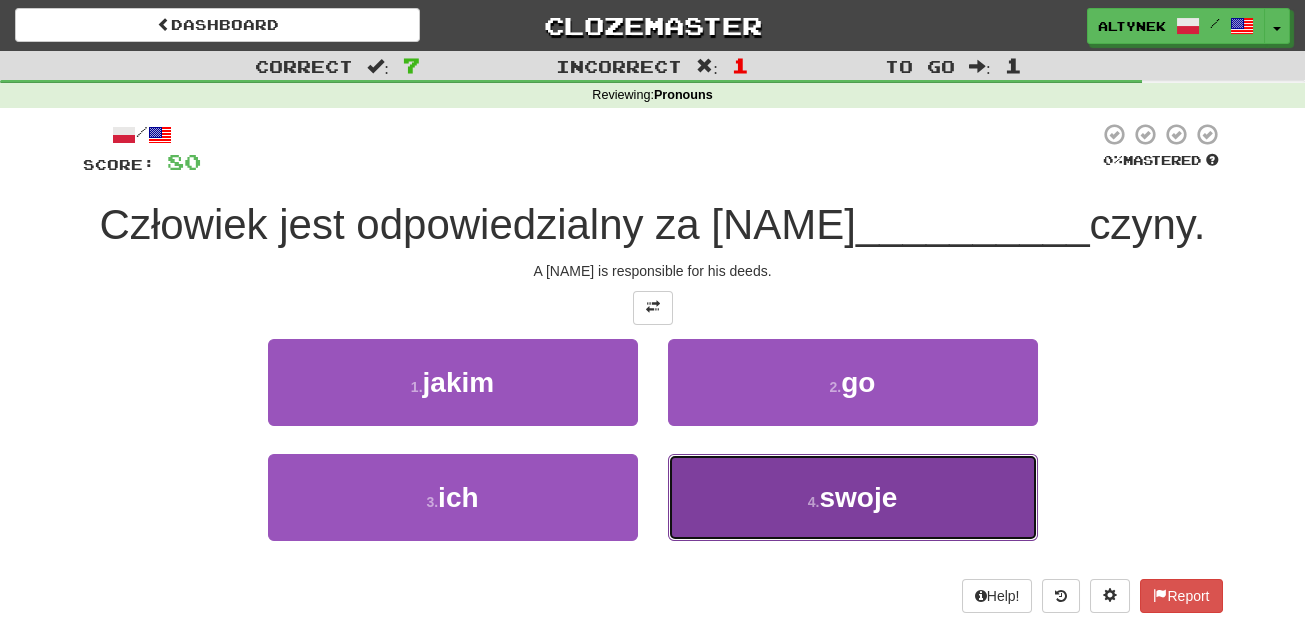 click on "4 .  swoje" at bounding box center (853, 497) 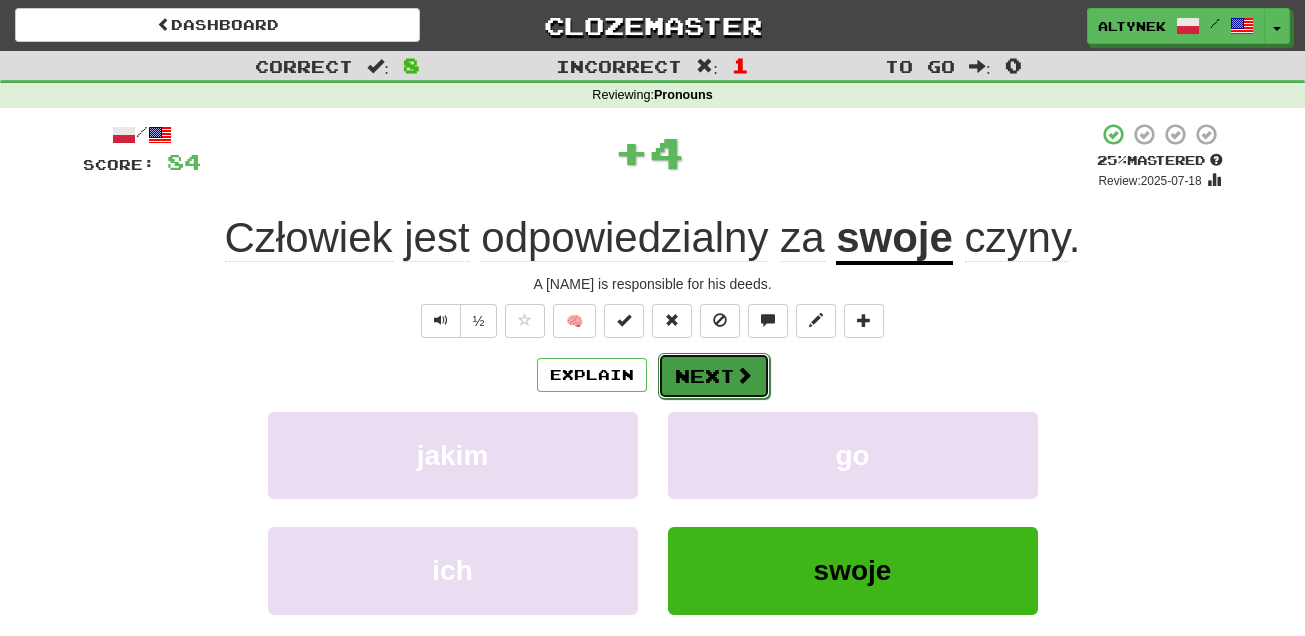 click on "Next" at bounding box center [714, 376] 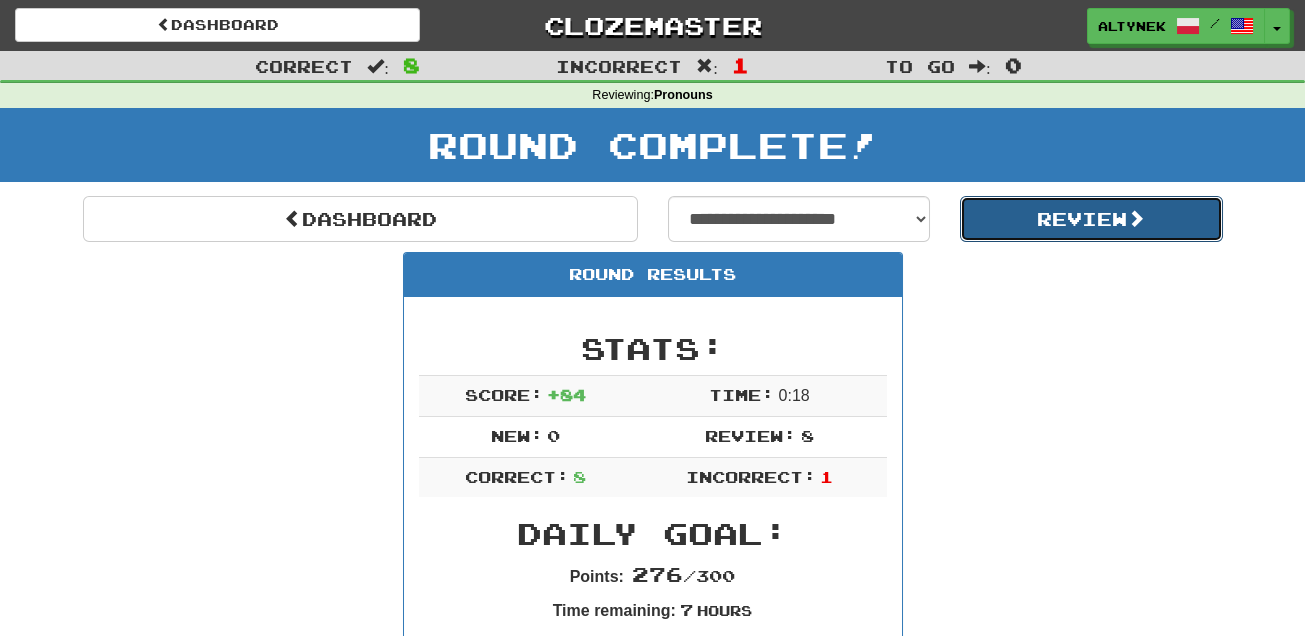 click on "Review" at bounding box center [1091, 219] 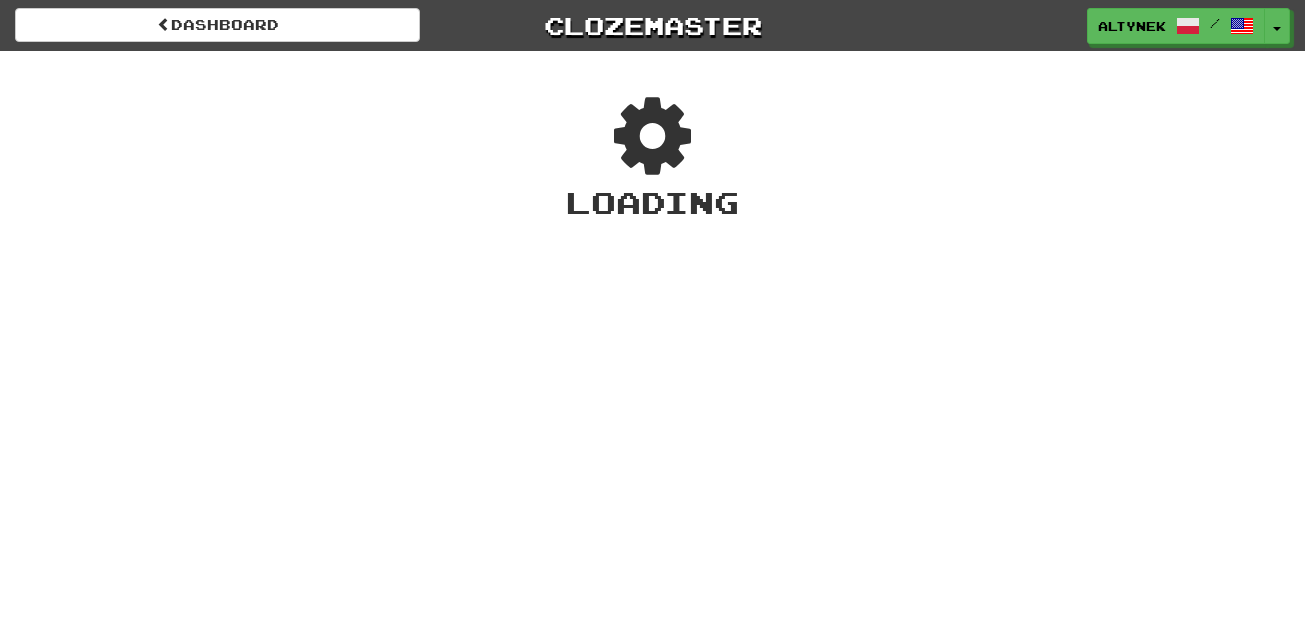 scroll, scrollTop: 0, scrollLeft: 0, axis: both 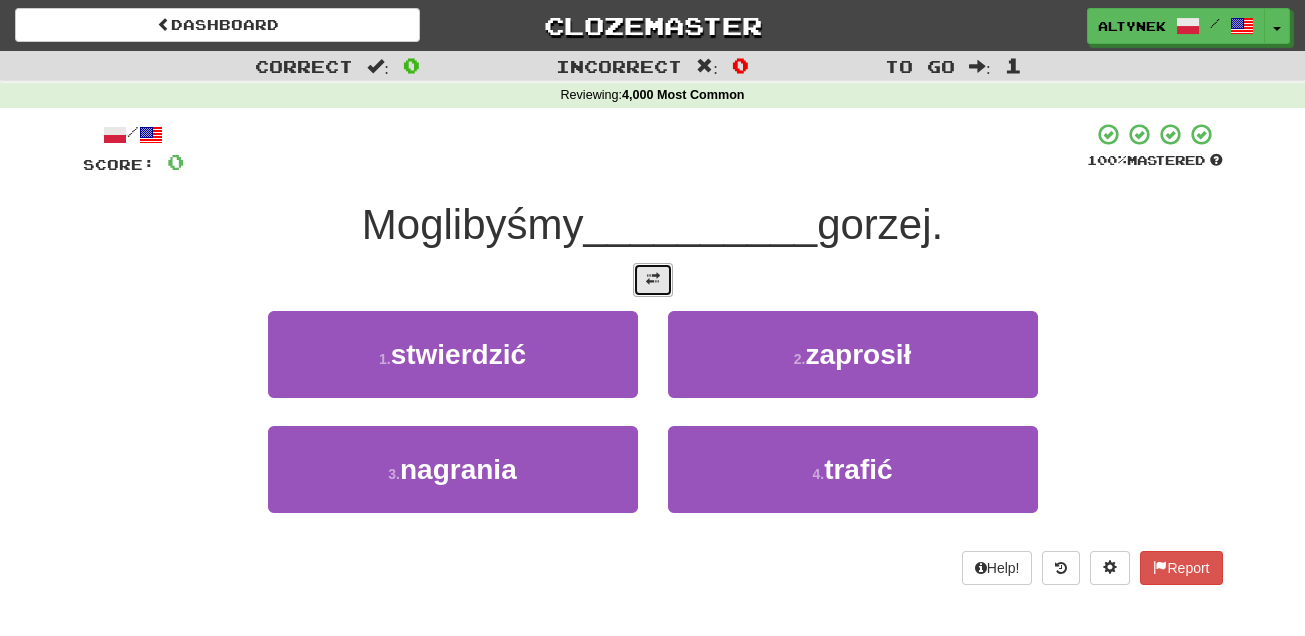 click at bounding box center [653, 280] 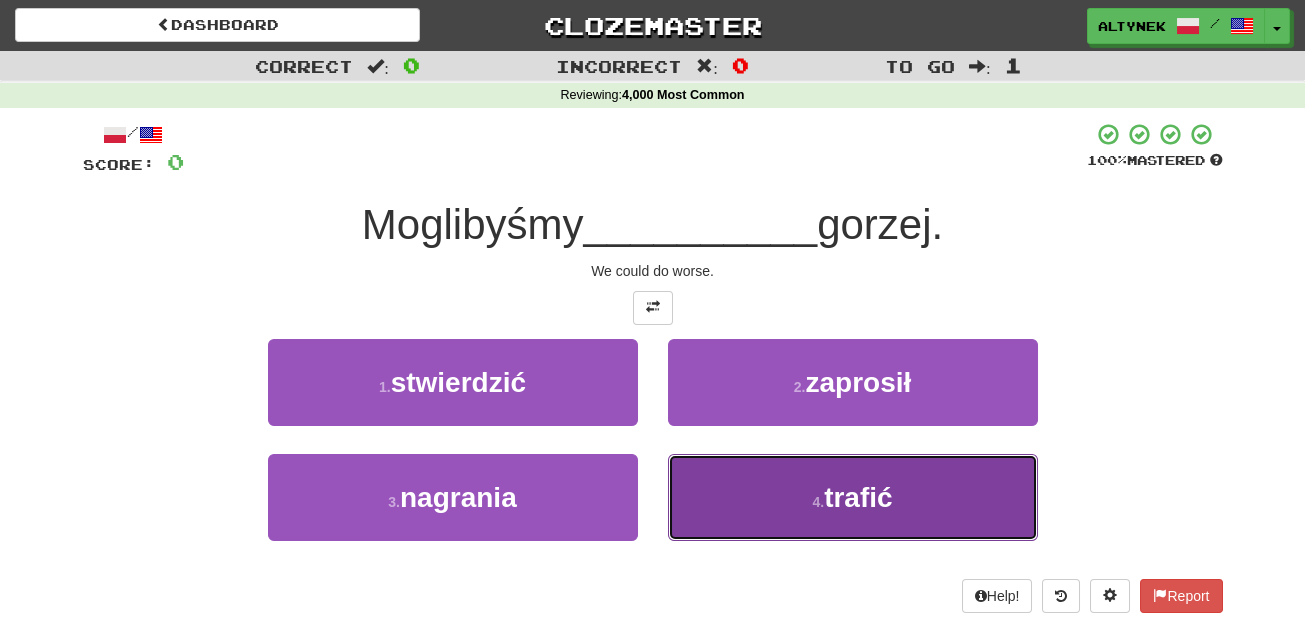 click on "4 .  trafić" at bounding box center [853, 497] 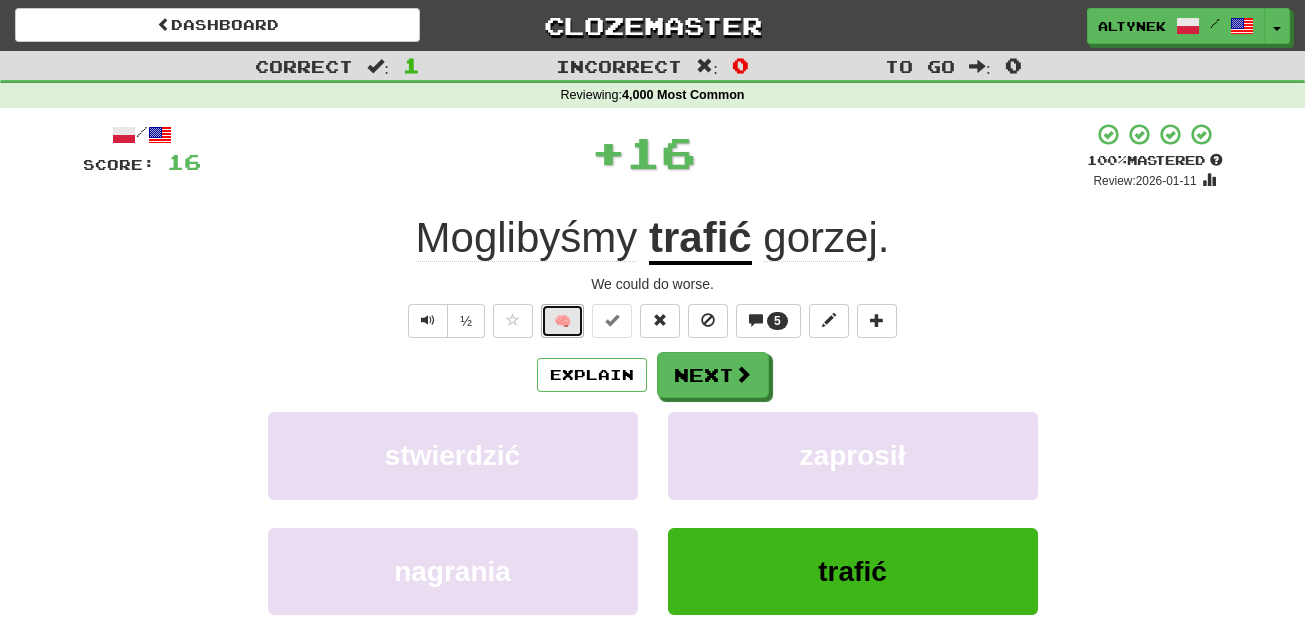 click on "🧠" at bounding box center (562, 321) 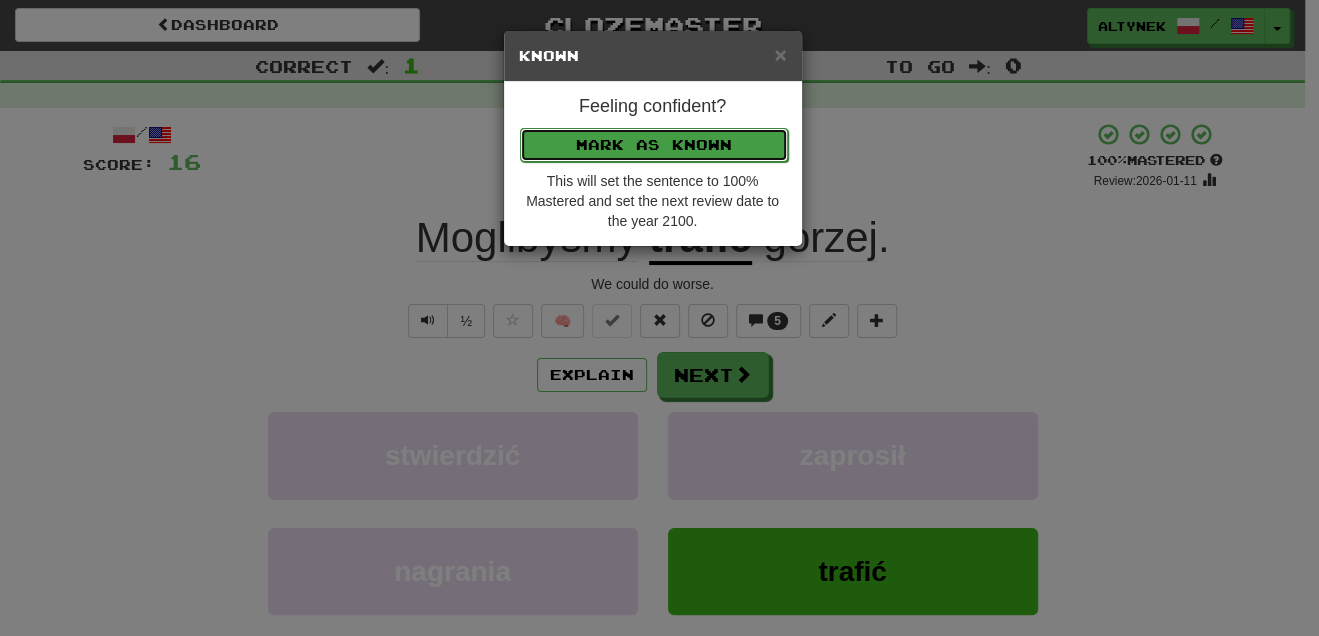 click on "Mark as Known" at bounding box center [654, 145] 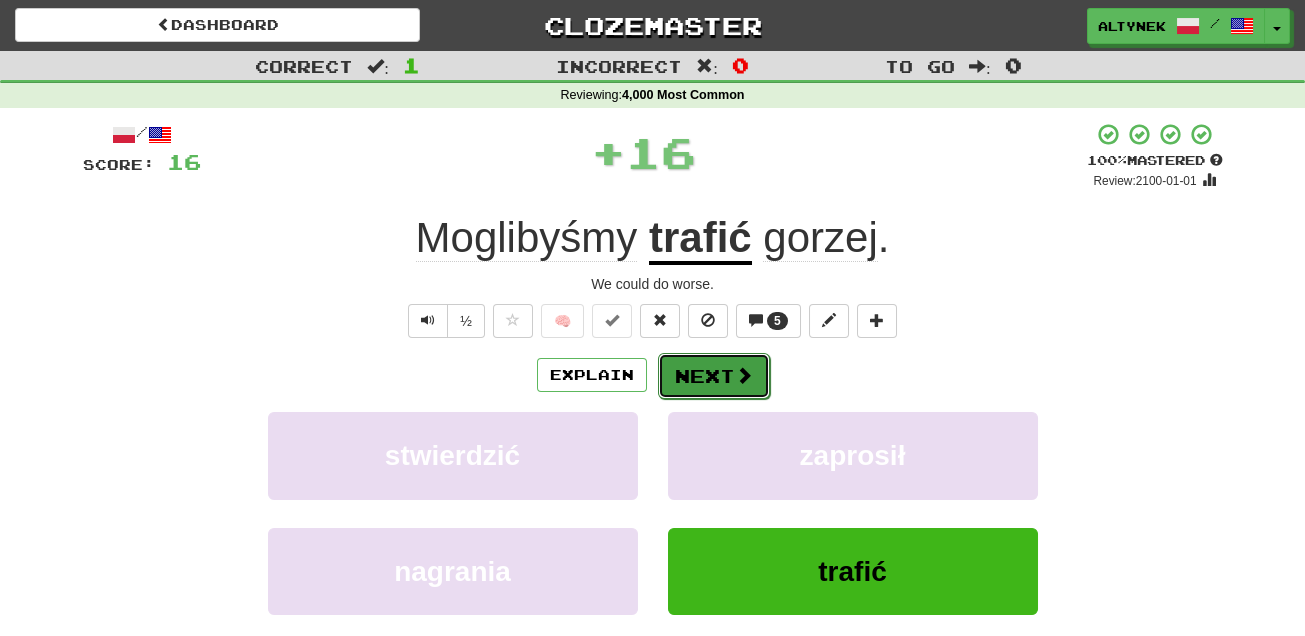 click on "Next" at bounding box center [714, 376] 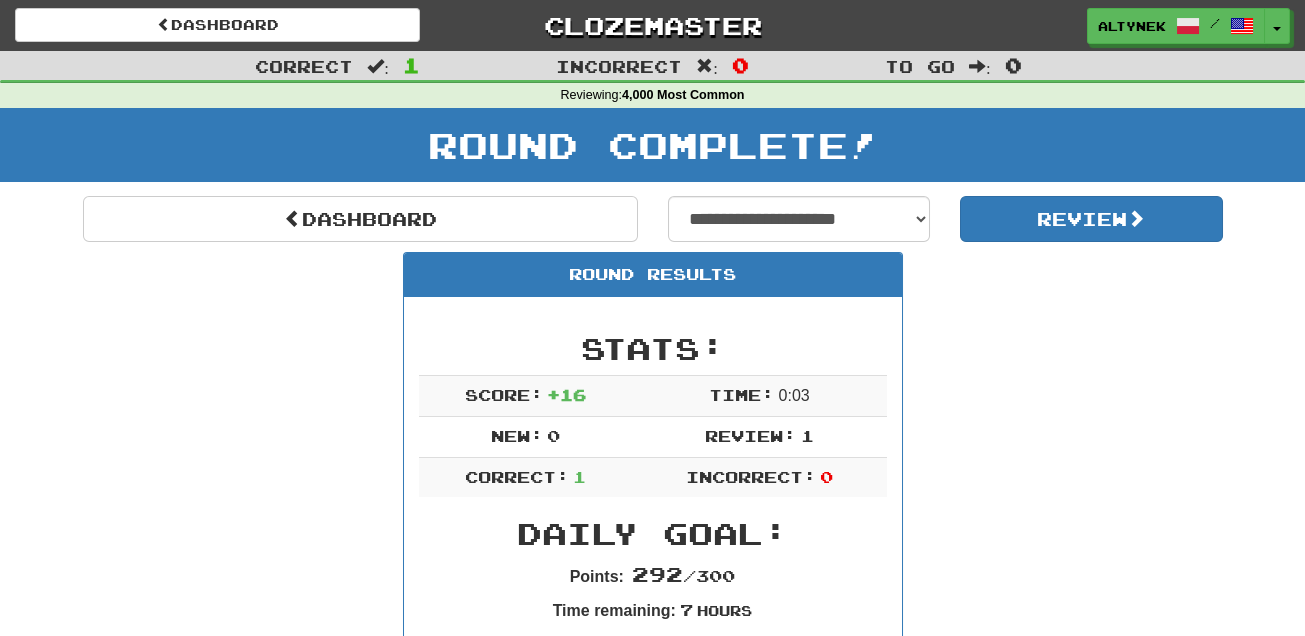click on "**********" at bounding box center (653, 786) 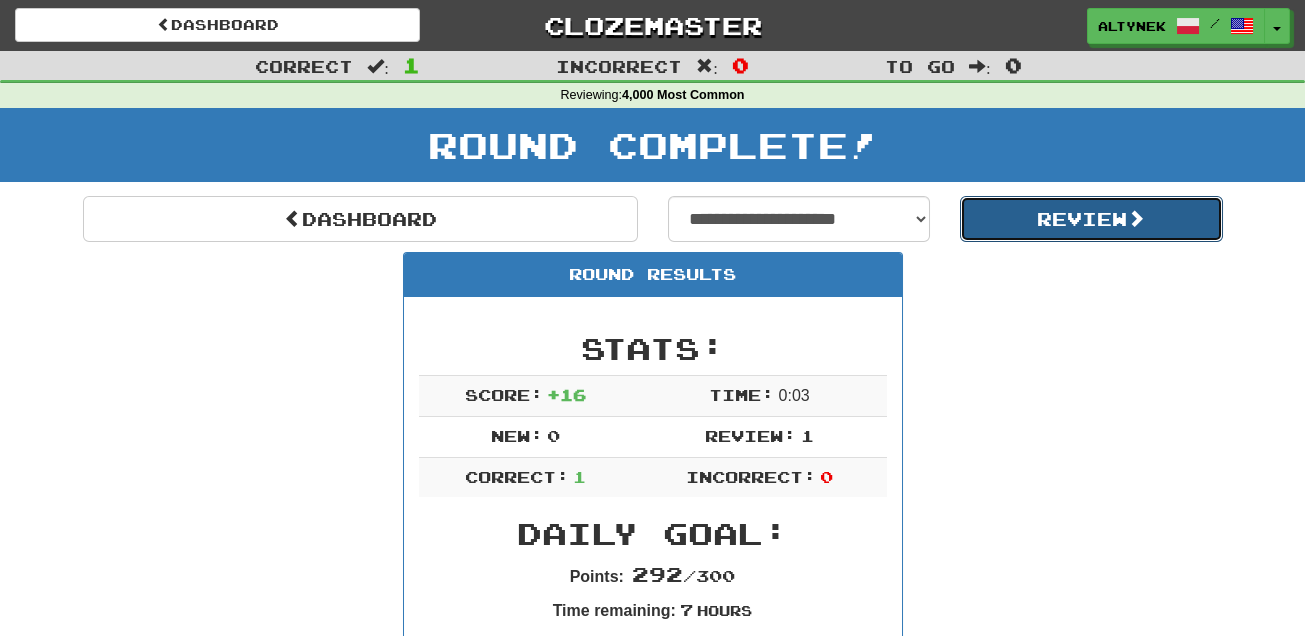 click on "Review" at bounding box center [1091, 219] 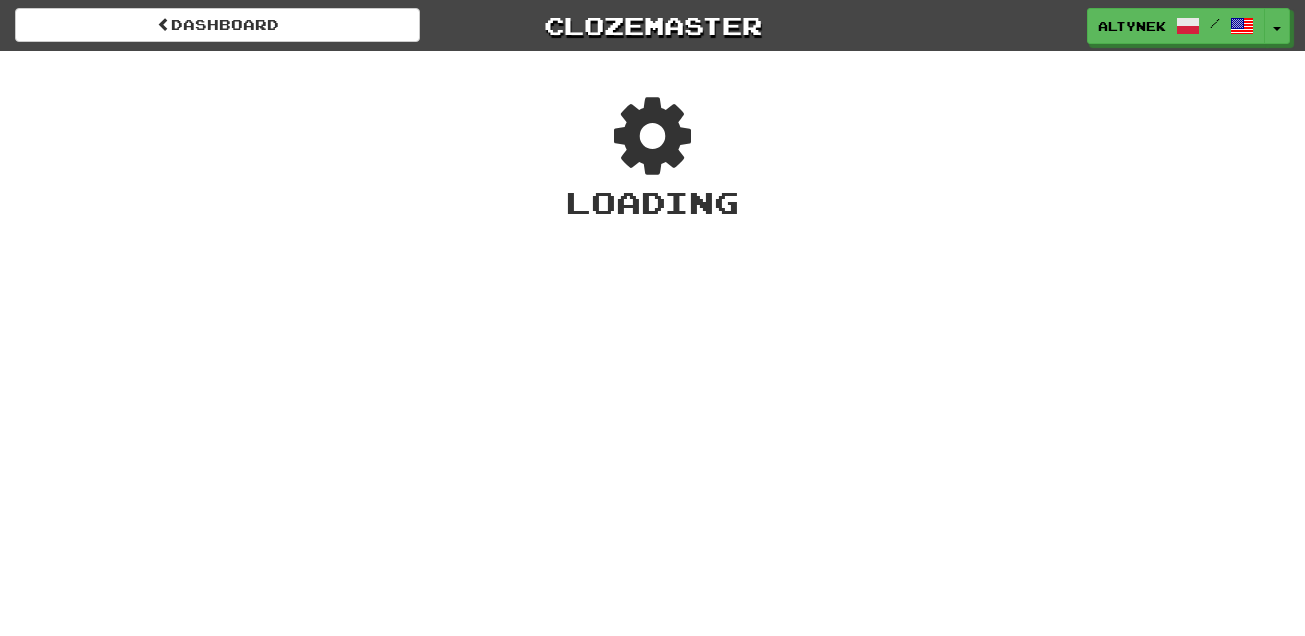 scroll, scrollTop: 0, scrollLeft: 0, axis: both 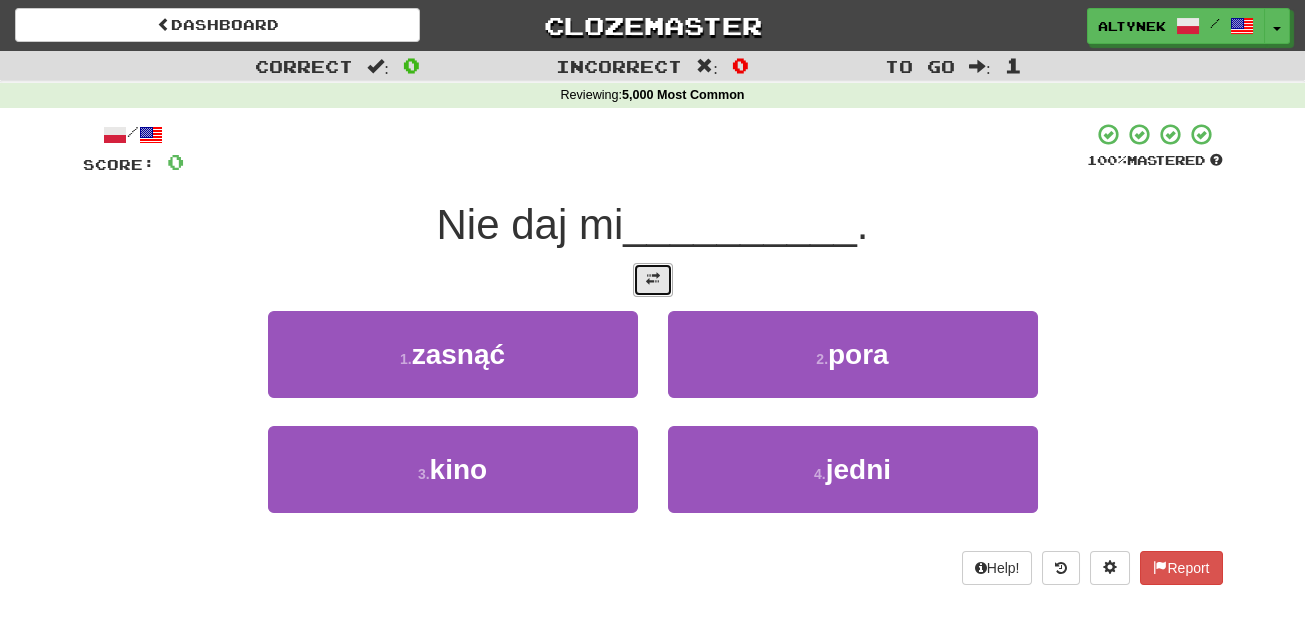 click at bounding box center [653, 280] 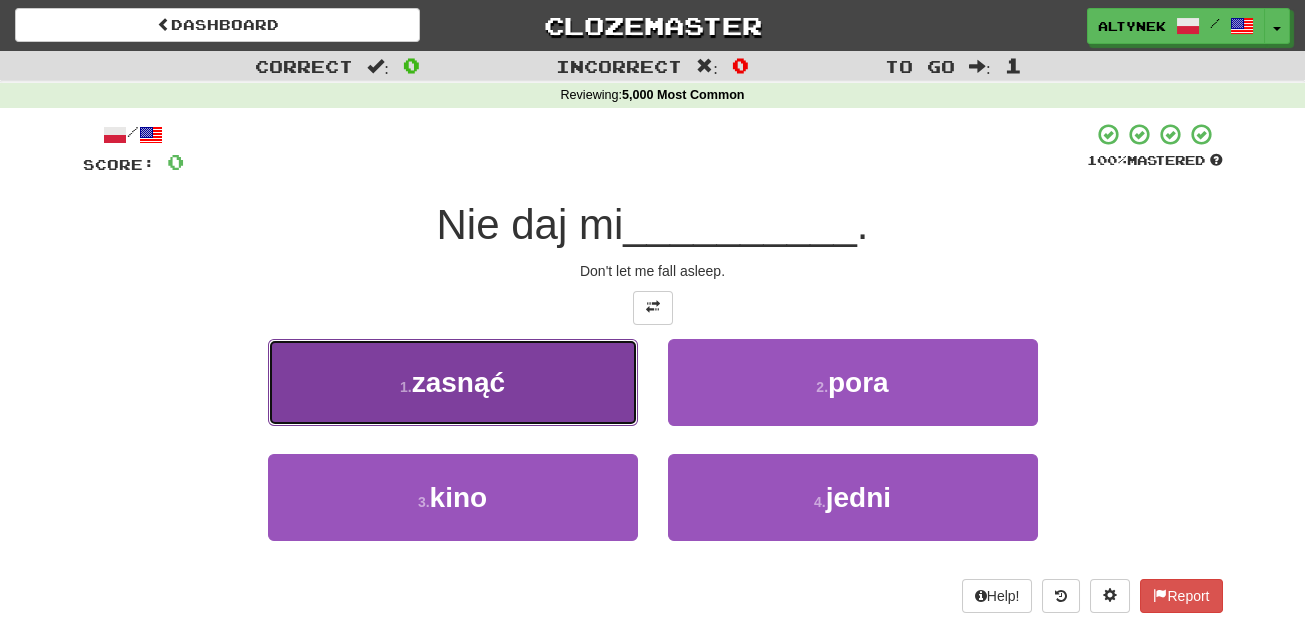 click on "1 .  zasnąć" at bounding box center [453, 382] 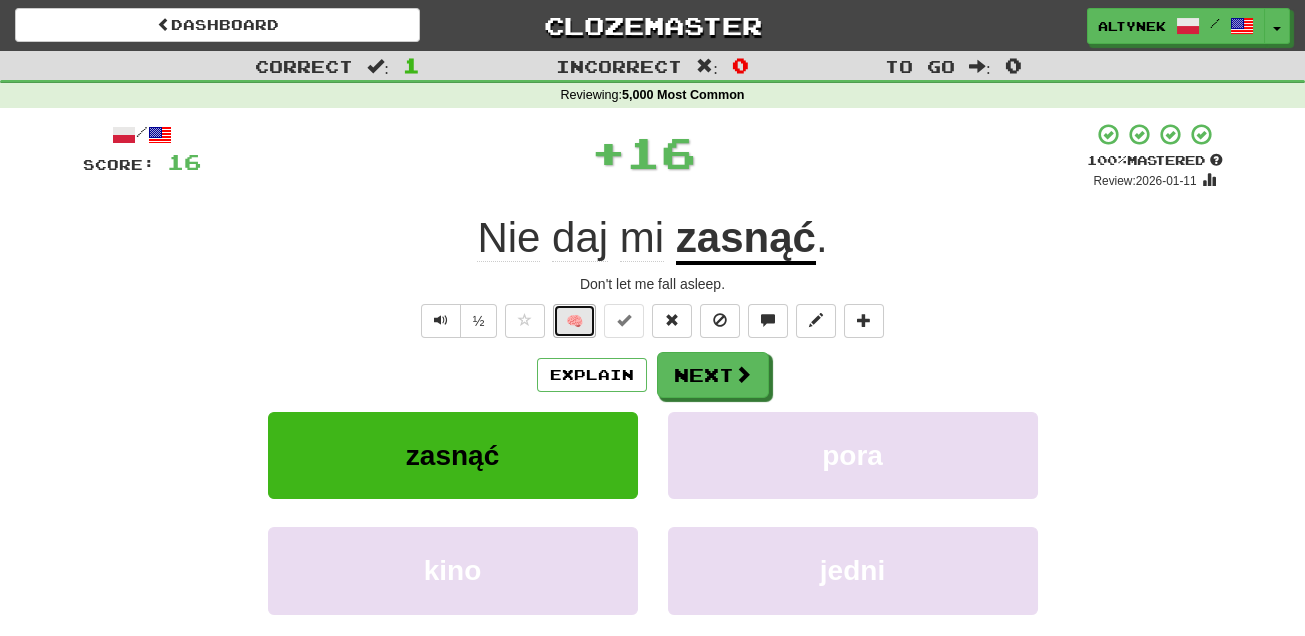 click on "🧠" at bounding box center [574, 321] 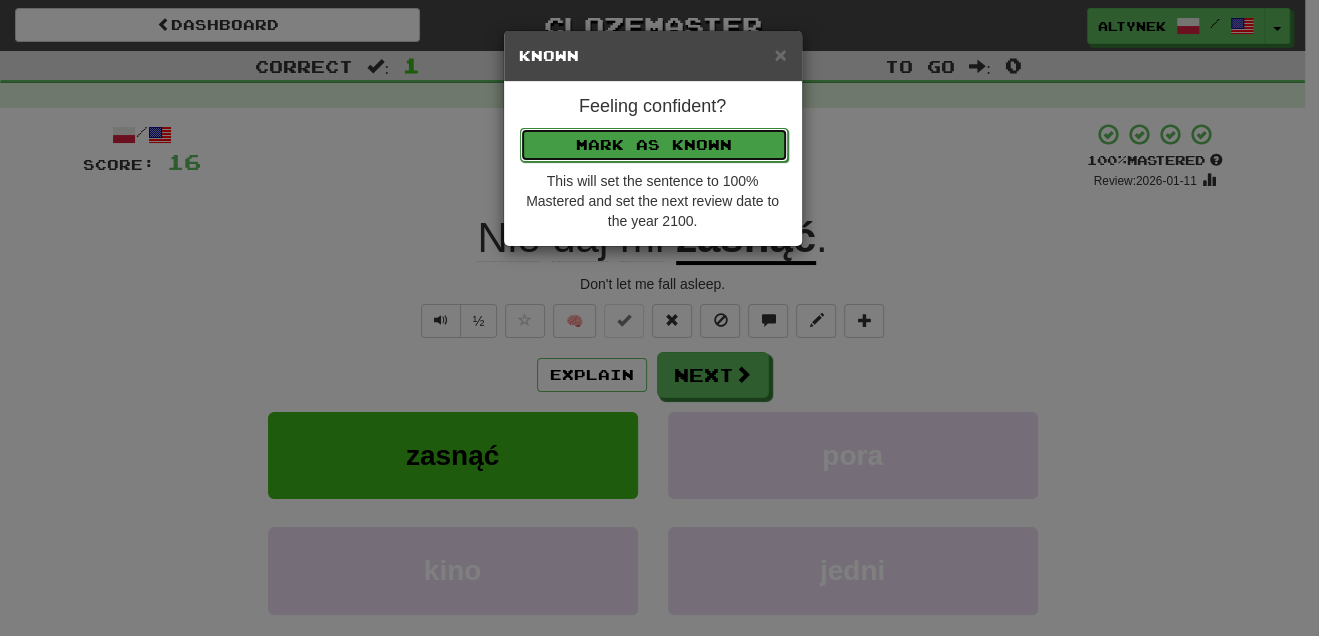click on "Mark as Known" at bounding box center (654, 145) 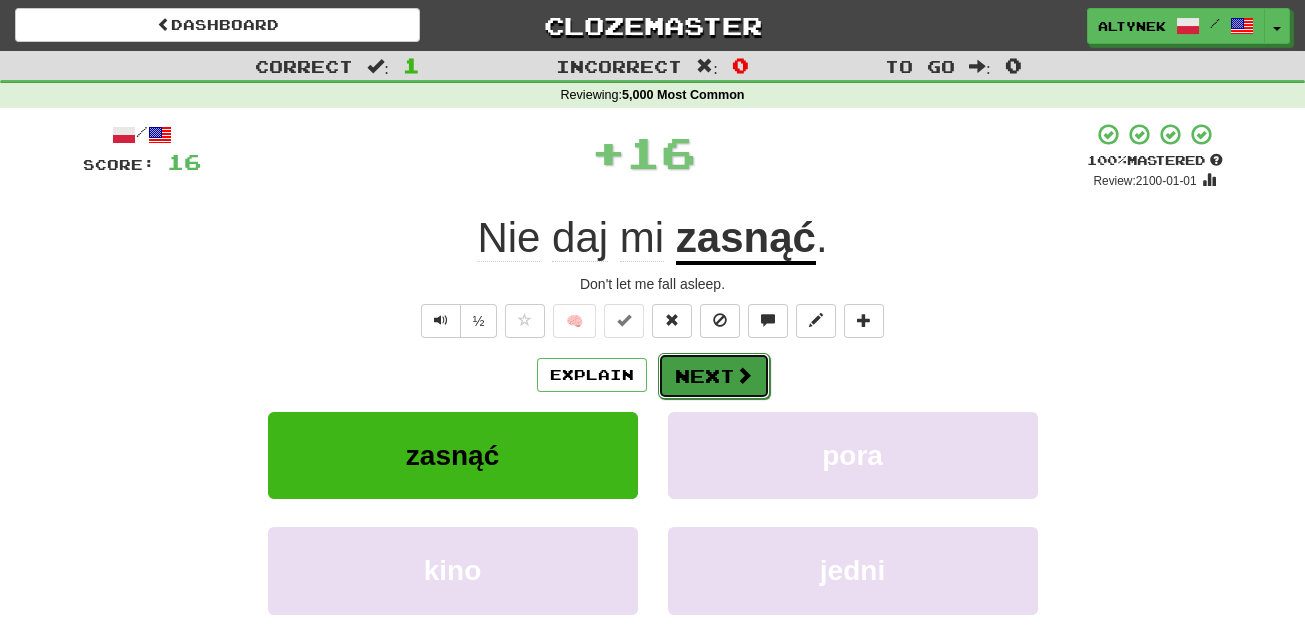click on "Next" at bounding box center [714, 376] 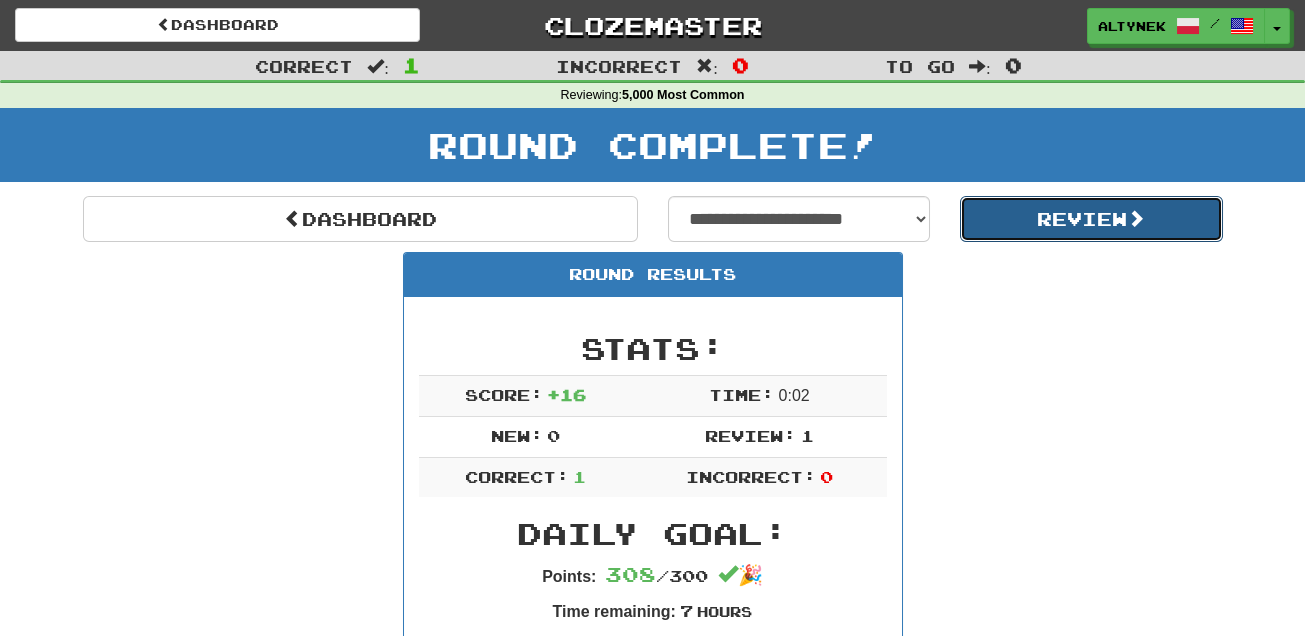 click on "Review" at bounding box center [1091, 219] 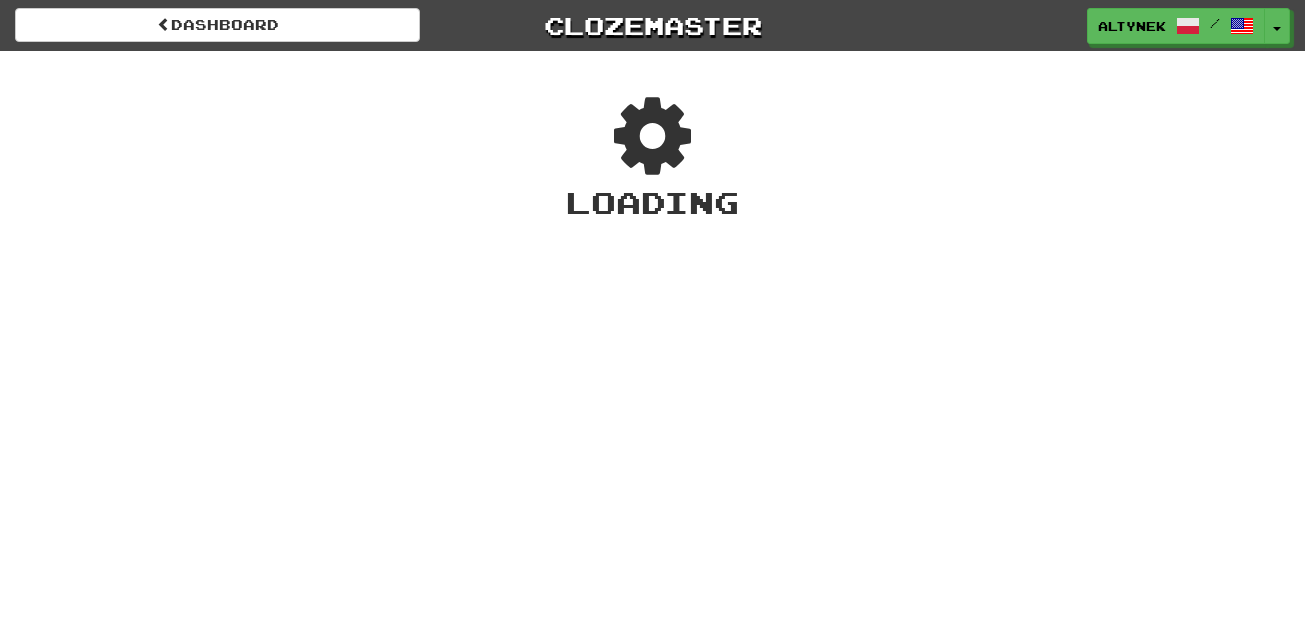 scroll, scrollTop: 0, scrollLeft: 0, axis: both 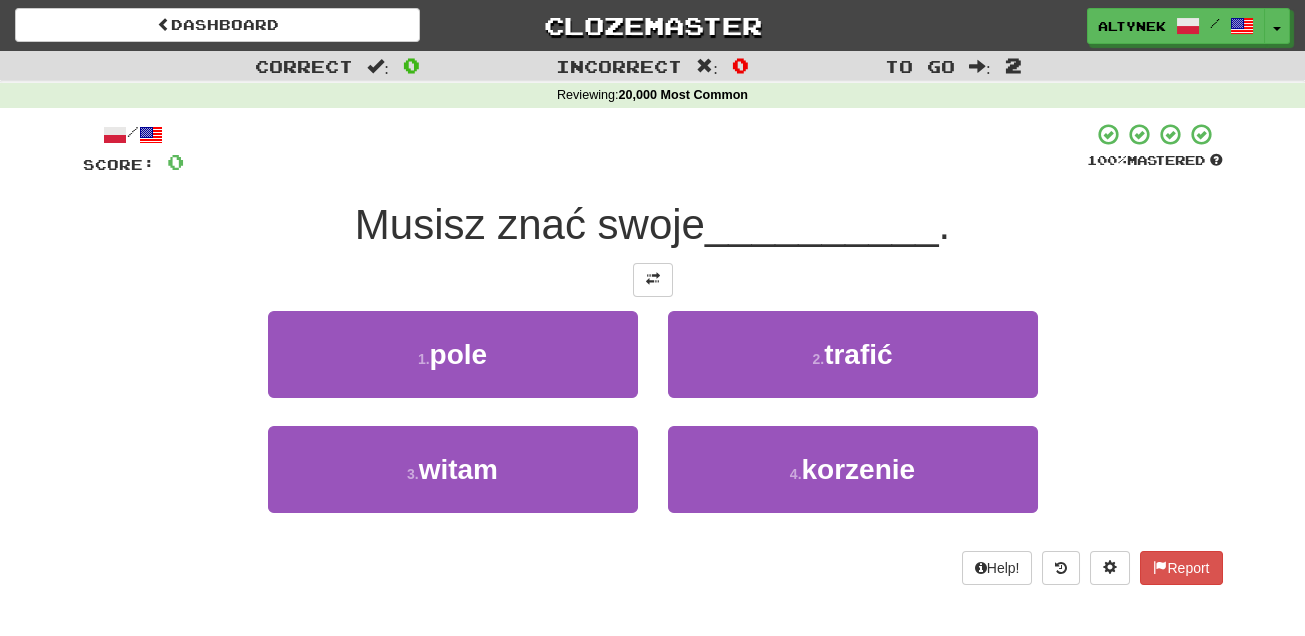click at bounding box center [653, 280] 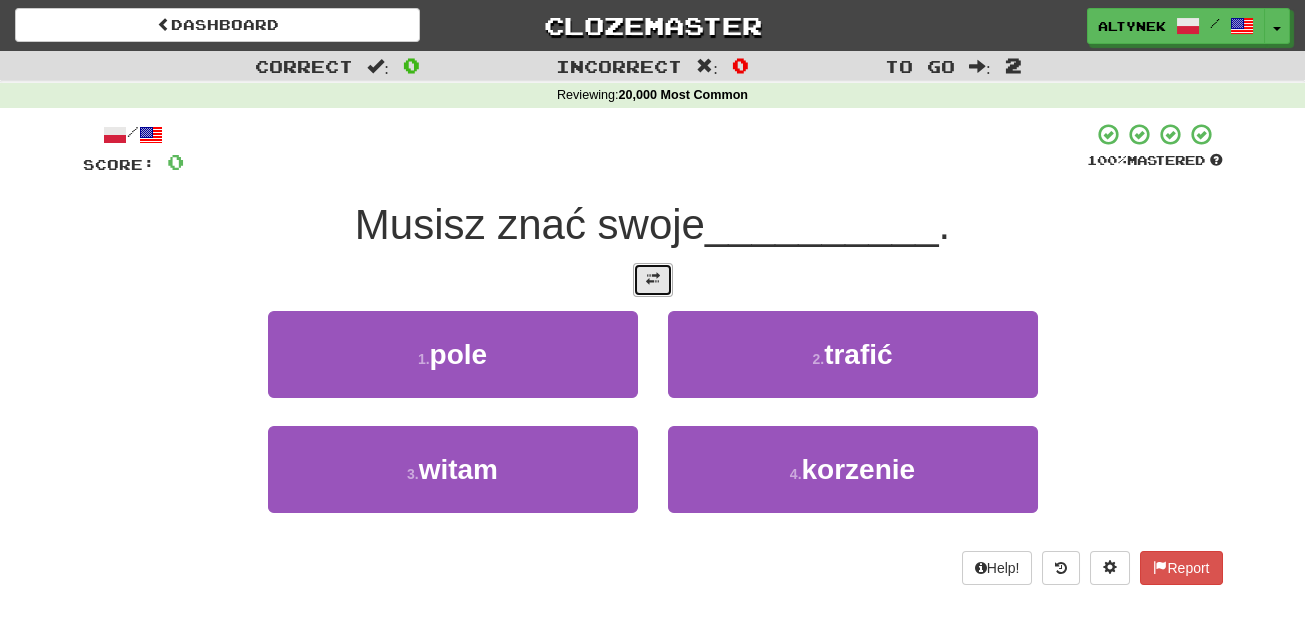 click at bounding box center [653, 280] 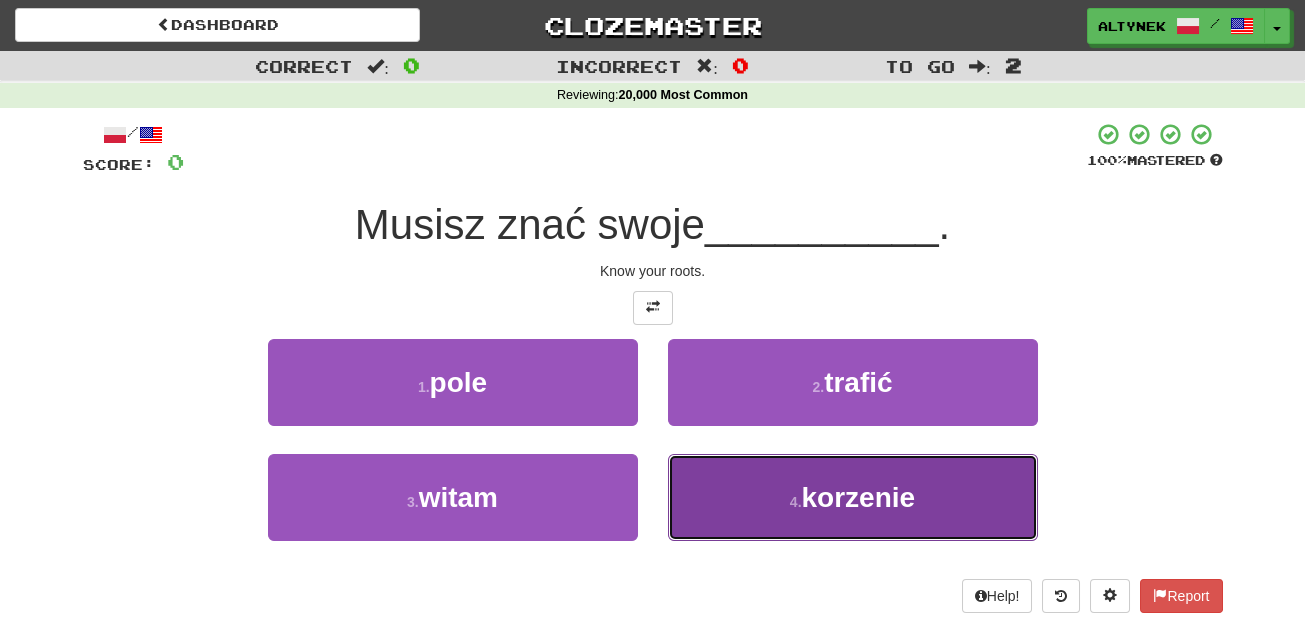 click on "4 .  korzenie" at bounding box center [853, 497] 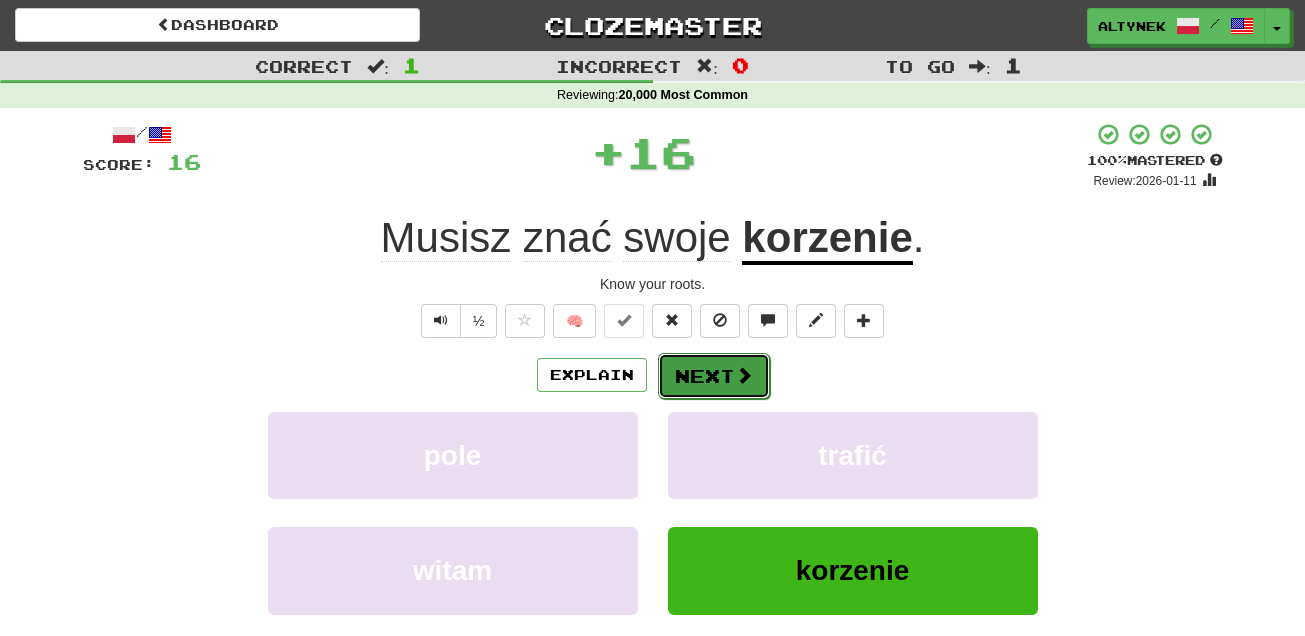 click on "Next" at bounding box center (714, 376) 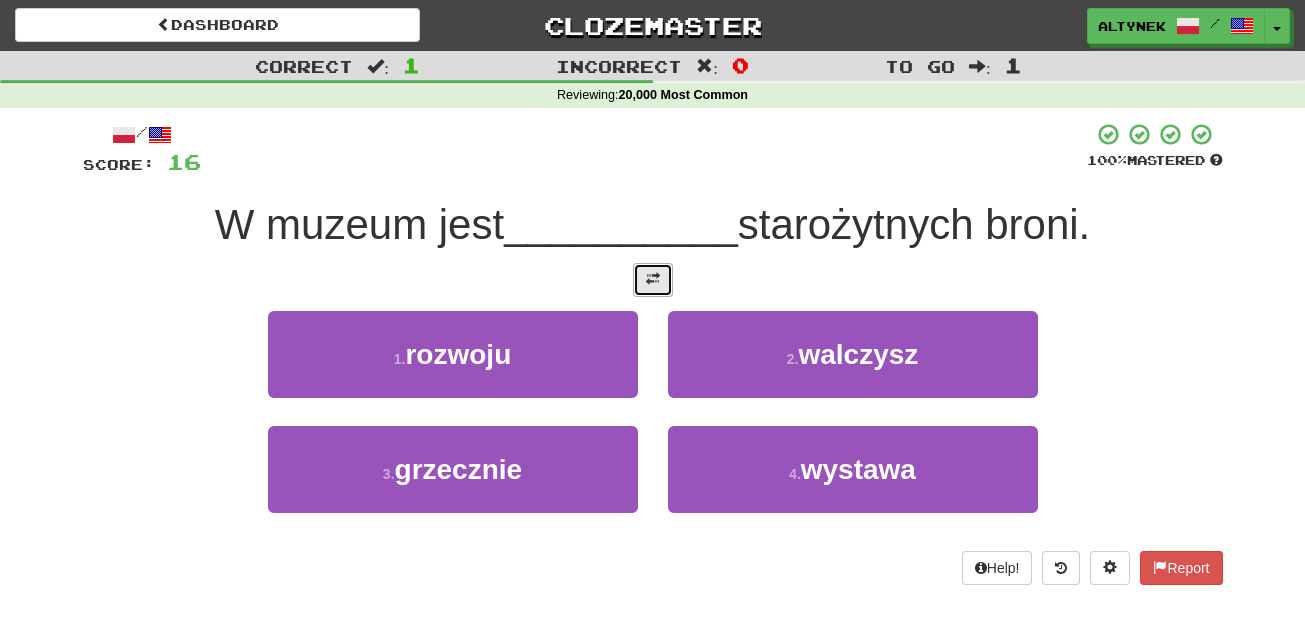click at bounding box center [653, 280] 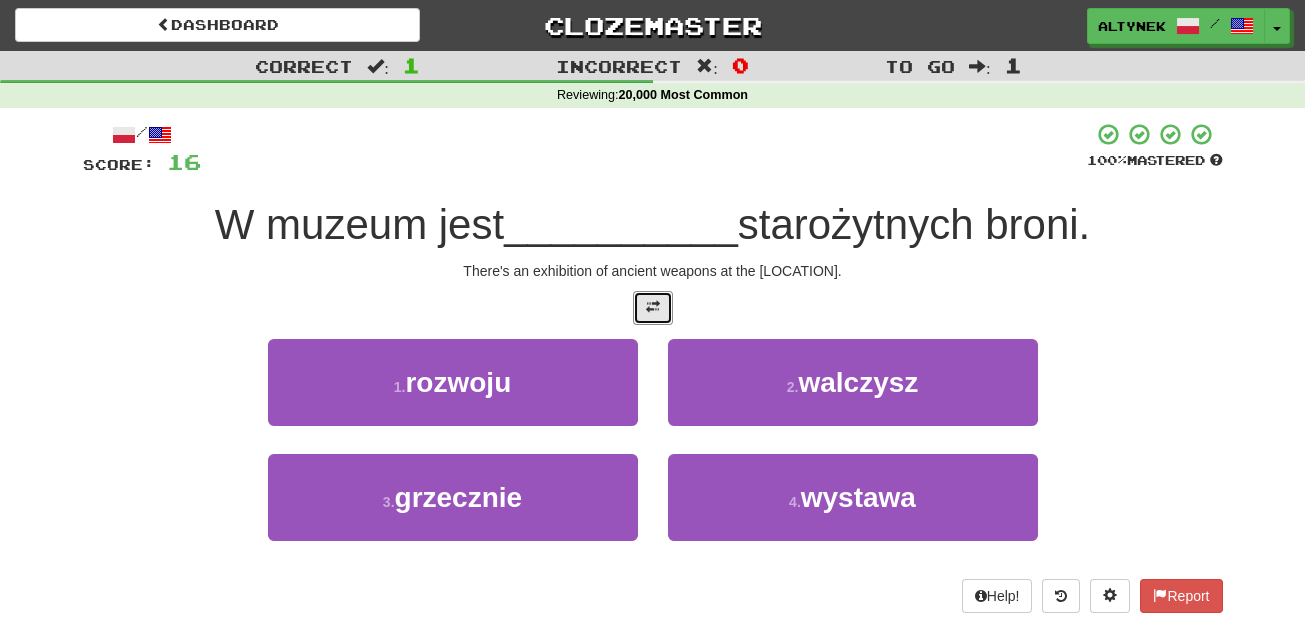 type 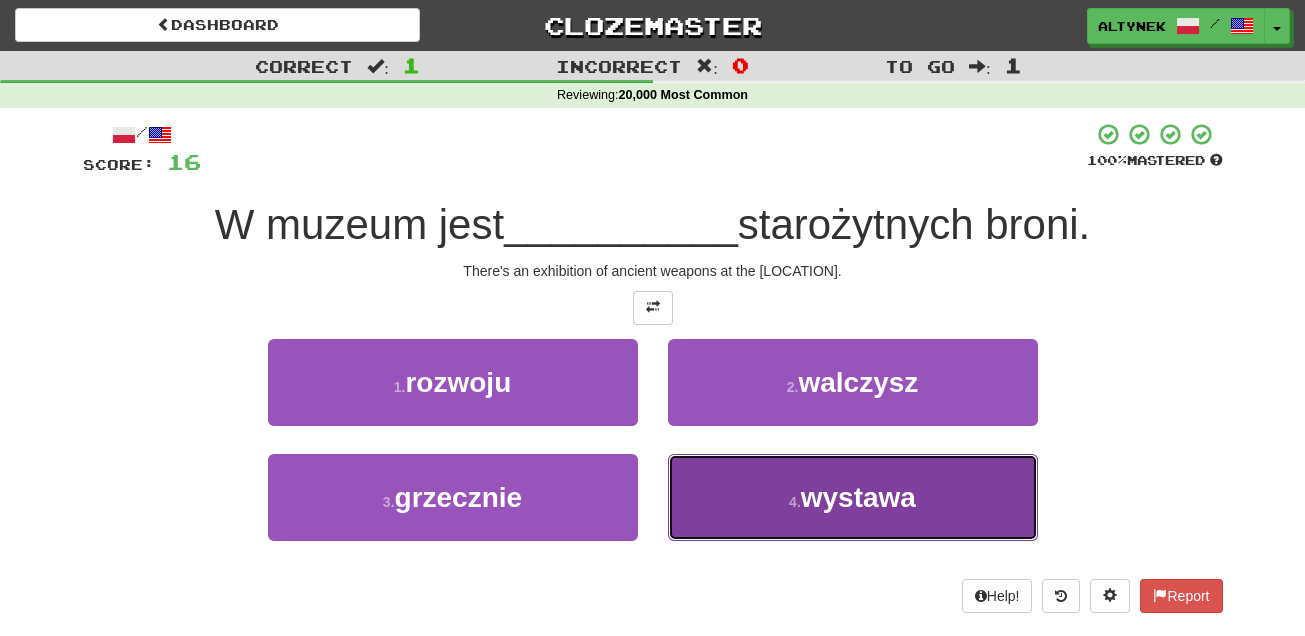 click on "4 .  wystawa" at bounding box center (853, 497) 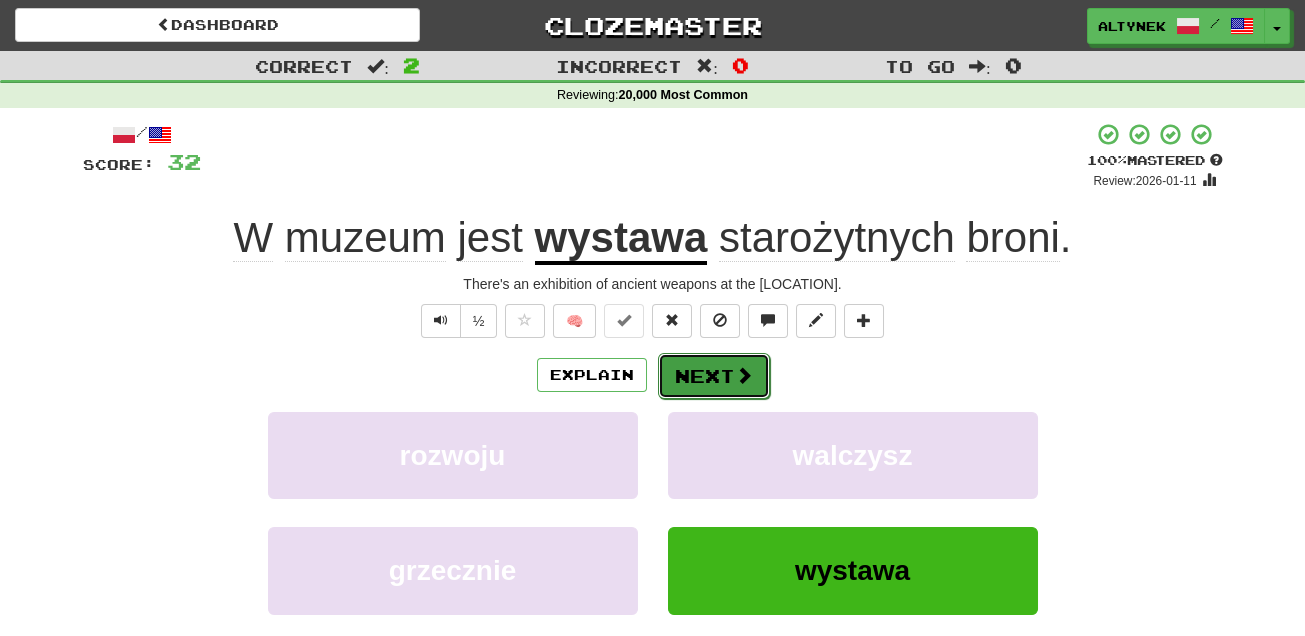 click on "Next" at bounding box center [714, 376] 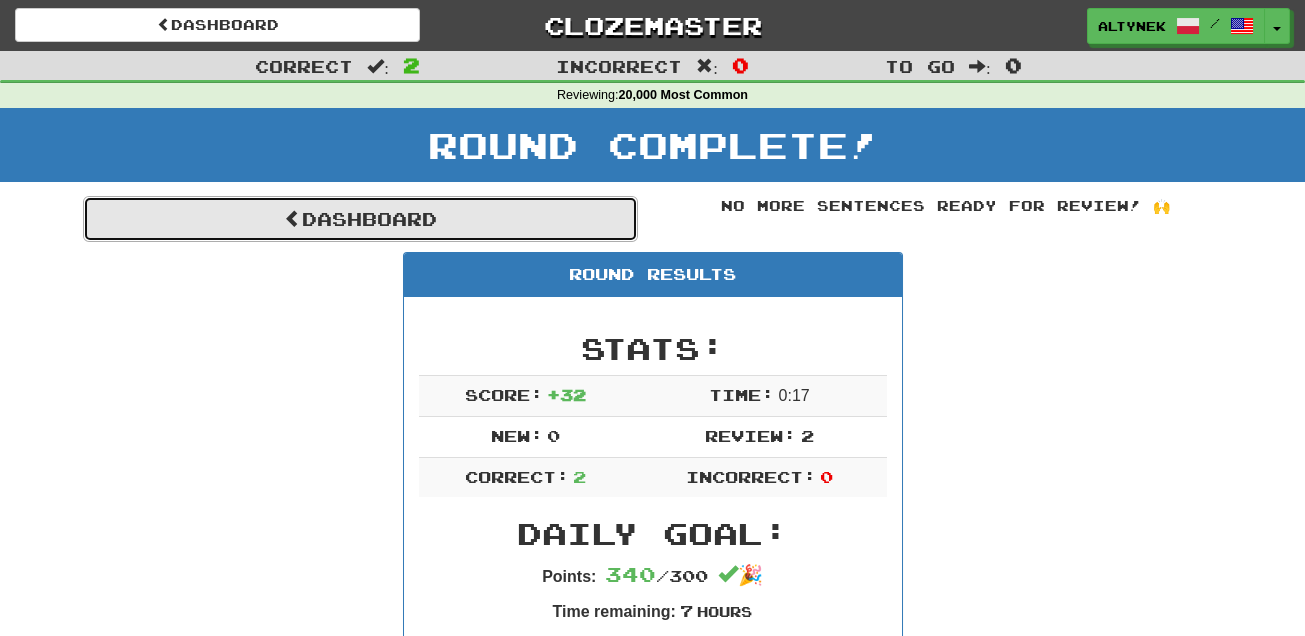 click on "Dashboard" at bounding box center (360, 219) 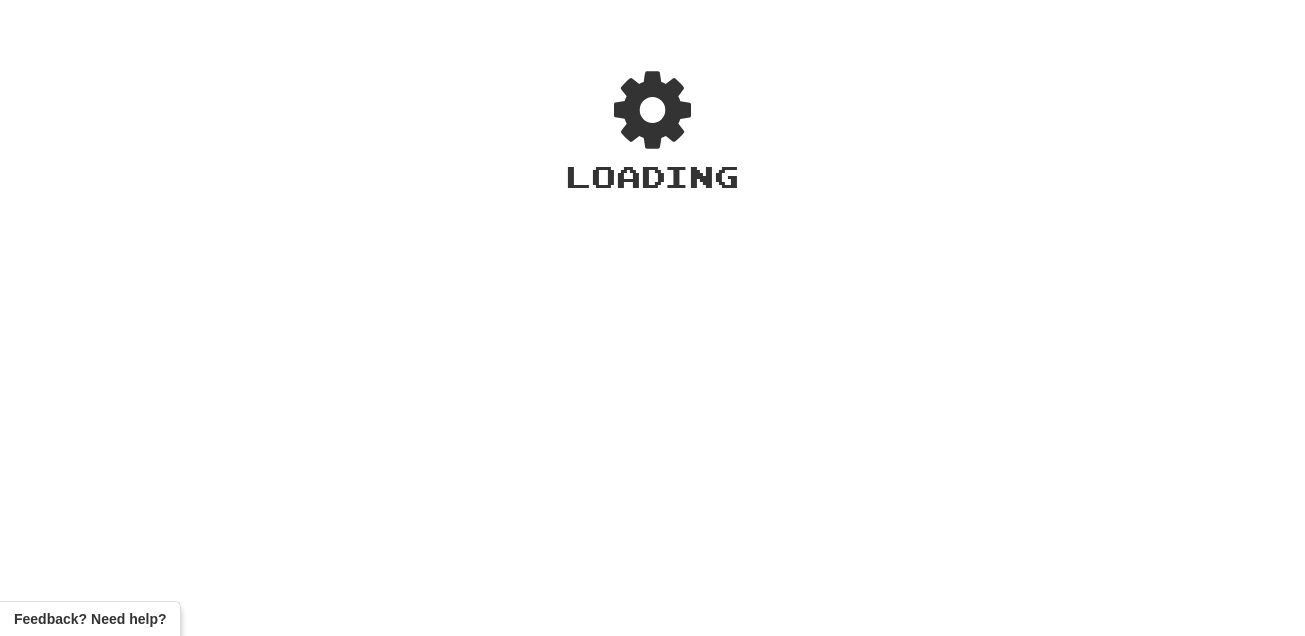 scroll, scrollTop: 0, scrollLeft: 0, axis: both 